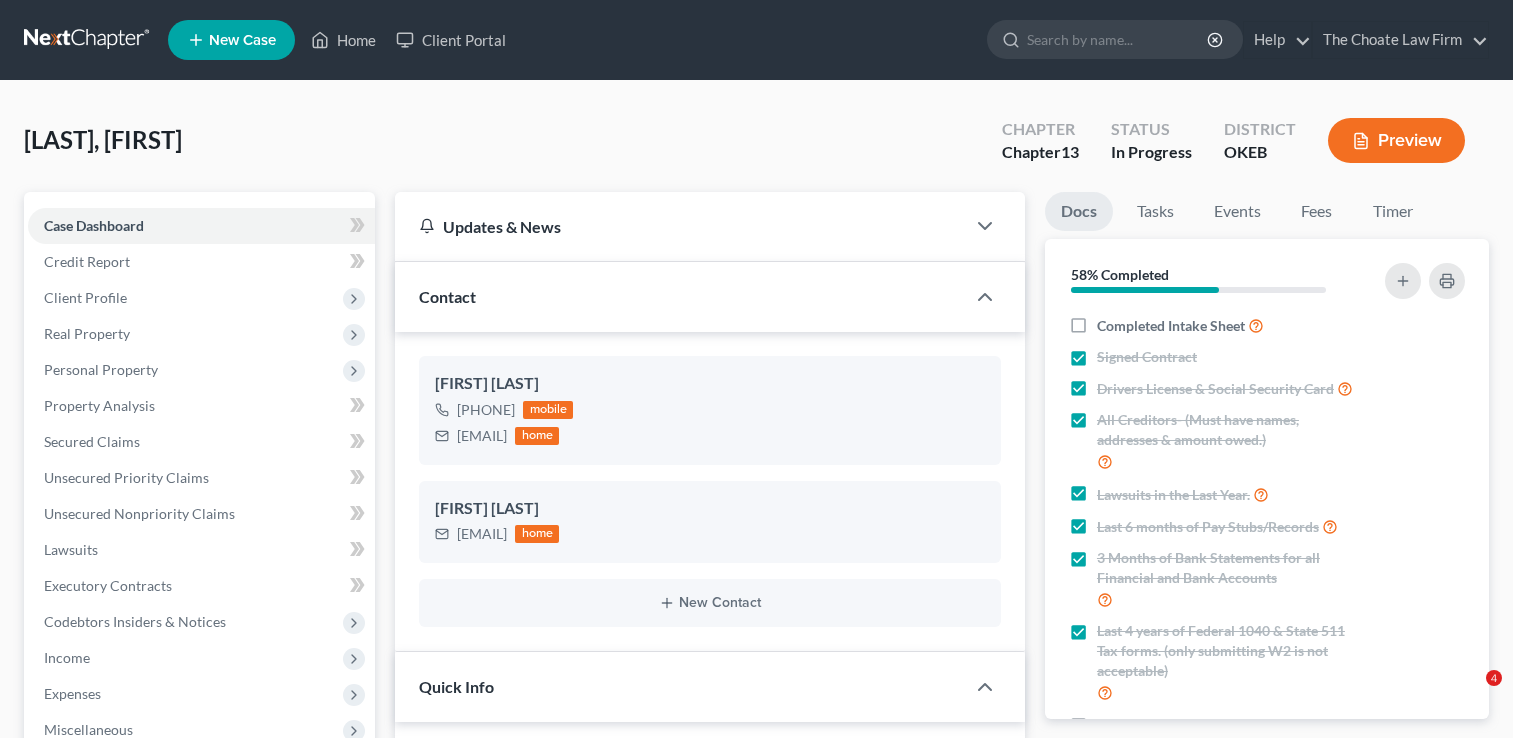 select on "4" 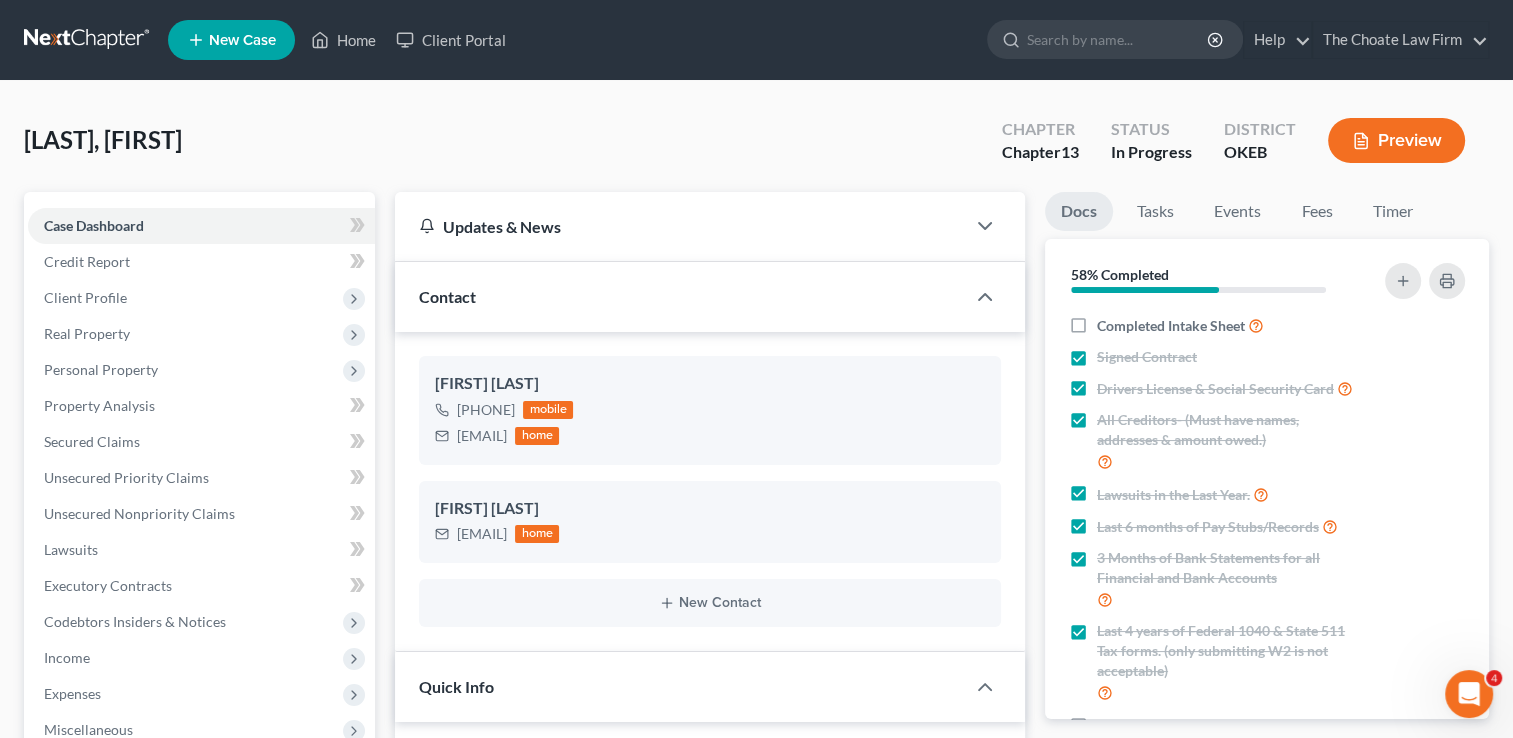 scroll, scrollTop: 0, scrollLeft: 0, axis: both 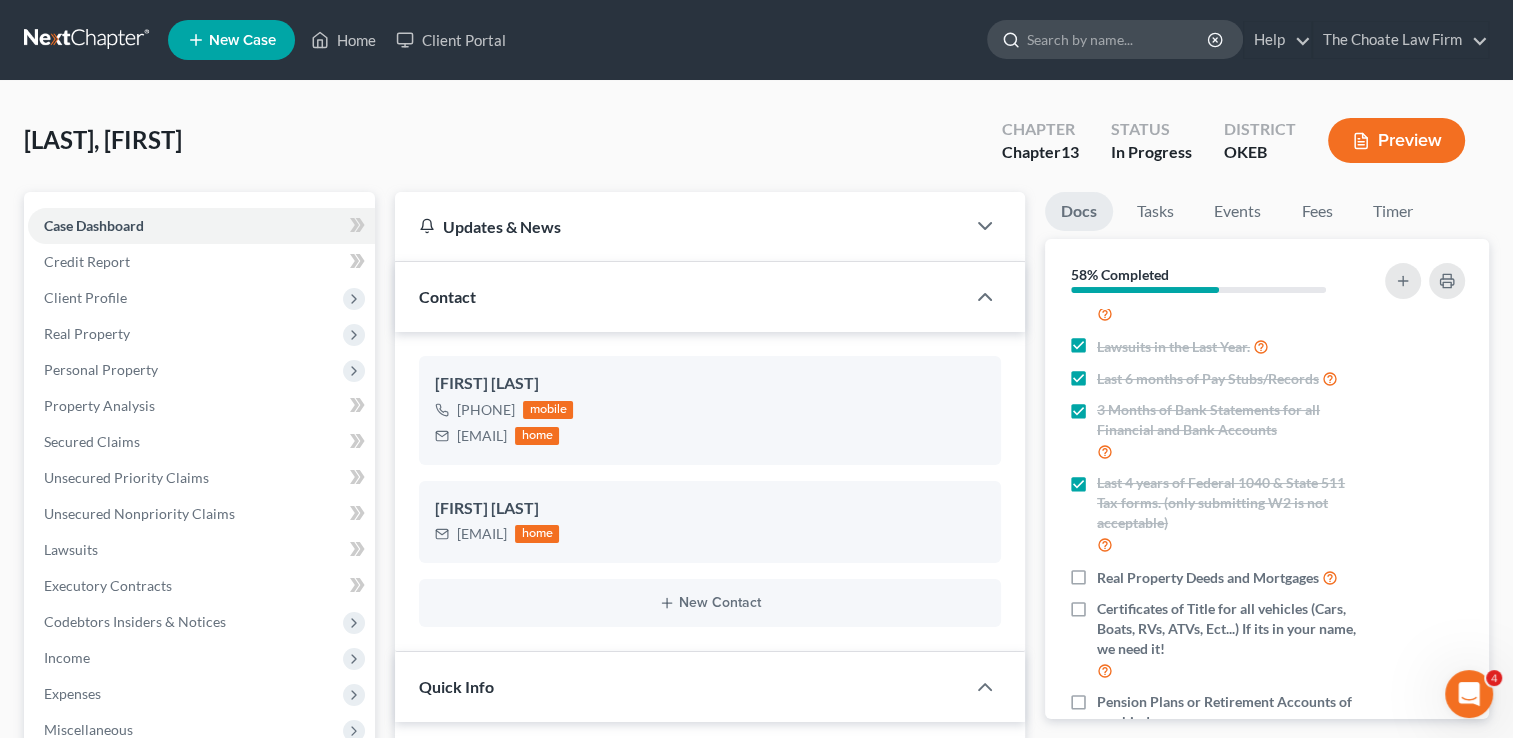 click at bounding box center (1118, 39) 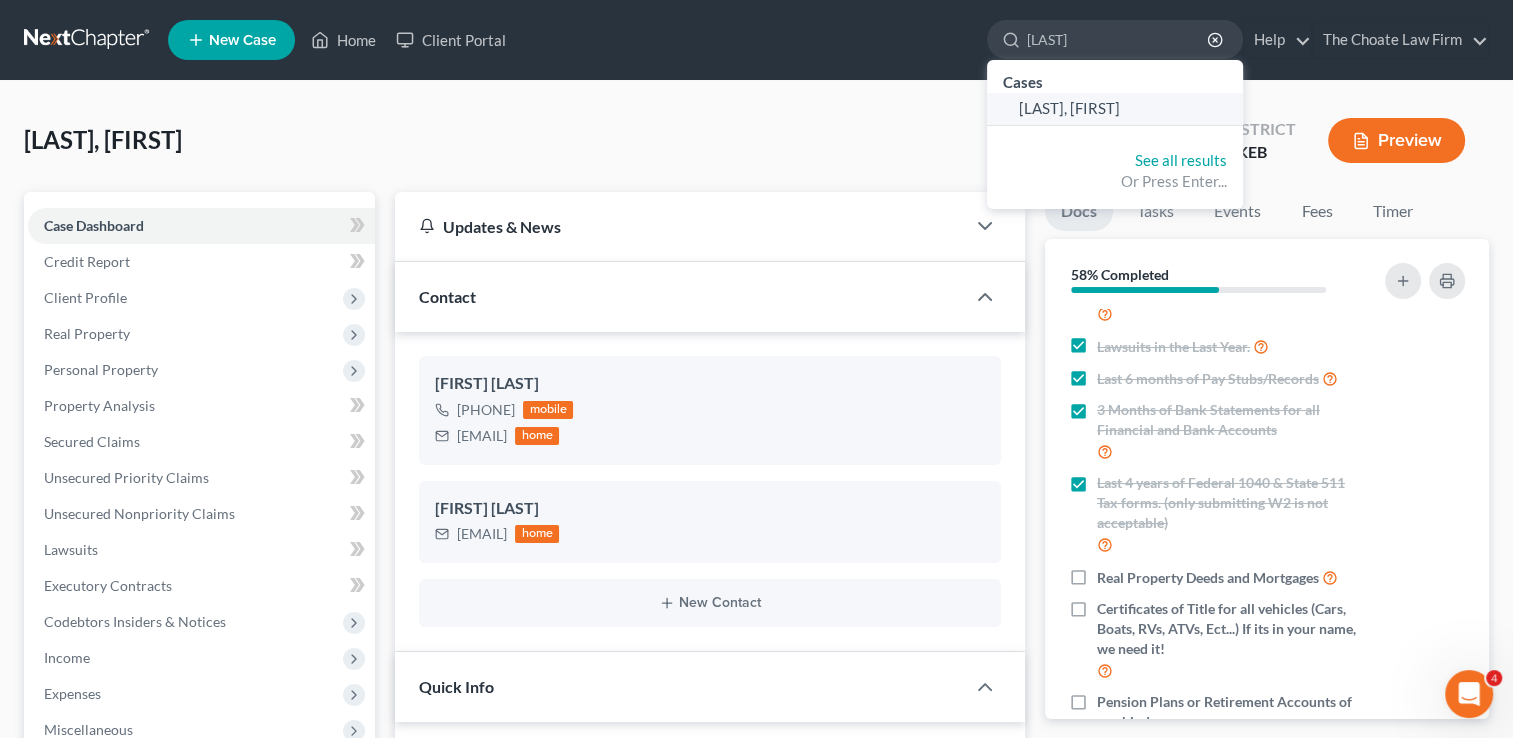 type on "Van Fosse" 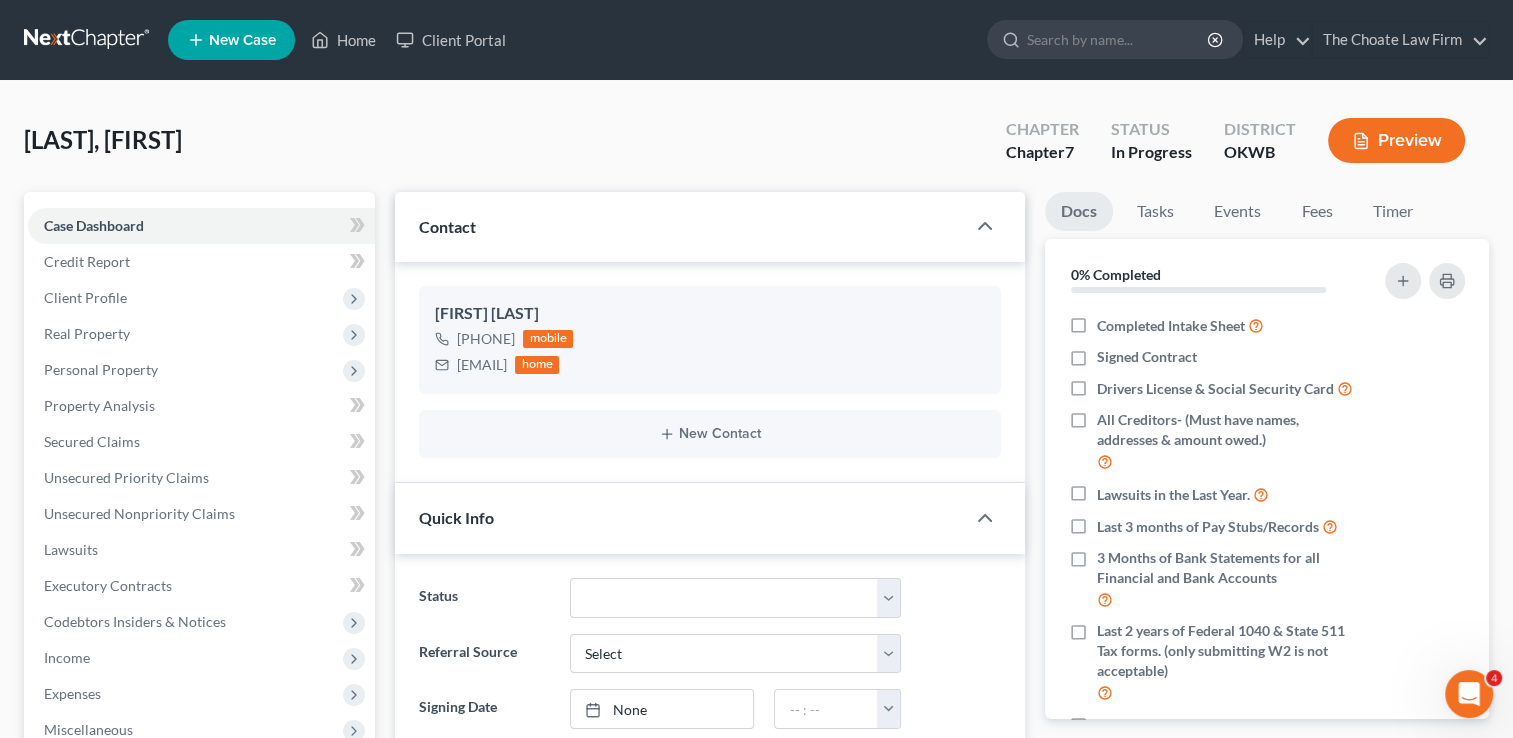 scroll, scrollTop: 200, scrollLeft: 0, axis: vertical 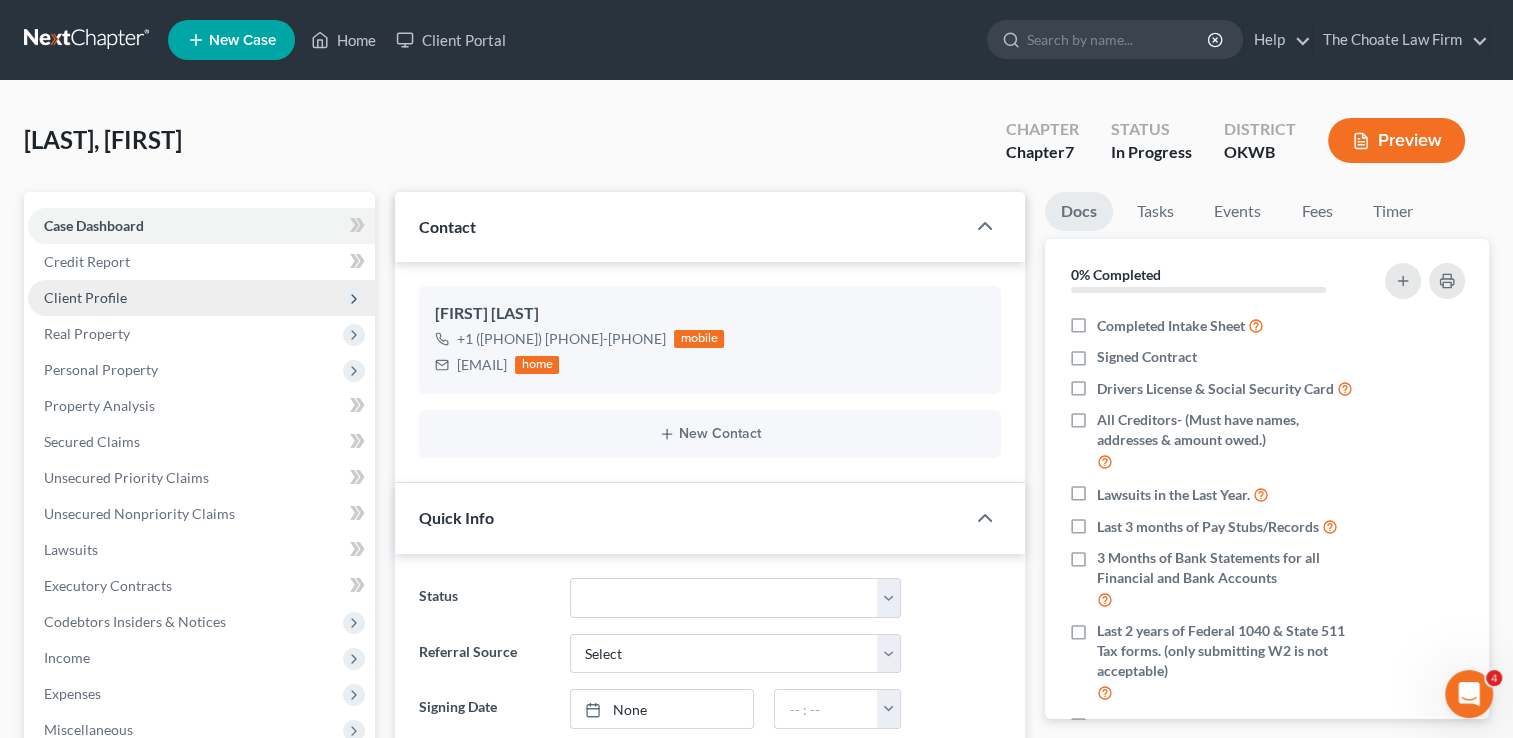 click on "Client Profile" at bounding box center (201, 298) 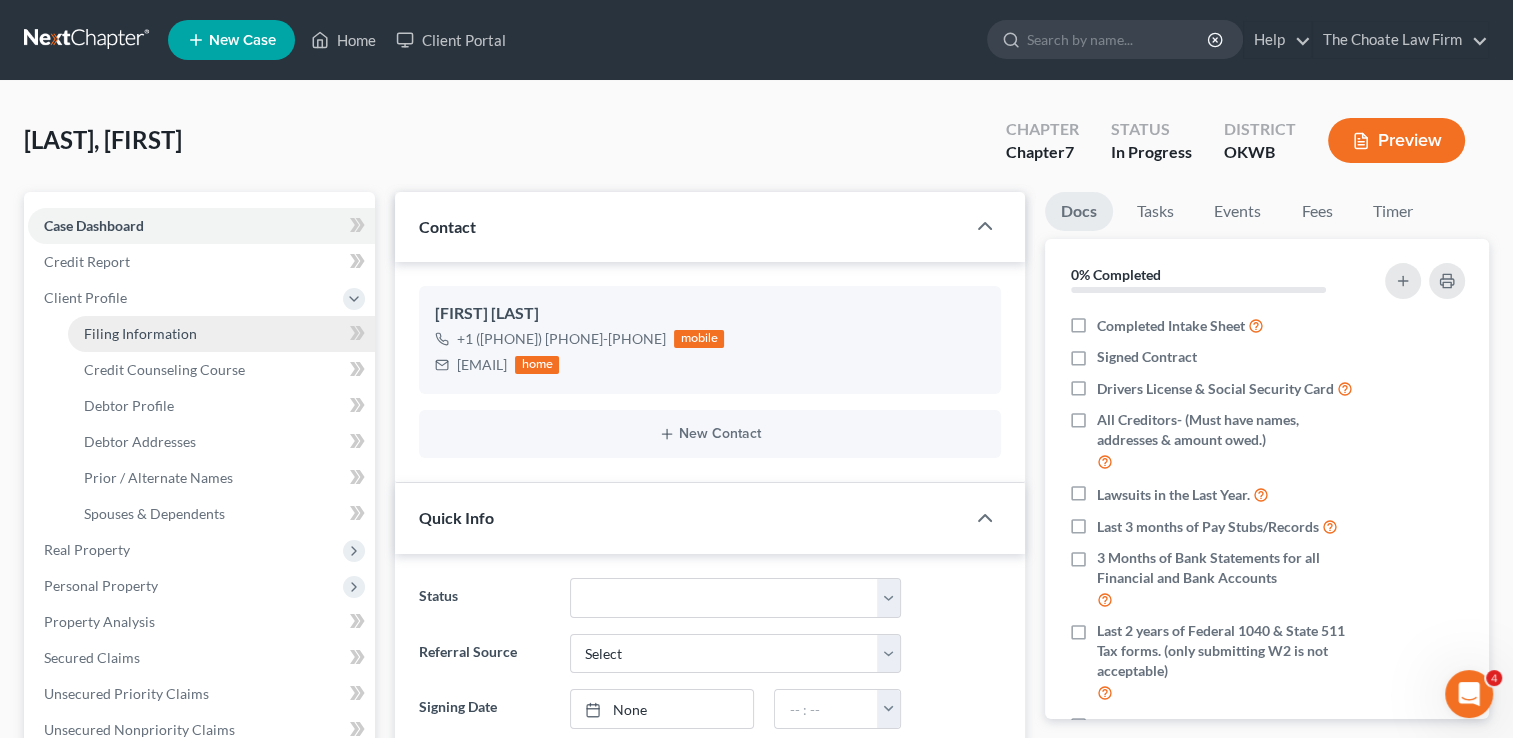 click on "Filing Information" at bounding box center [140, 333] 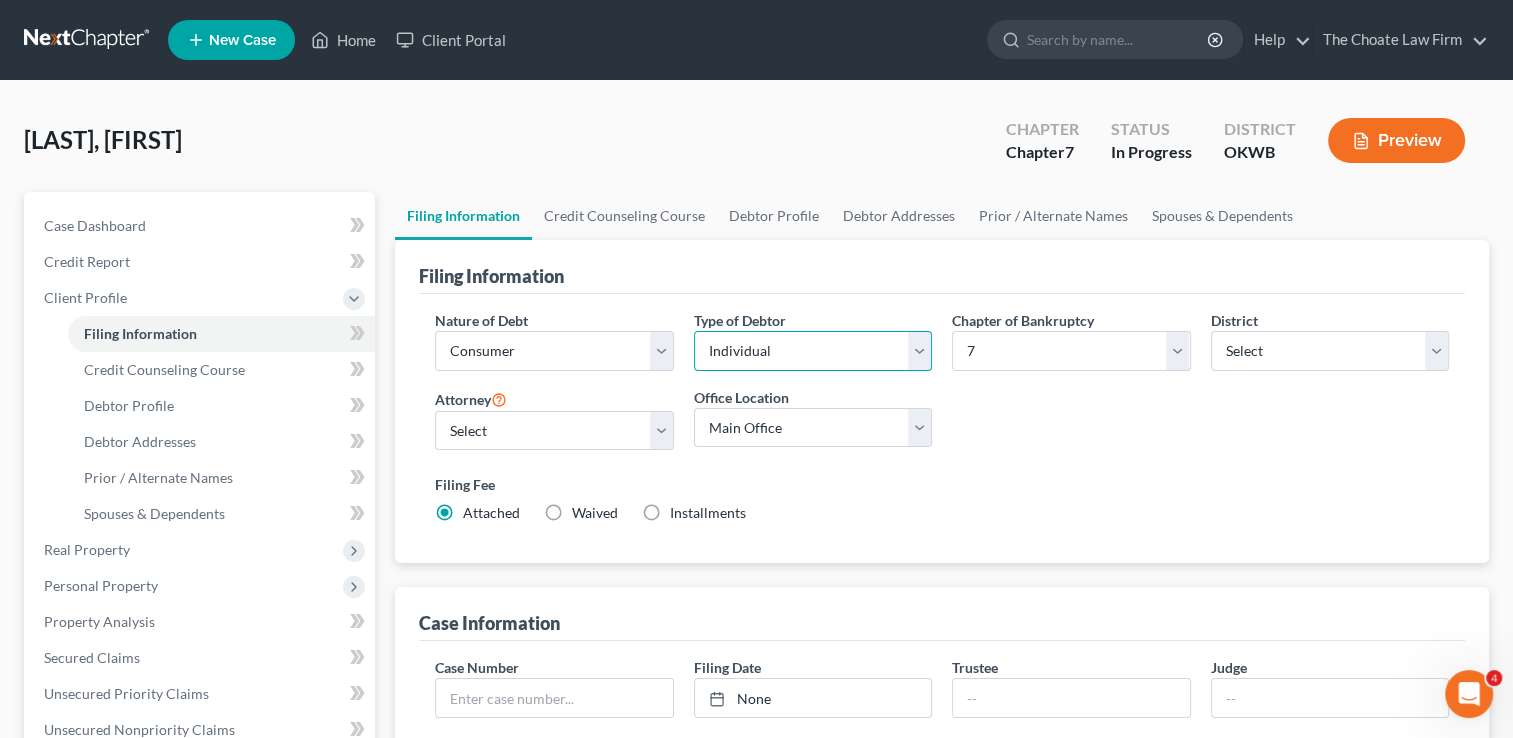click on "Select Individual Joint" at bounding box center [813, 351] 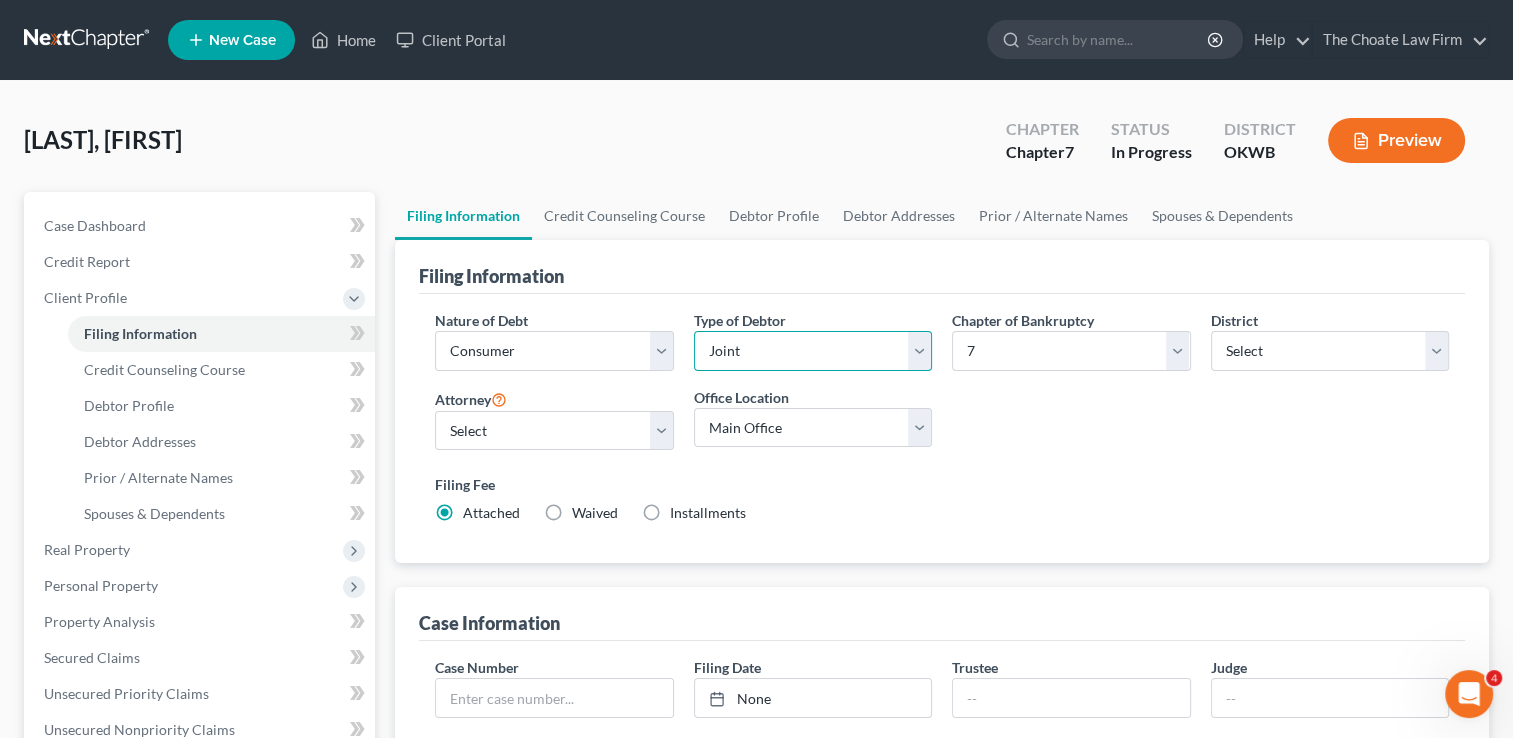 click on "Select Individual Joint" at bounding box center [813, 351] 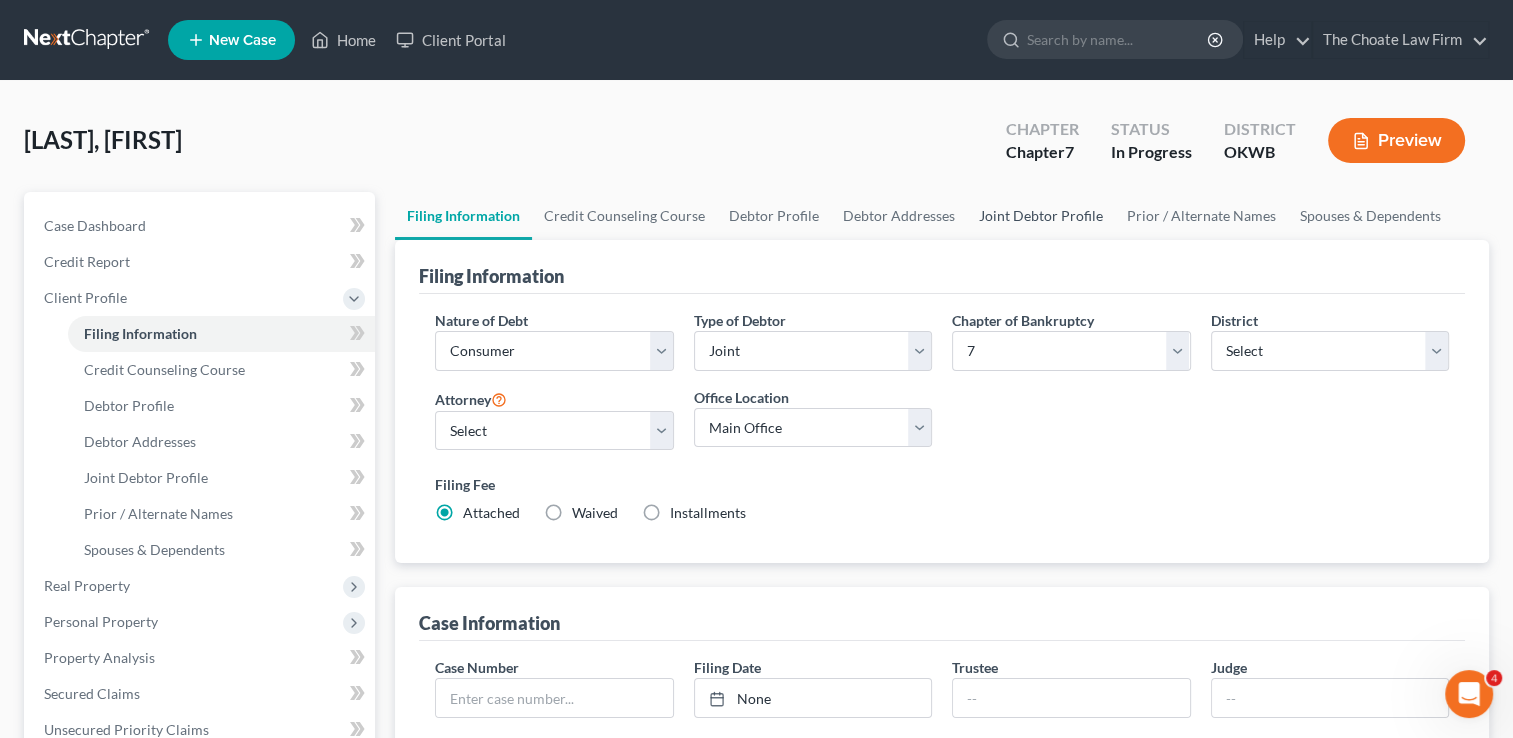 click on "Joint Debtor Profile" at bounding box center (1041, 216) 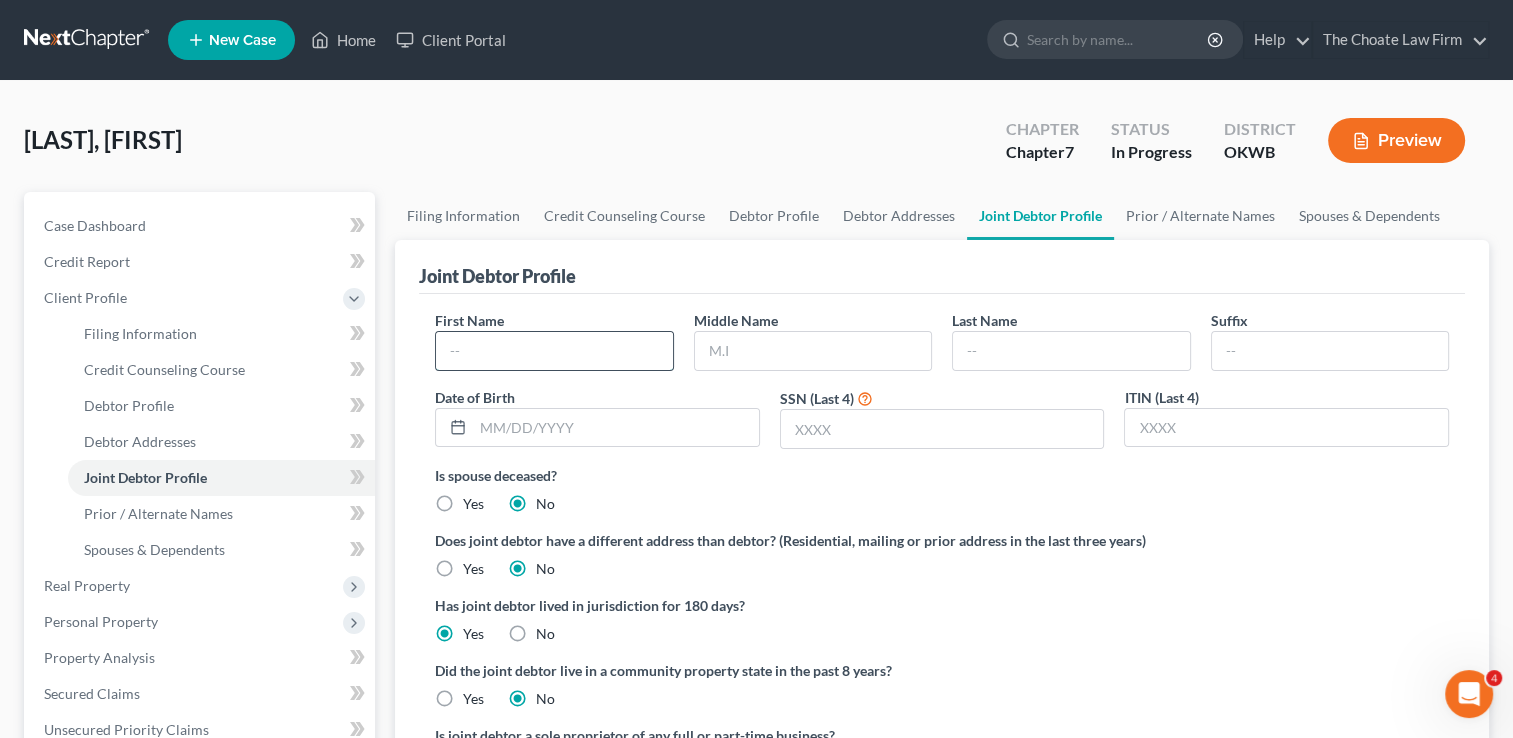 click at bounding box center [554, 351] 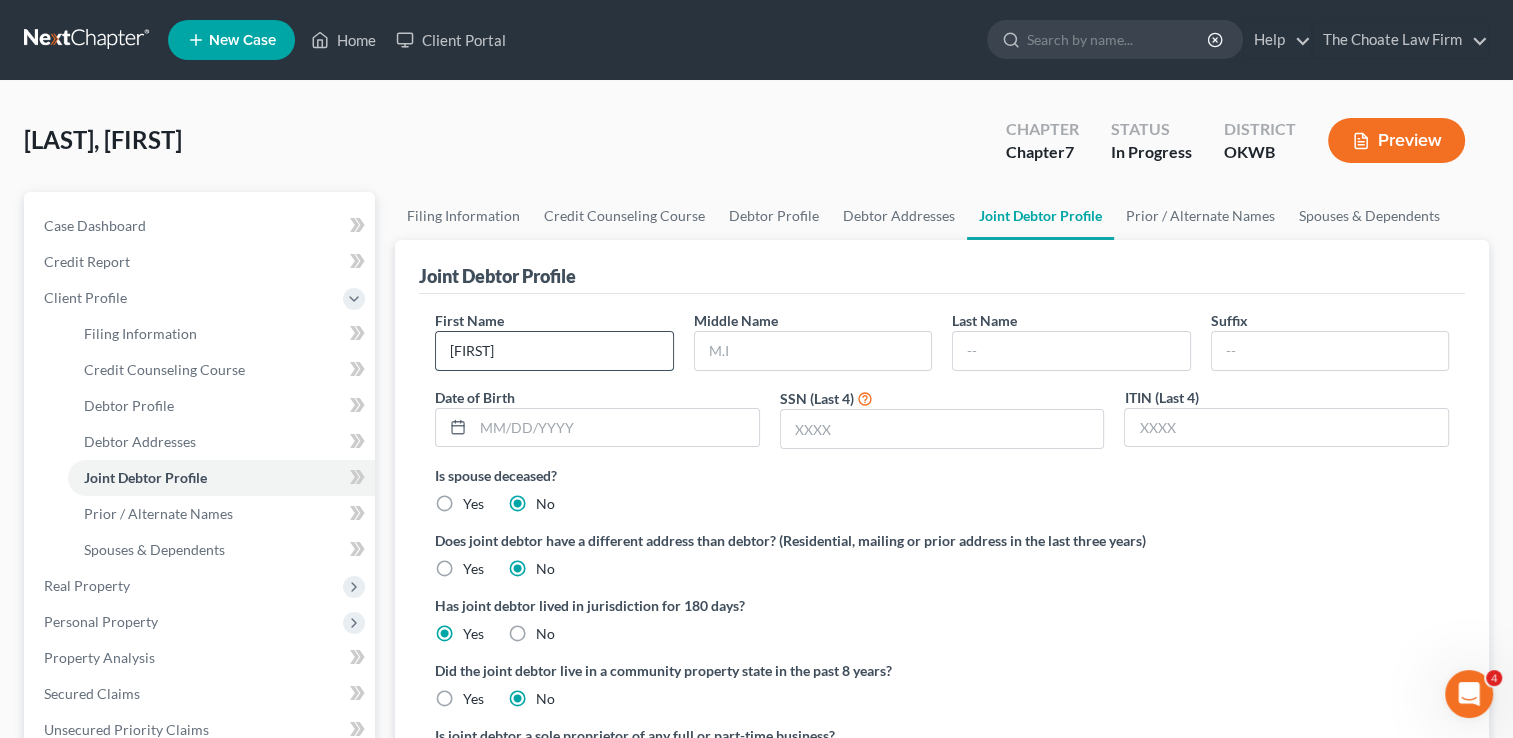 type on "[FIRST]" 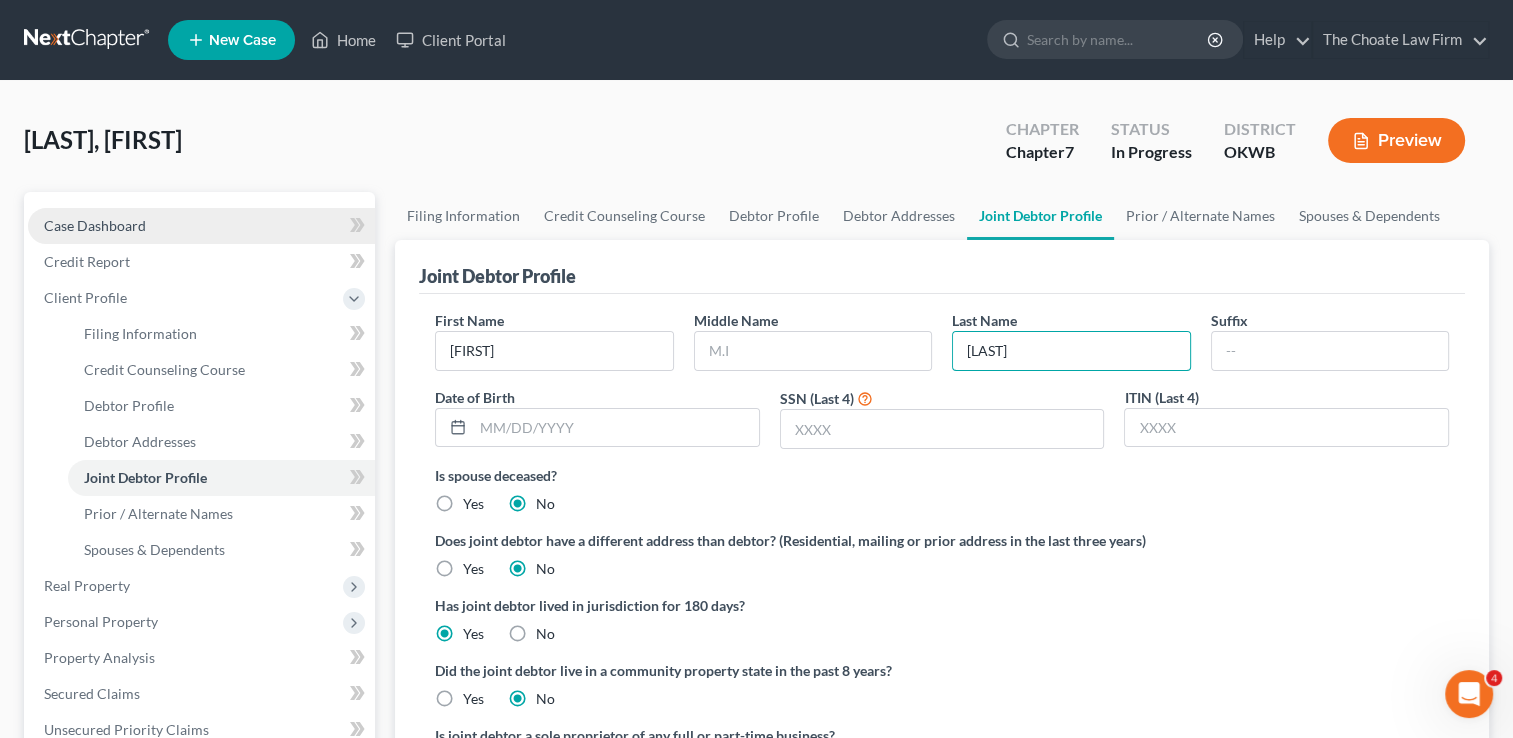 type on "[LAST]" 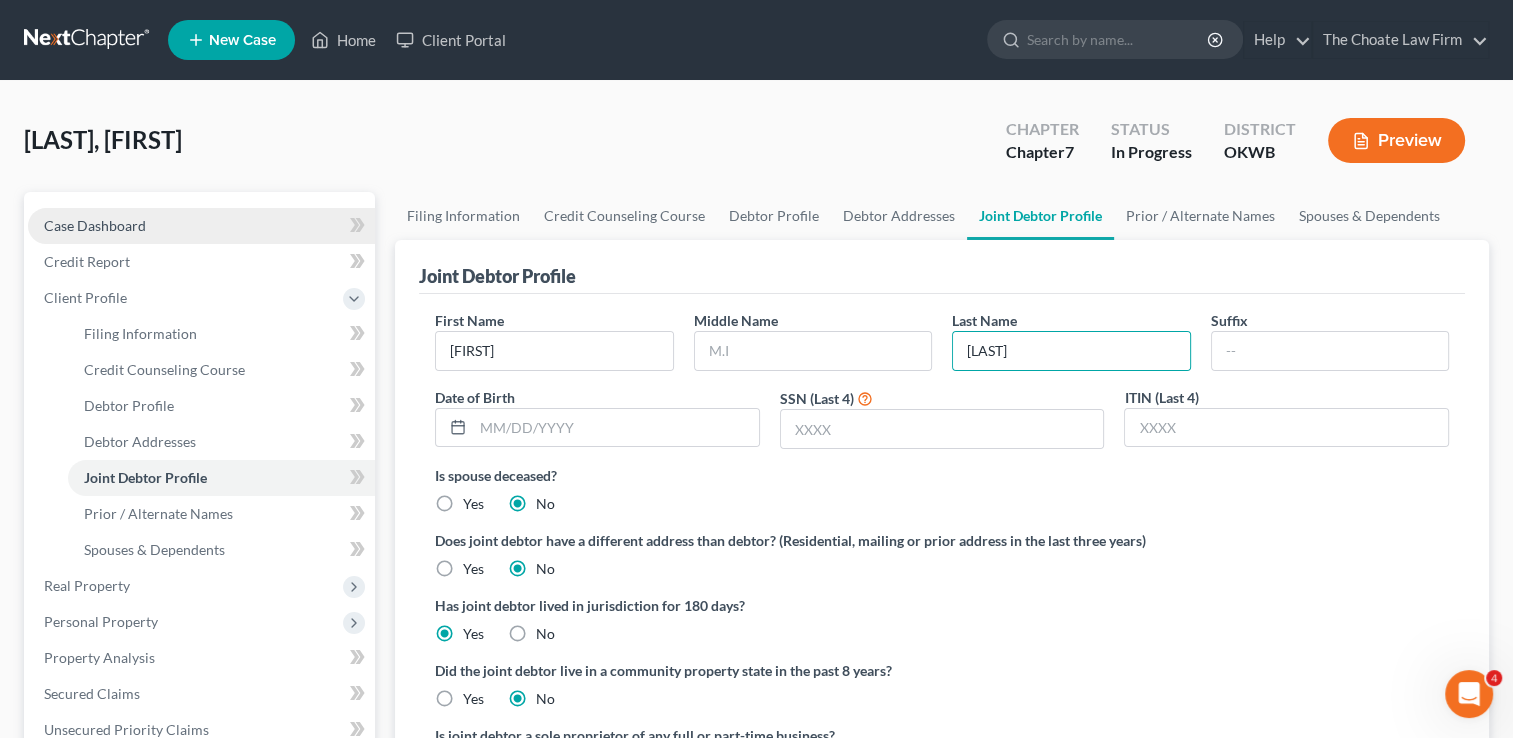 click on "Case Dashboard" at bounding box center (201, 226) 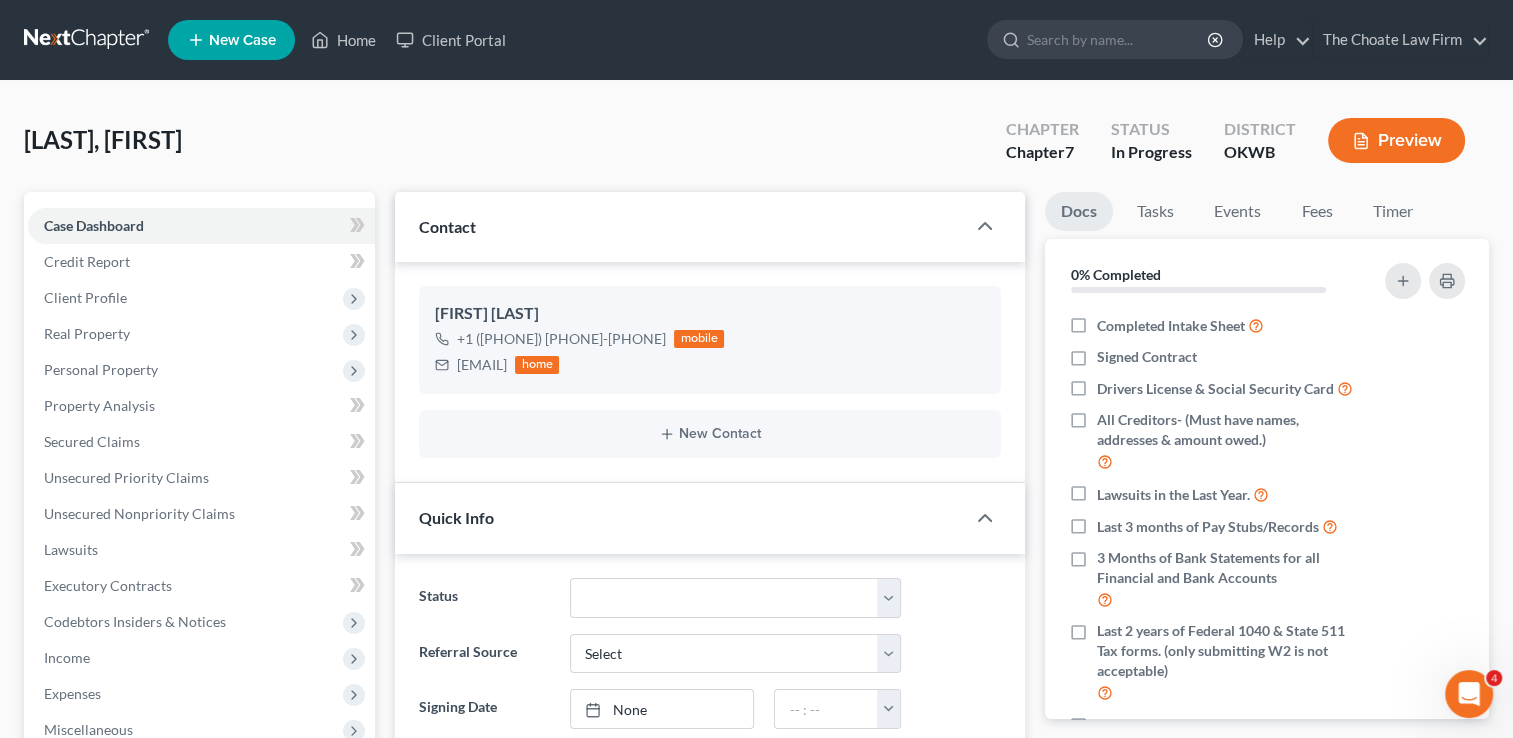 scroll, scrollTop: 200, scrollLeft: 0, axis: vertical 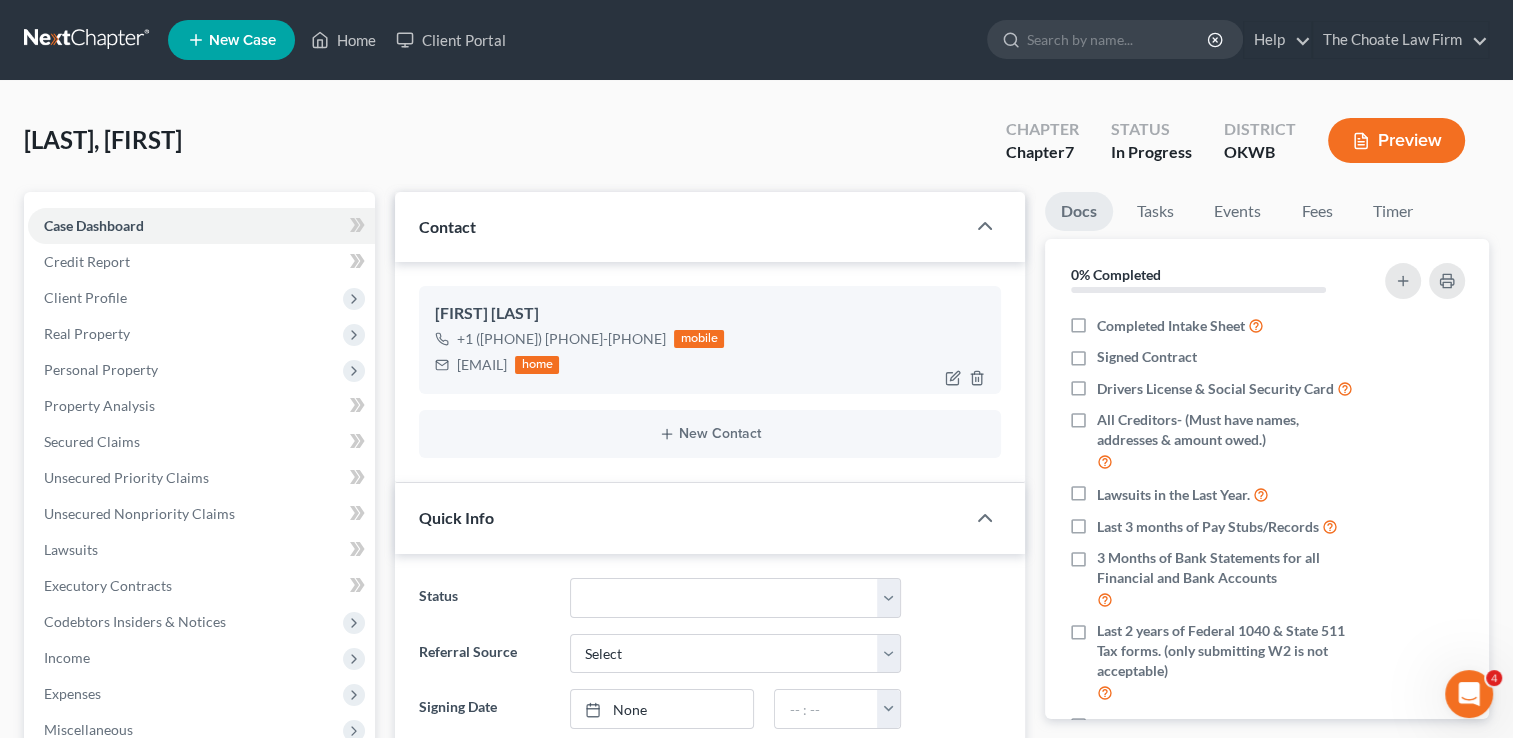 drag, startPoint x: 518, startPoint y: 367, endPoint x: 500, endPoint y: 368, distance: 18.027756 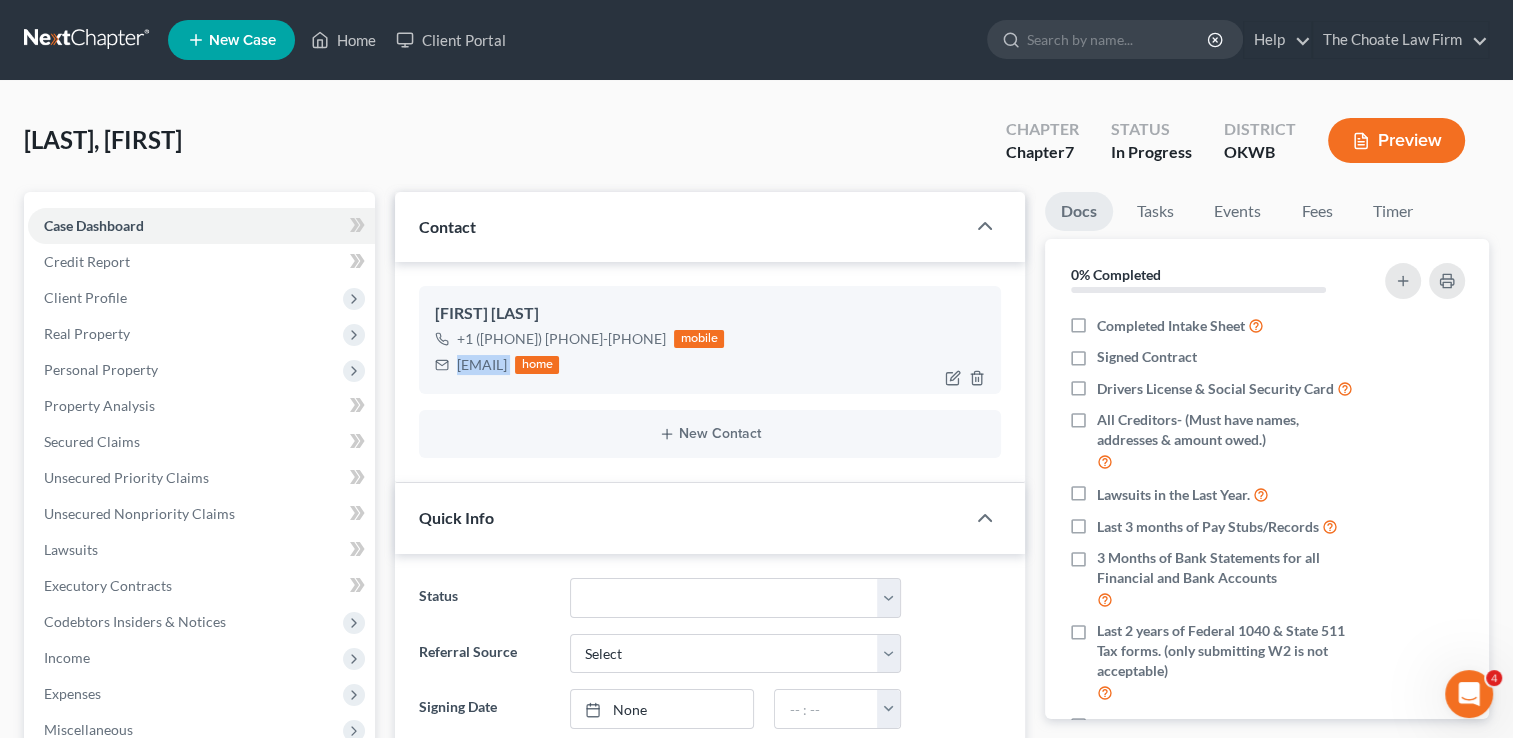 click on "[EMAIL]" at bounding box center [482, 365] 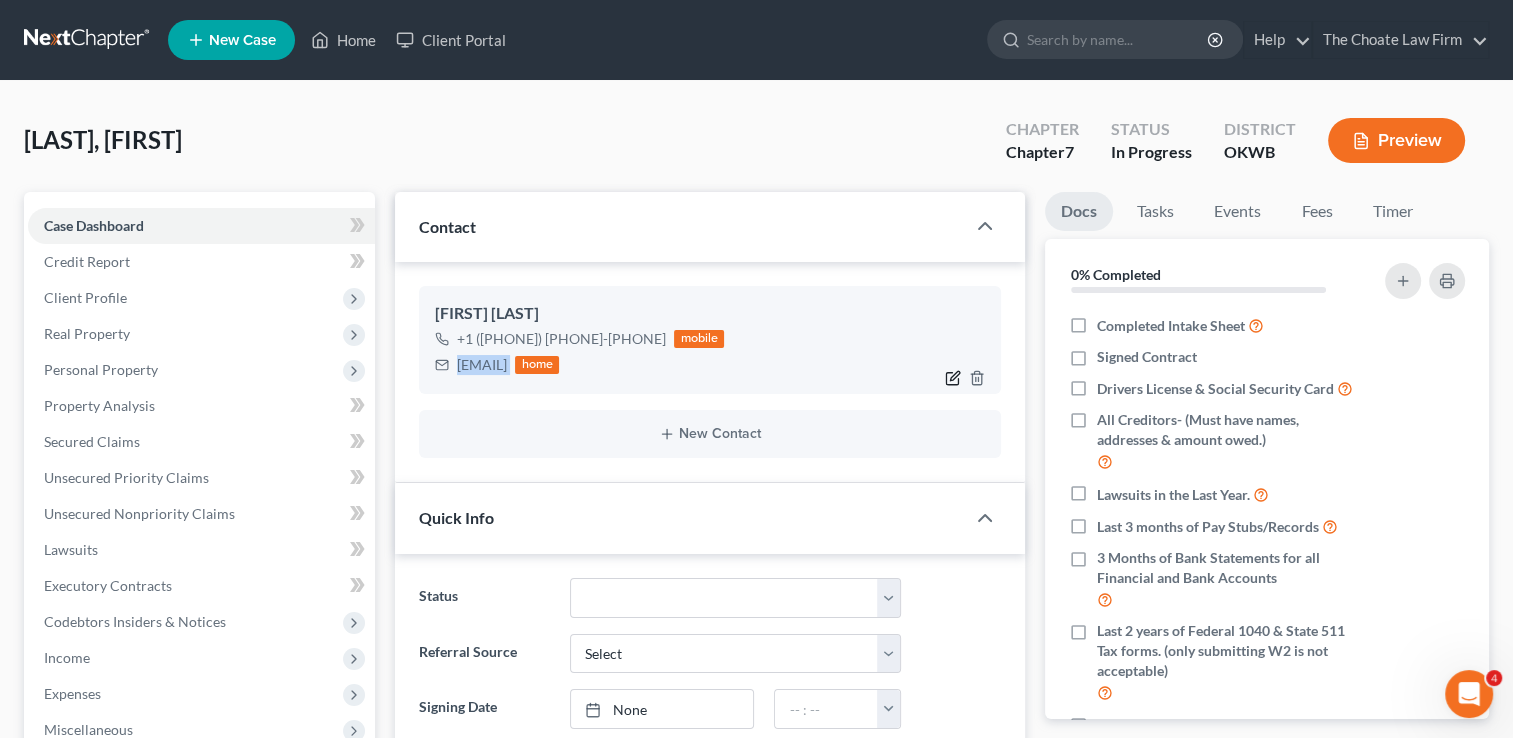 click 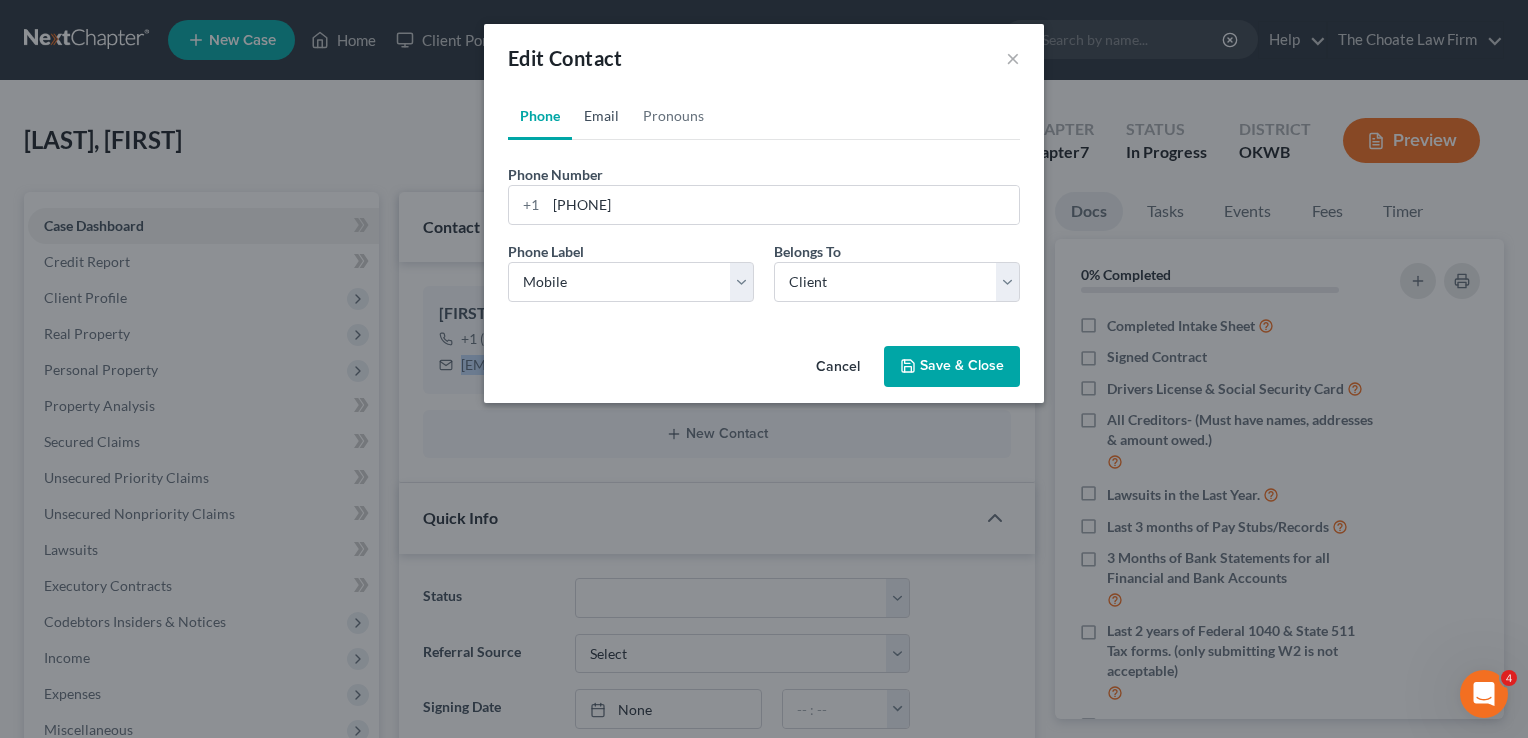 click on "Email" at bounding box center [601, 116] 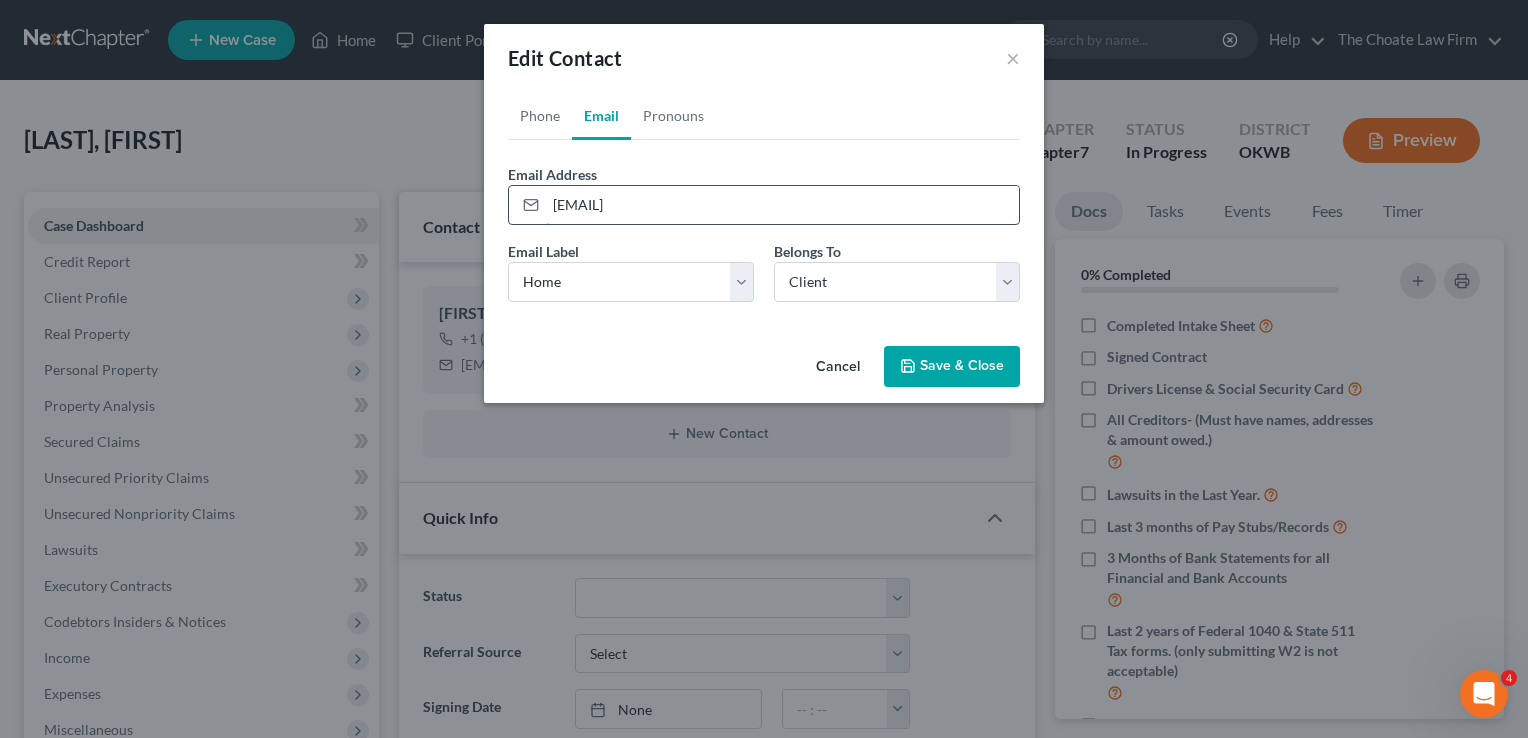 click on "[EMAIL]" at bounding box center [782, 205] 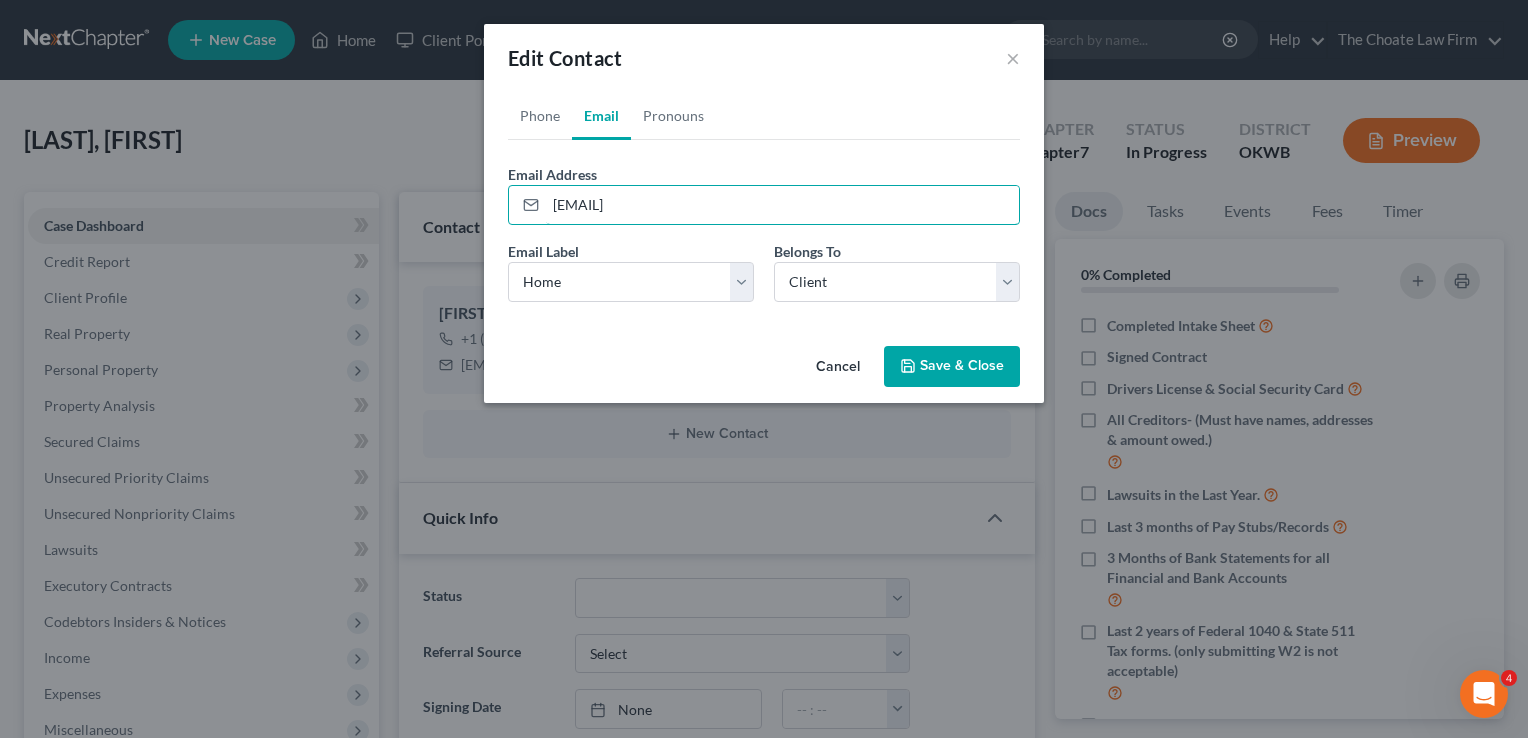 type on "[EMAIL]" 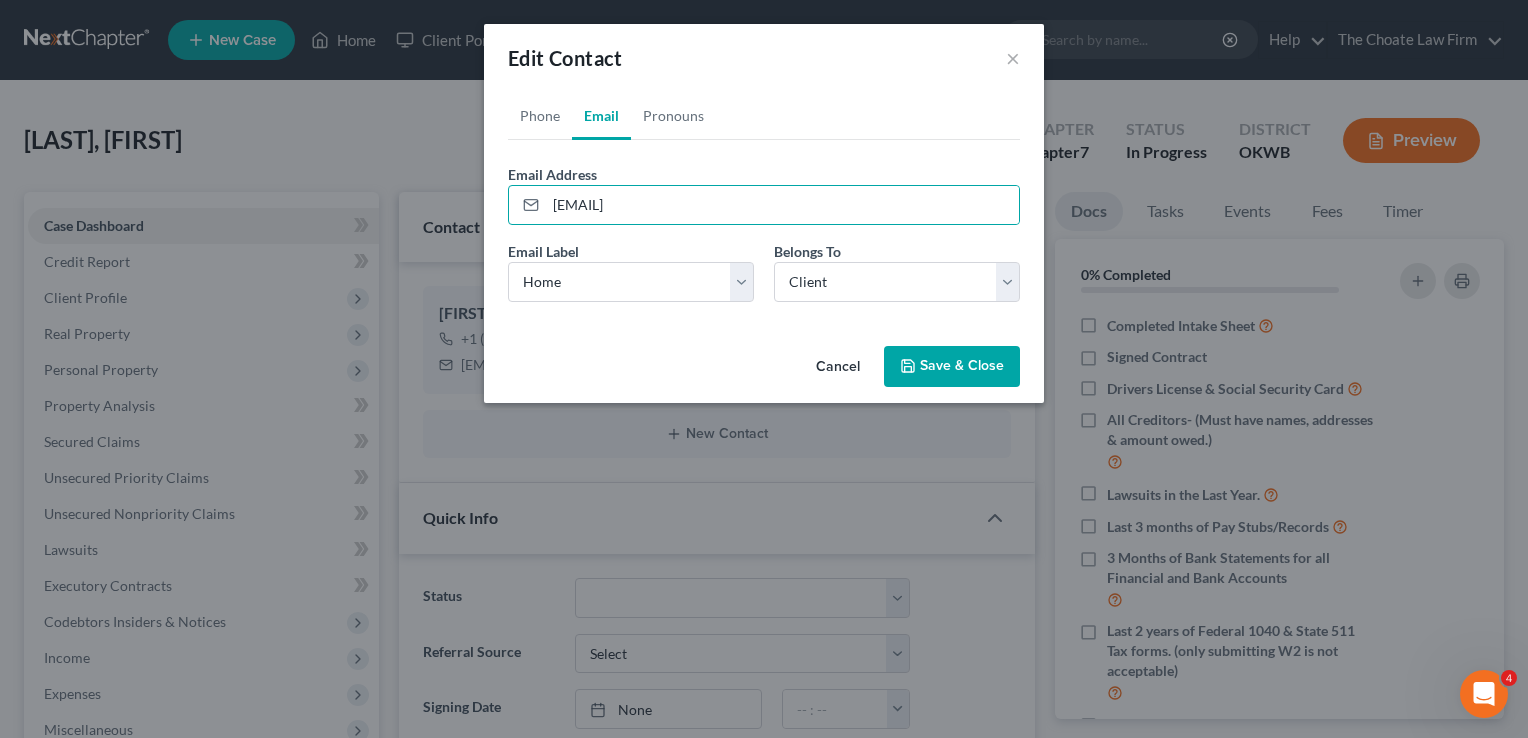 click 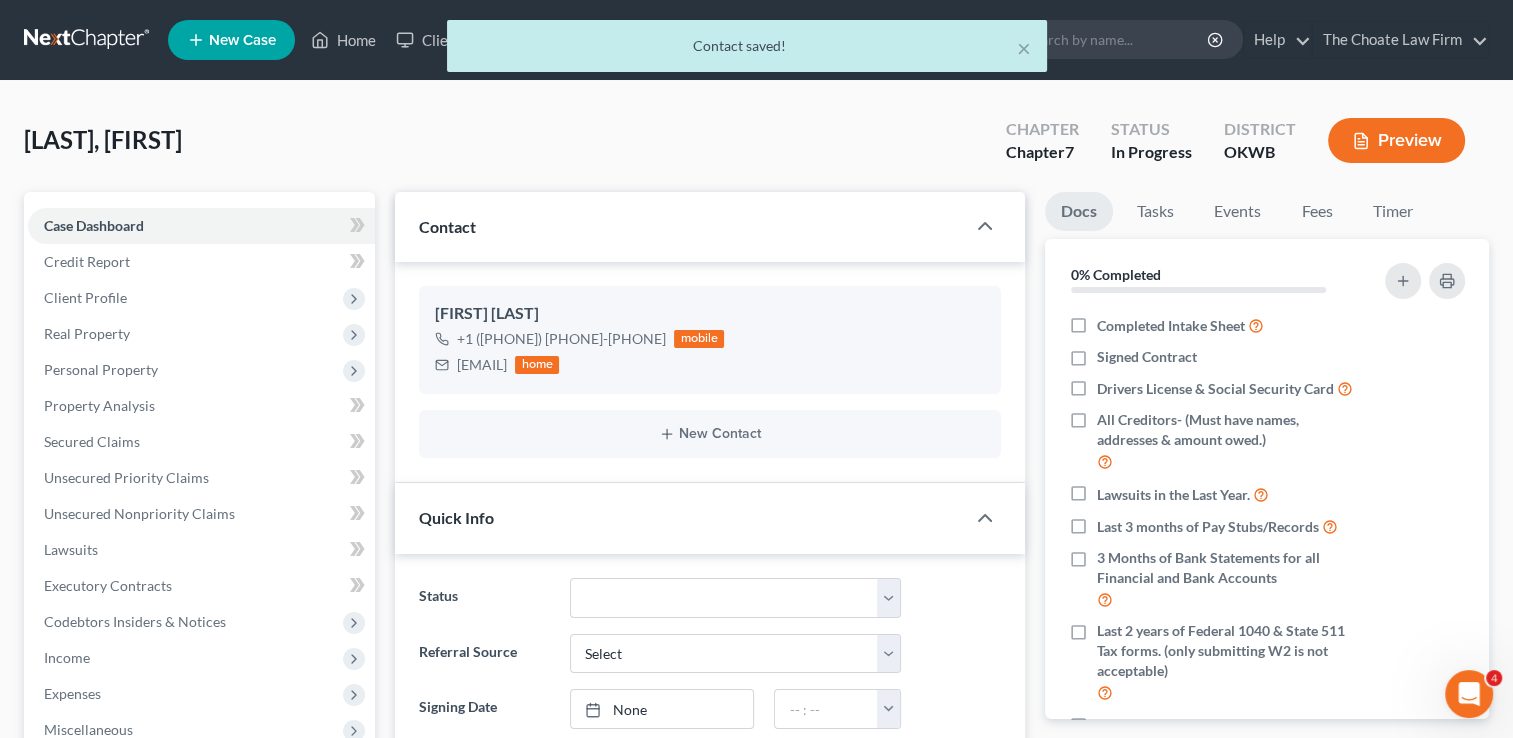 click on "× Contact saved!" at bounding box center (746, 51) 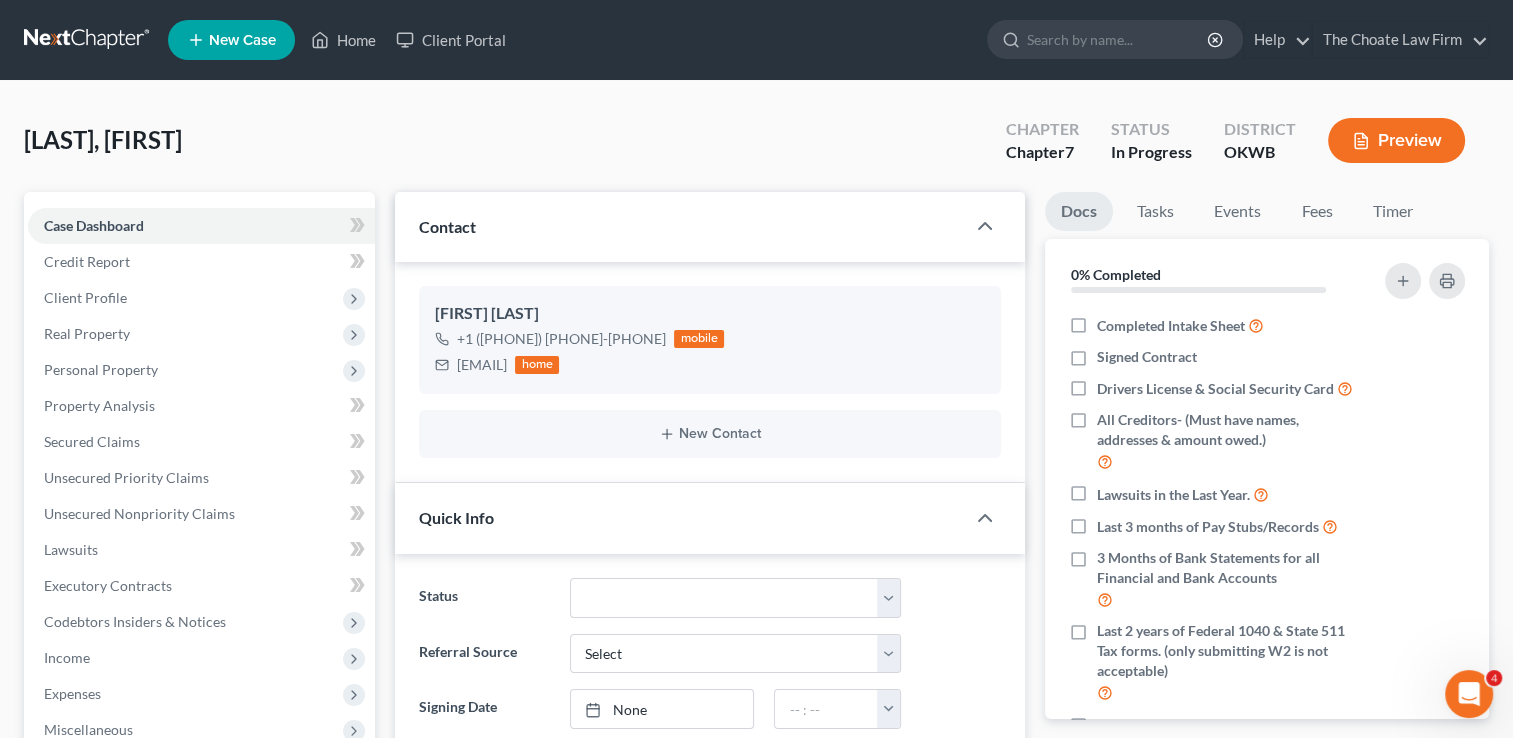 click on "New Case" at bounding box center (242, 40) 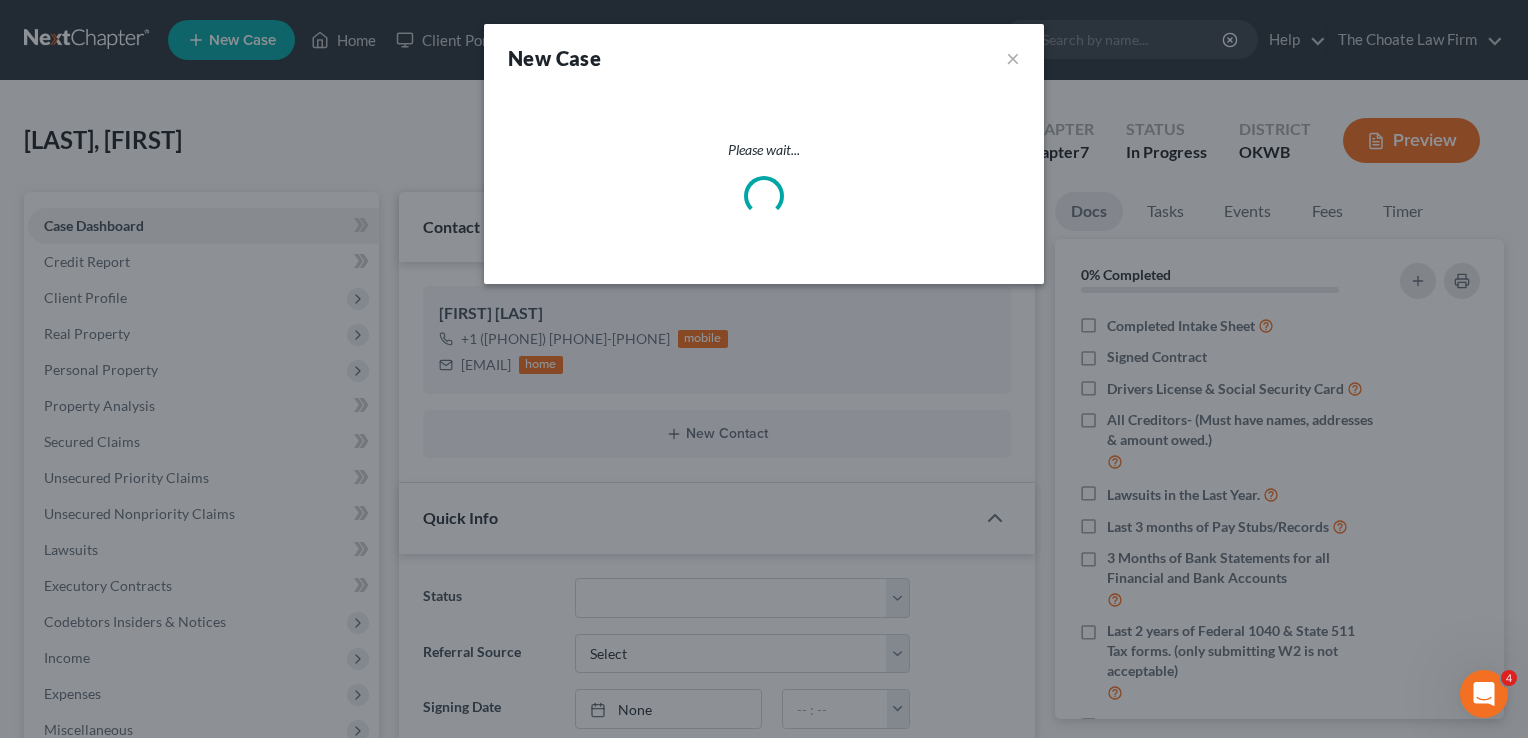 select on "65" 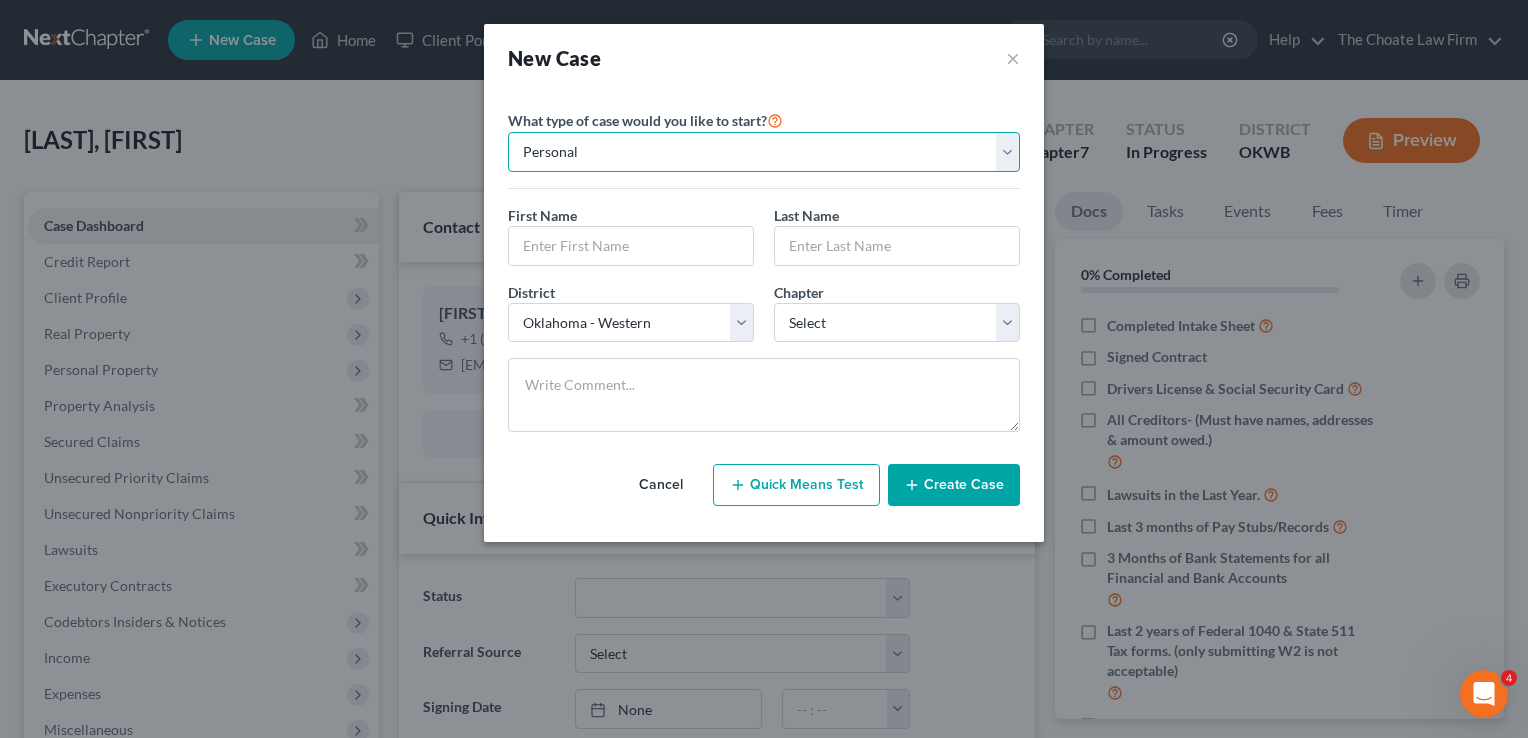 click on "Personal Business" at bounding box center [764, 152] 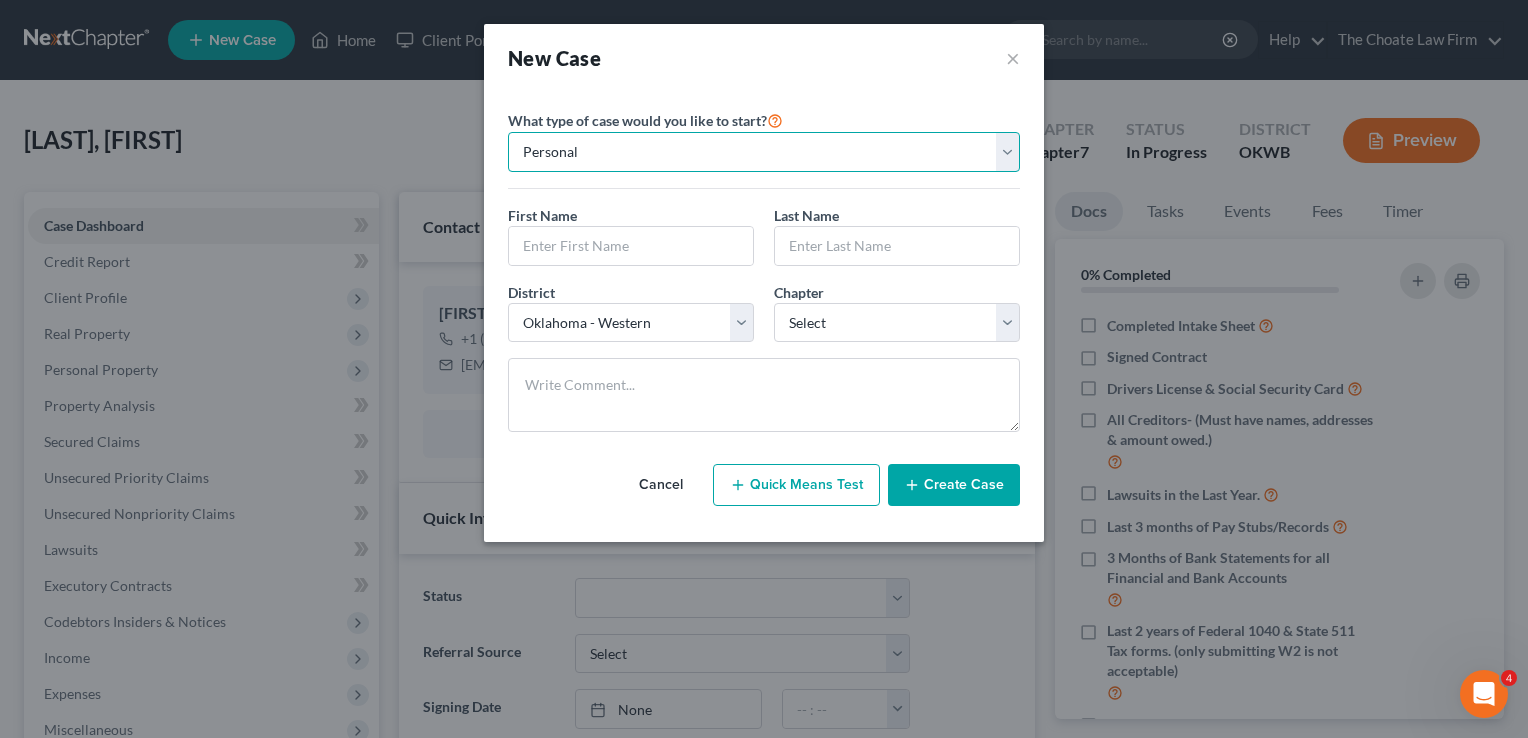 click on "Personal Business" at bounding box center (764, 152) 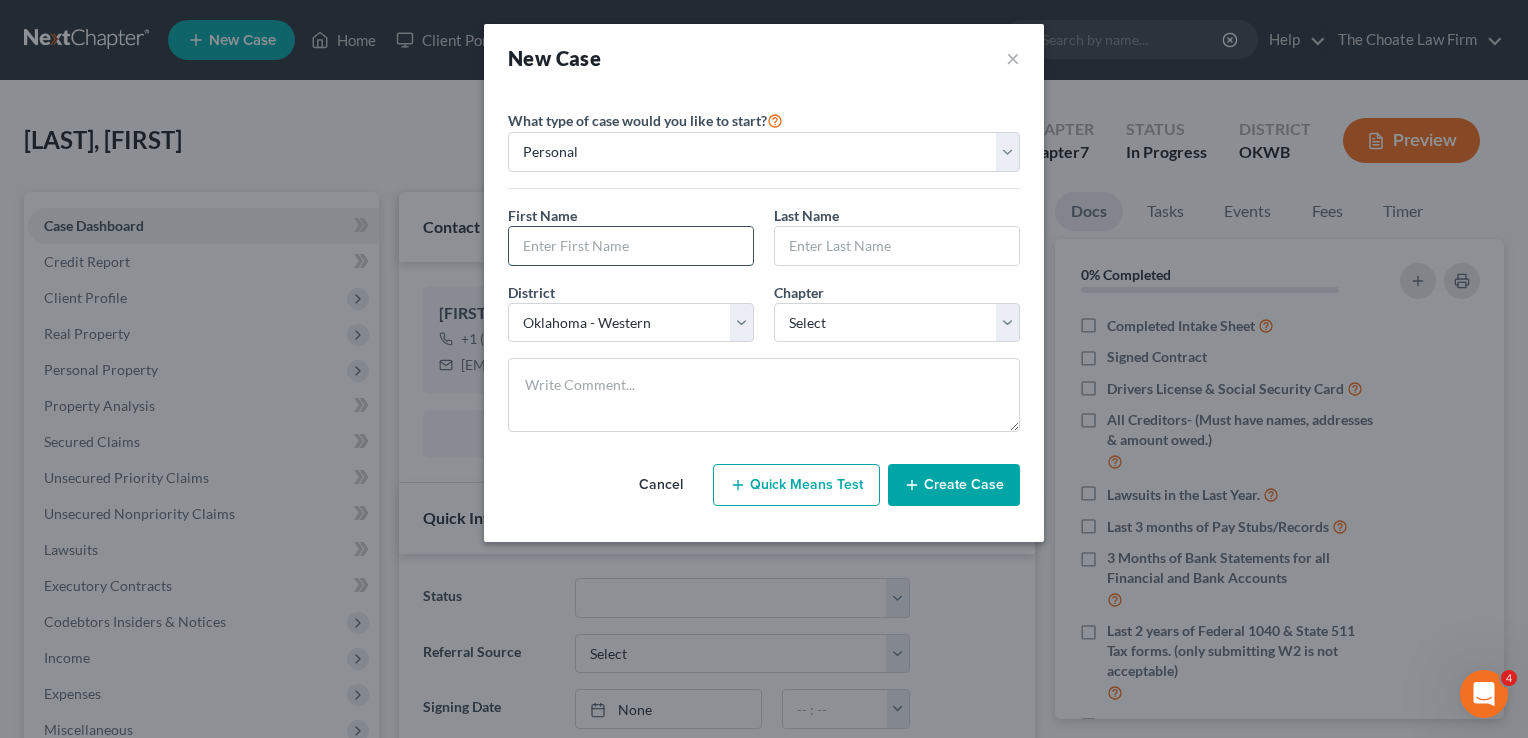 click at bounding box center (631, 246) 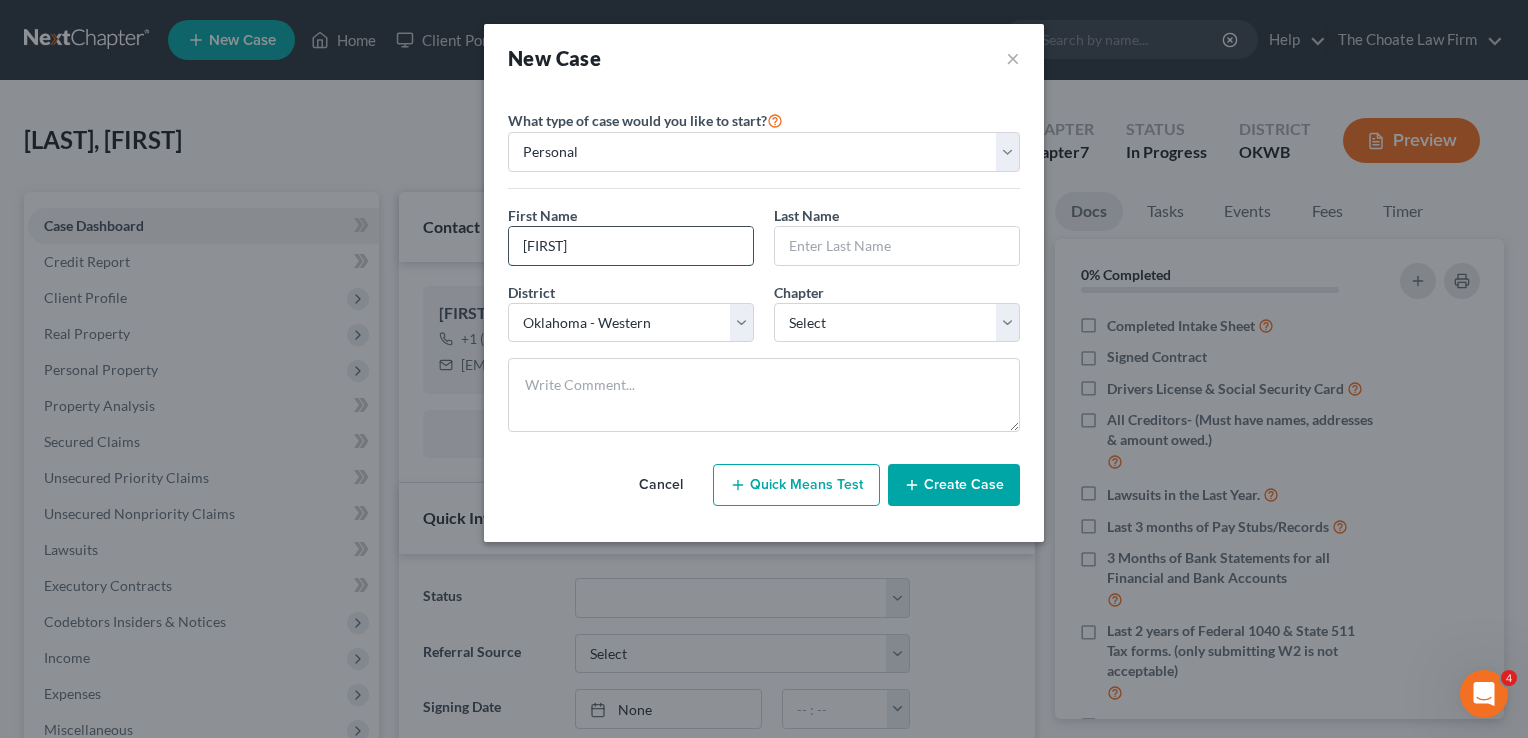 type on "[FIRST]" 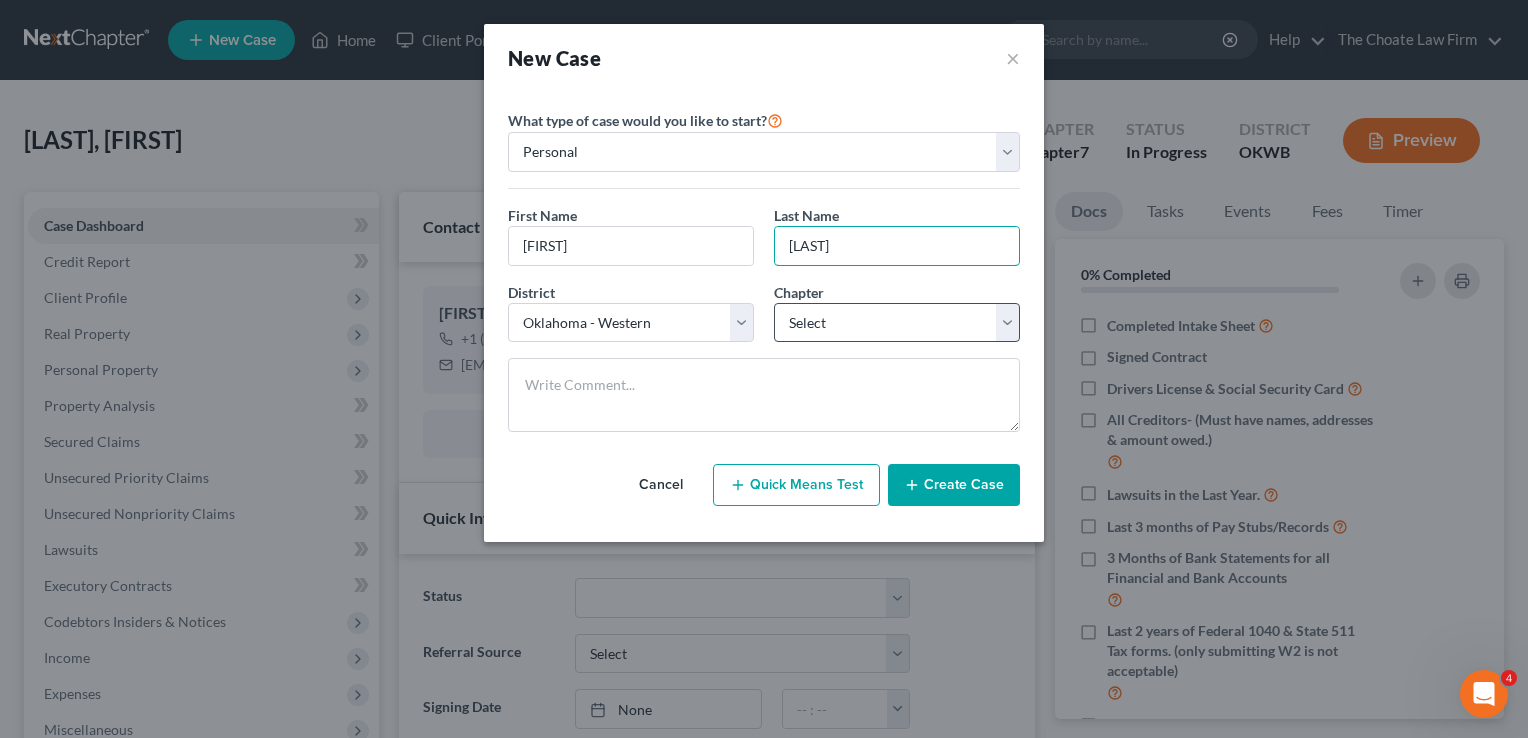 type on "[LAST]" 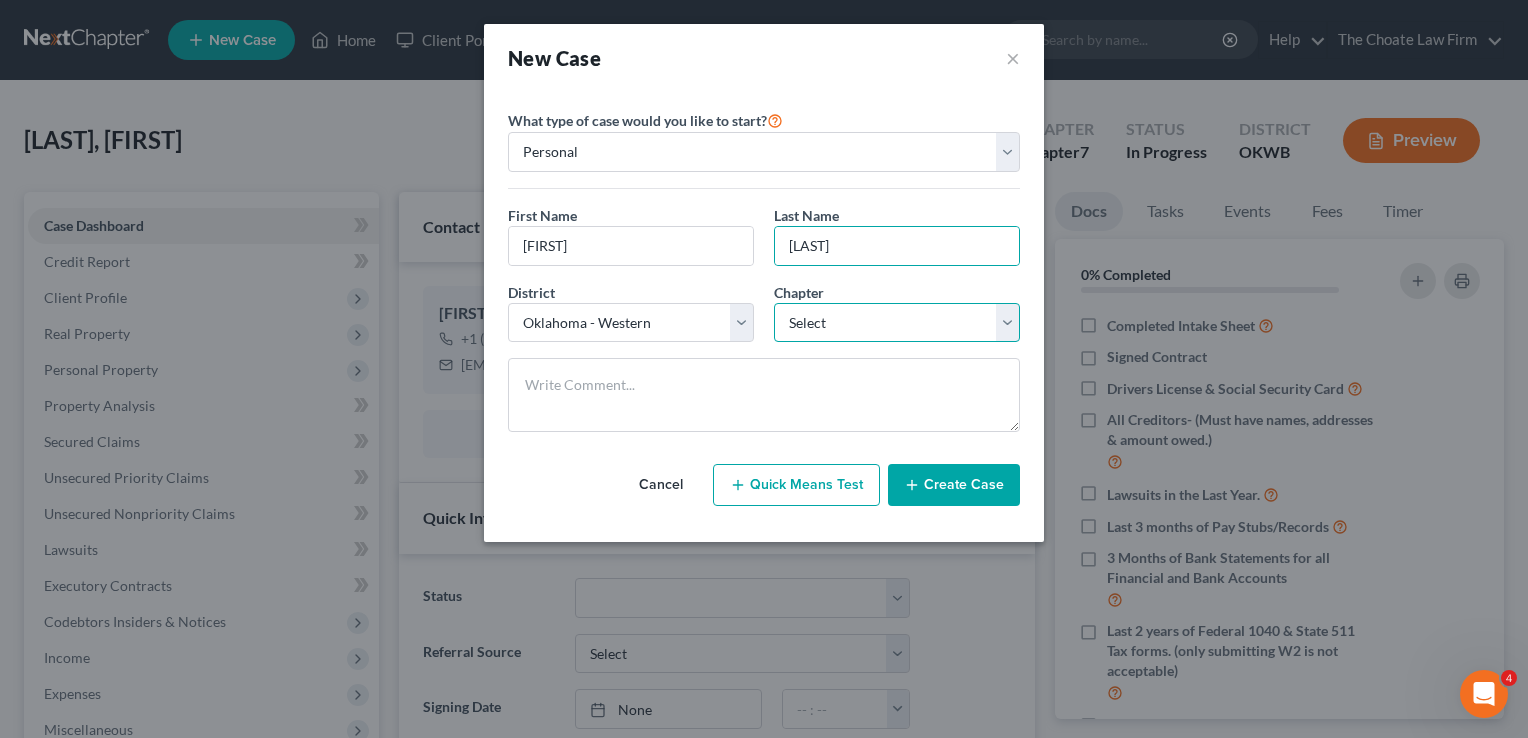 click on "Select 7 11 12 13" at bounding box center (897, 323) 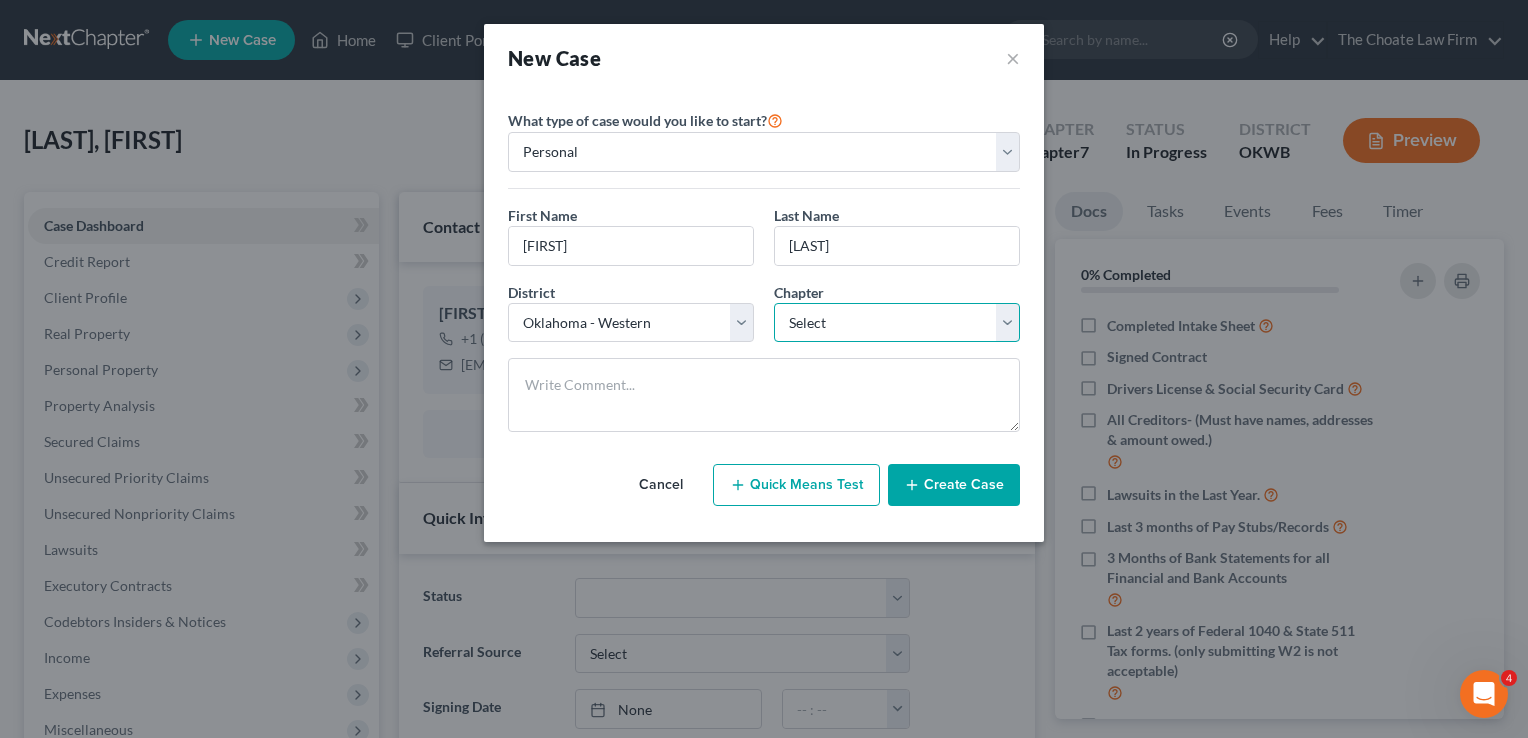 select on "3" 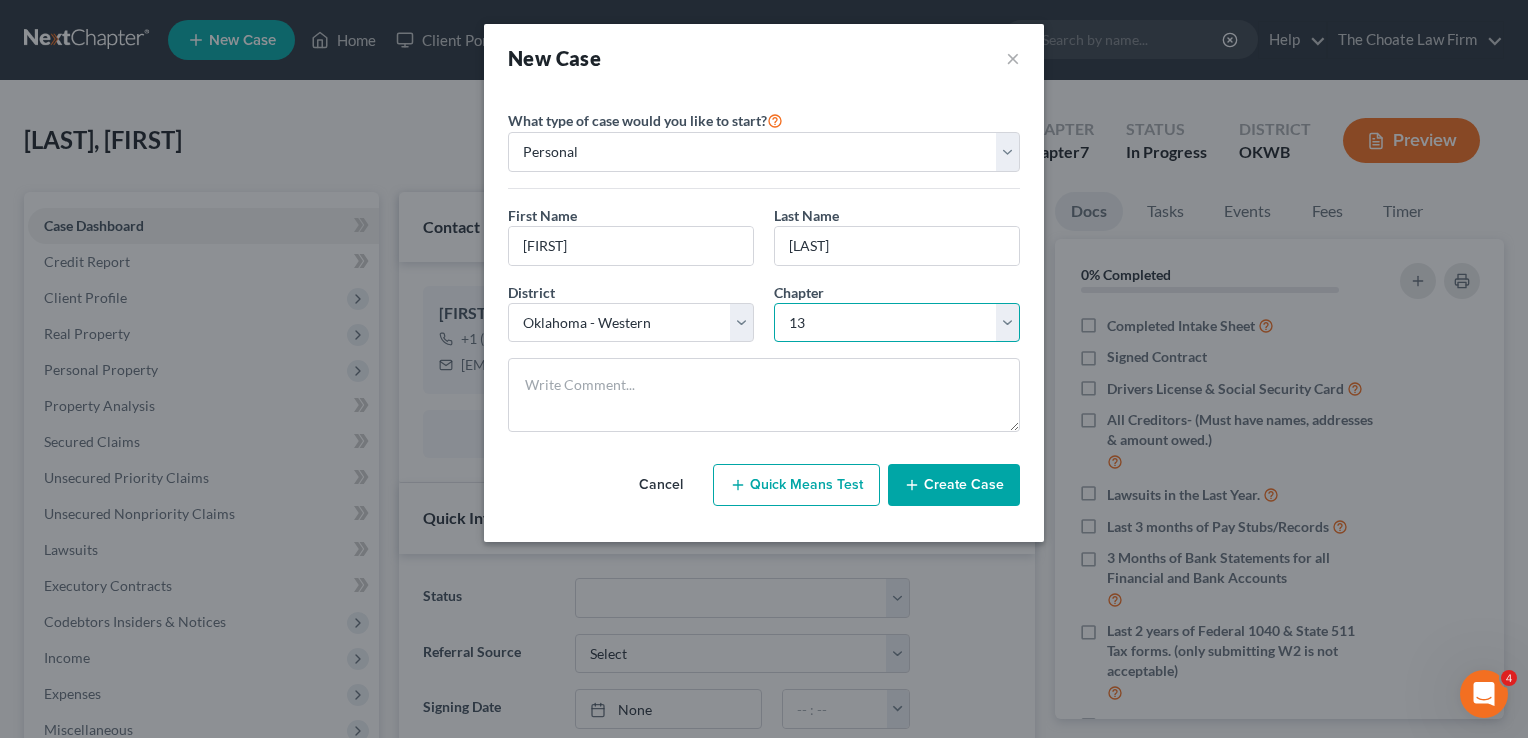 click on "Select 7 11 12 13" at bounding box center [897, 323] 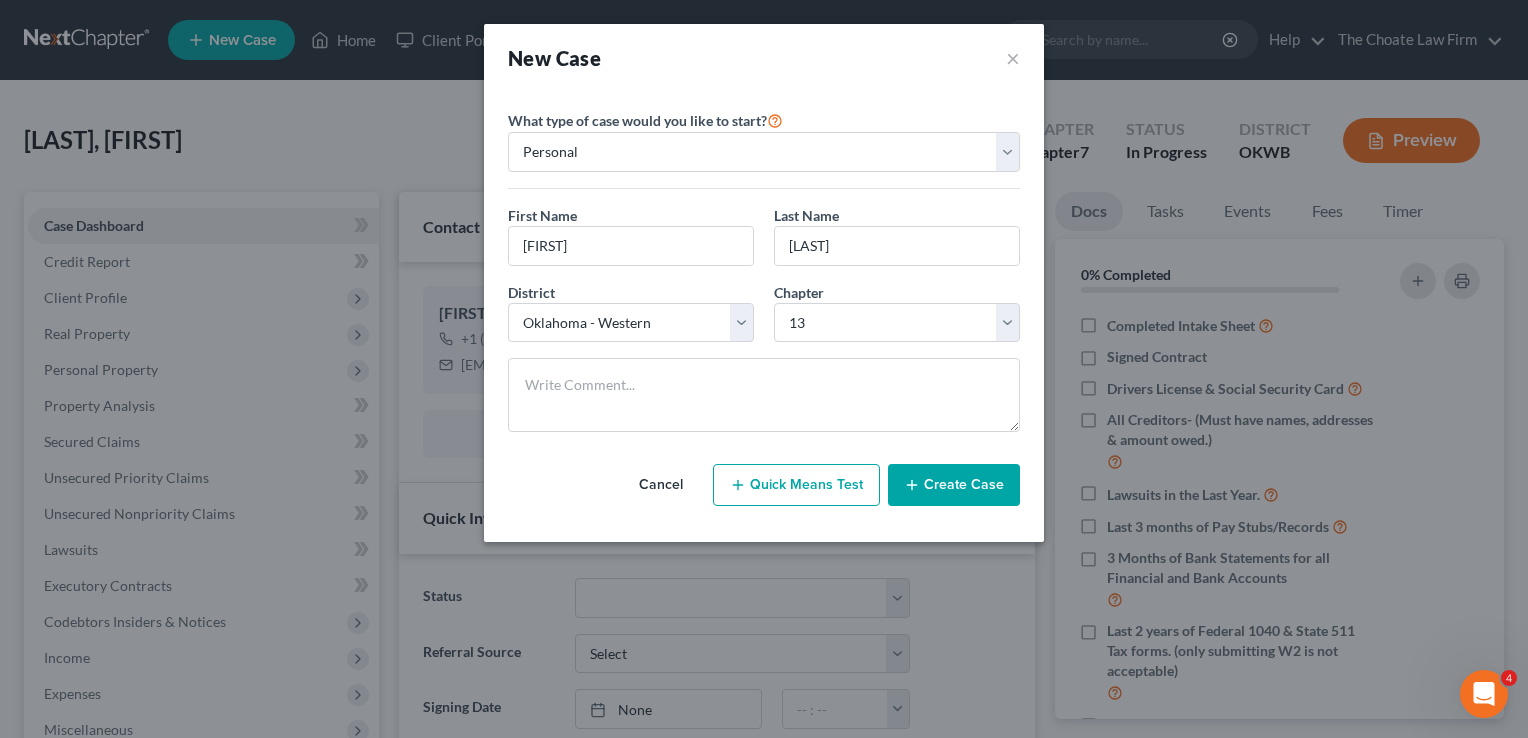 click on "Create Case" at bounding box center (954, 485) 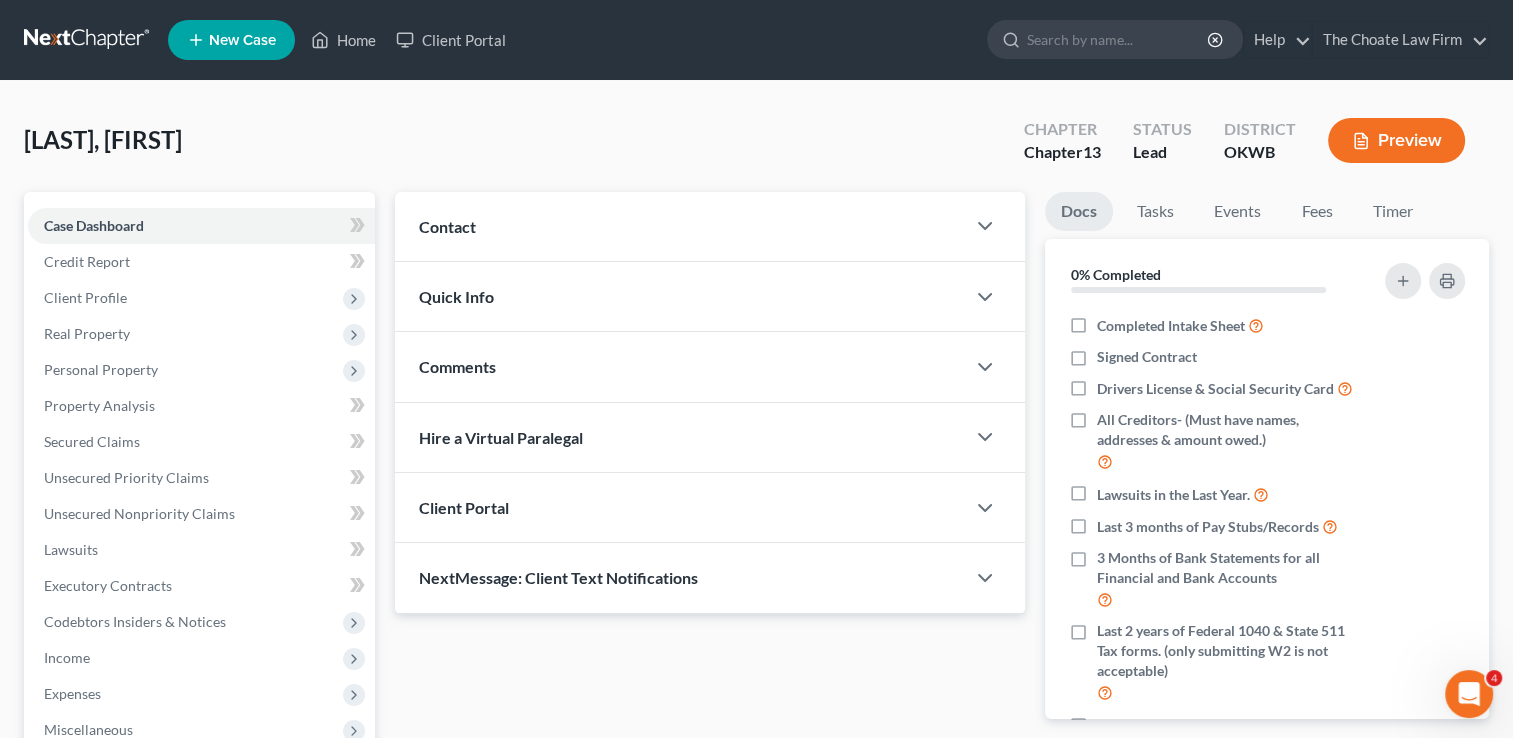 click on "Contact" at bounding box center (680, 226) 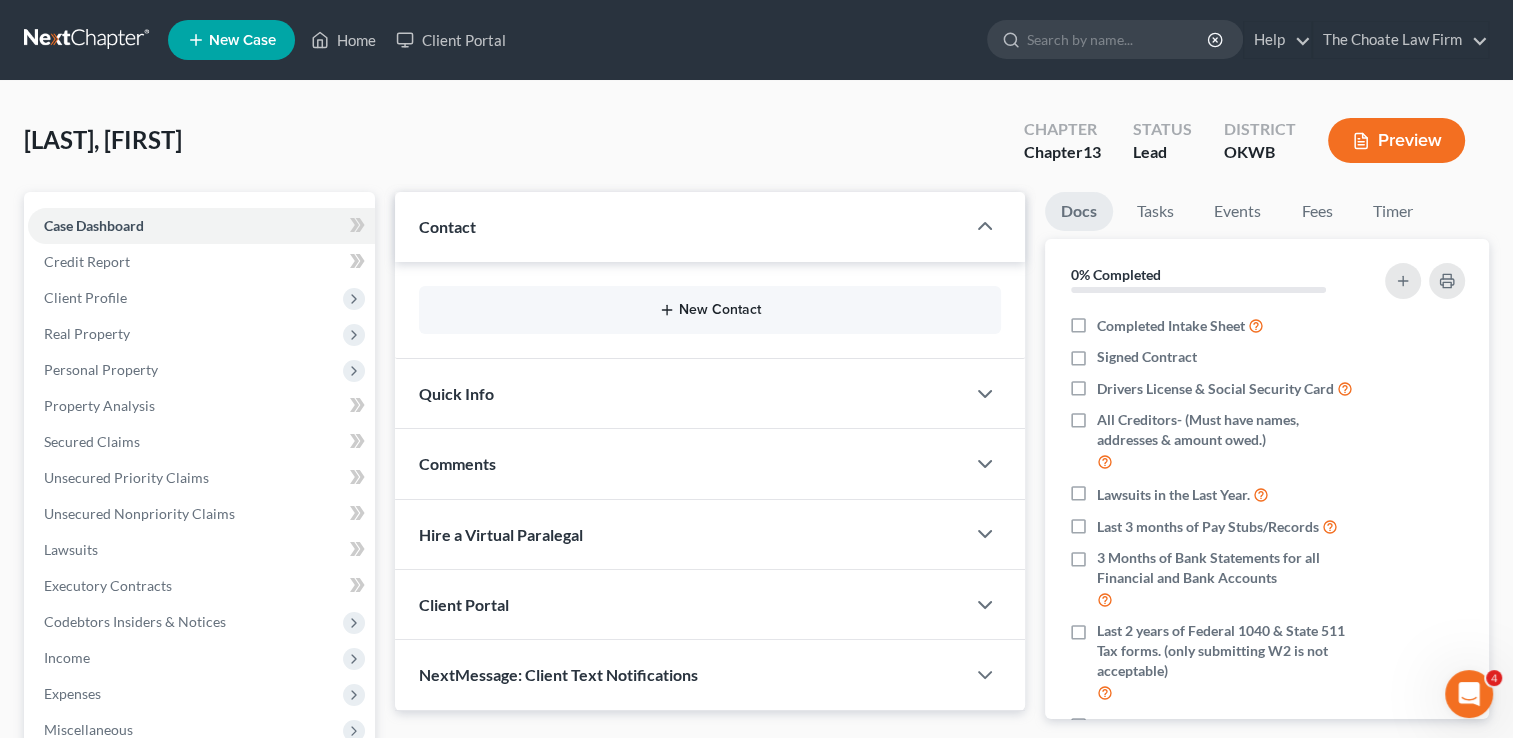 click on "New Contact" at bounding box center [710, 310] 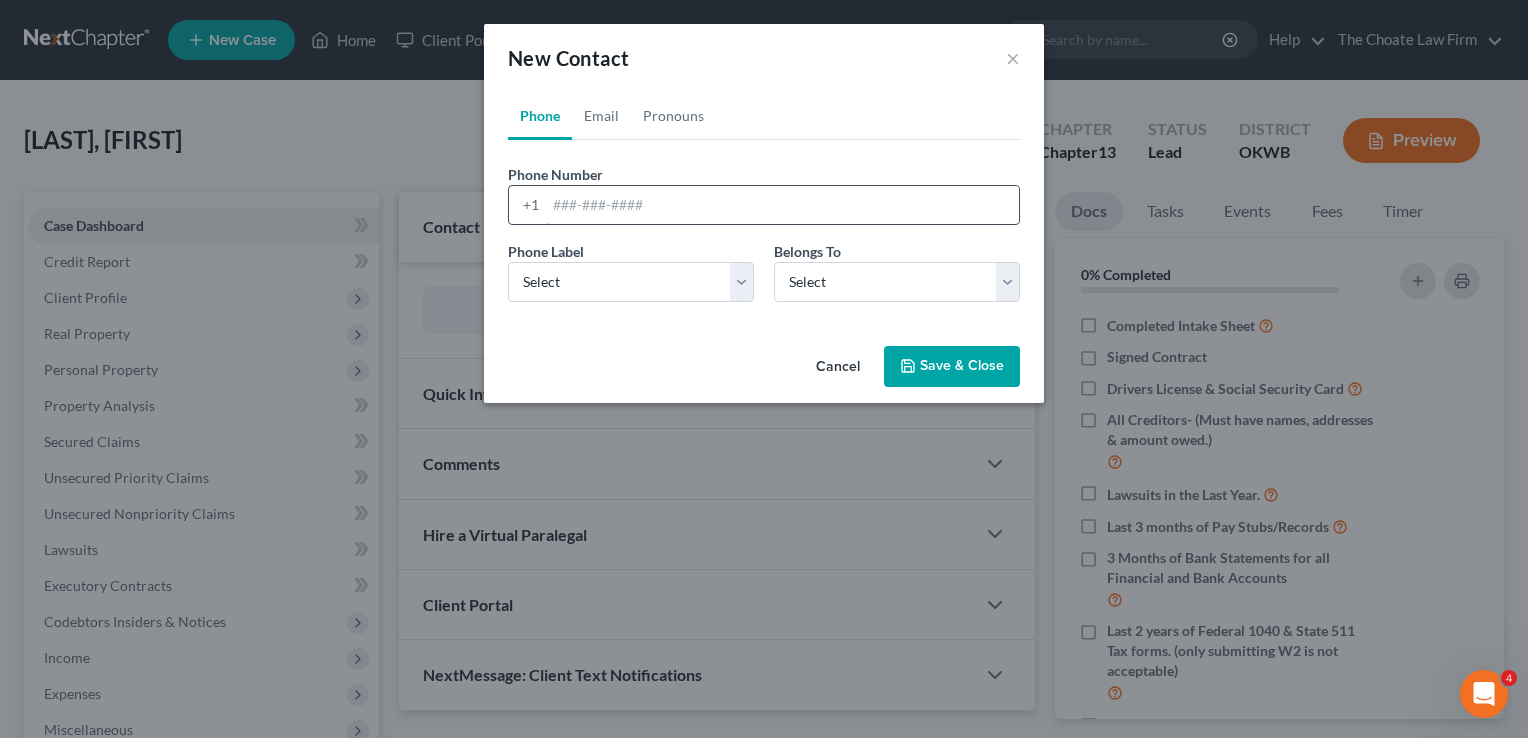 click at bounding box center (782, 205) 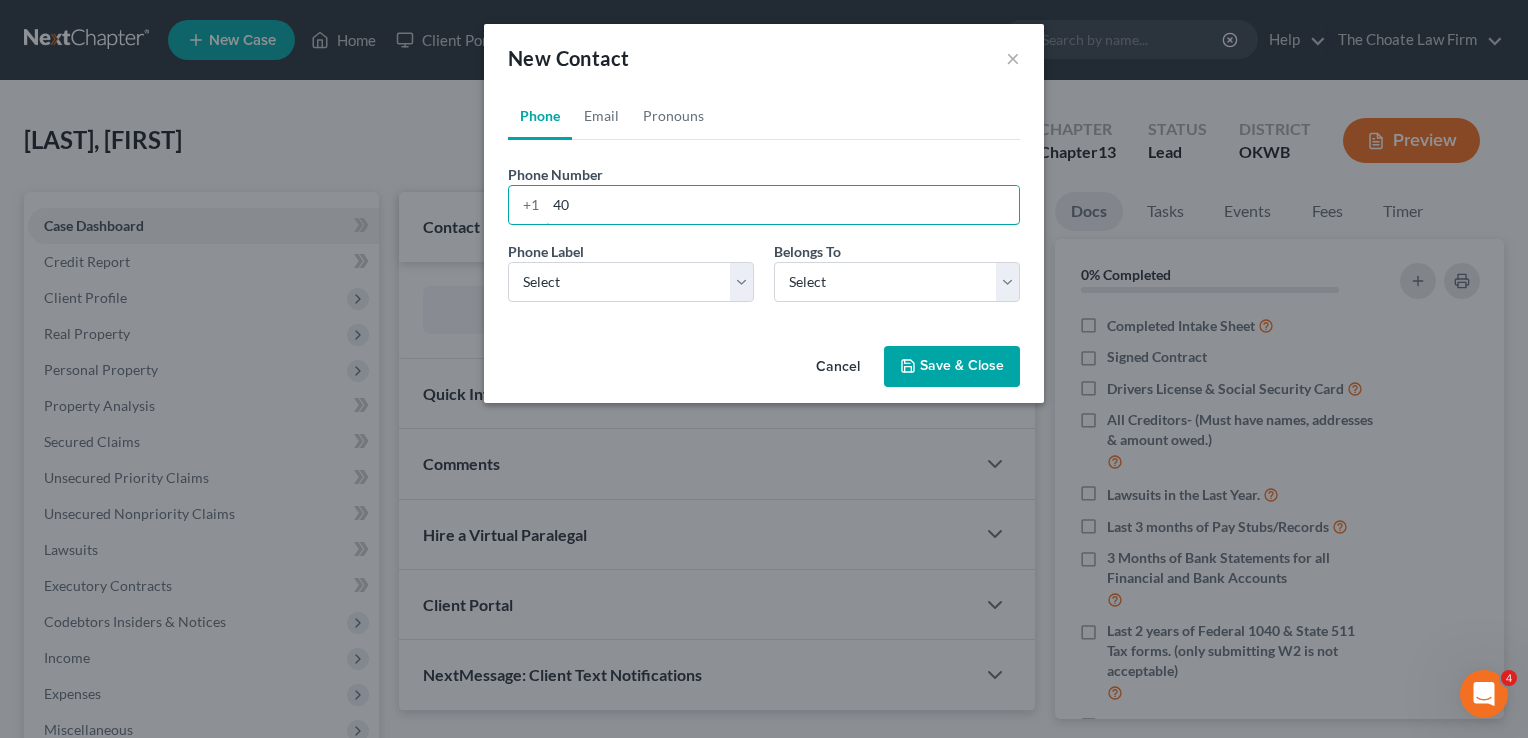 type on "4" 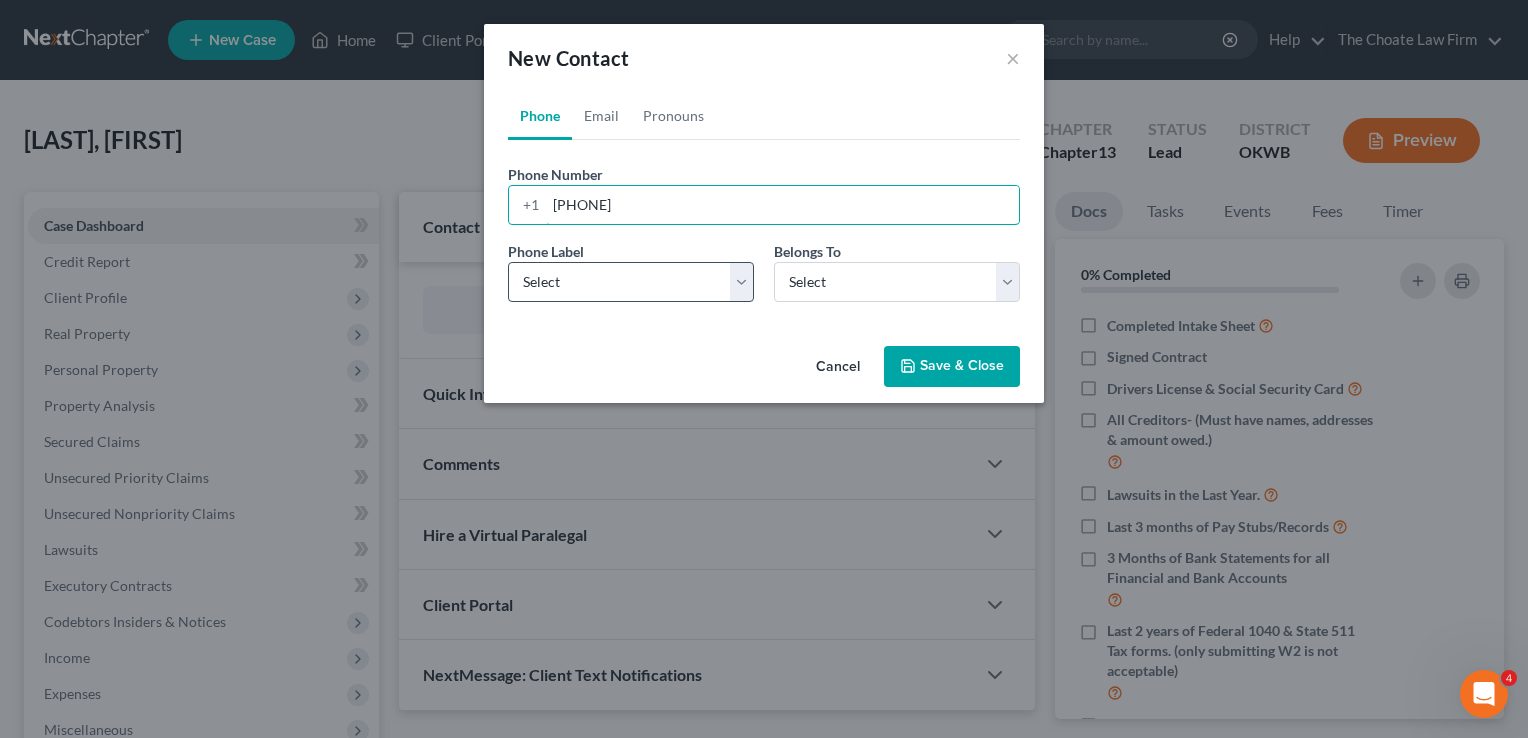 type on "[PHONE]" 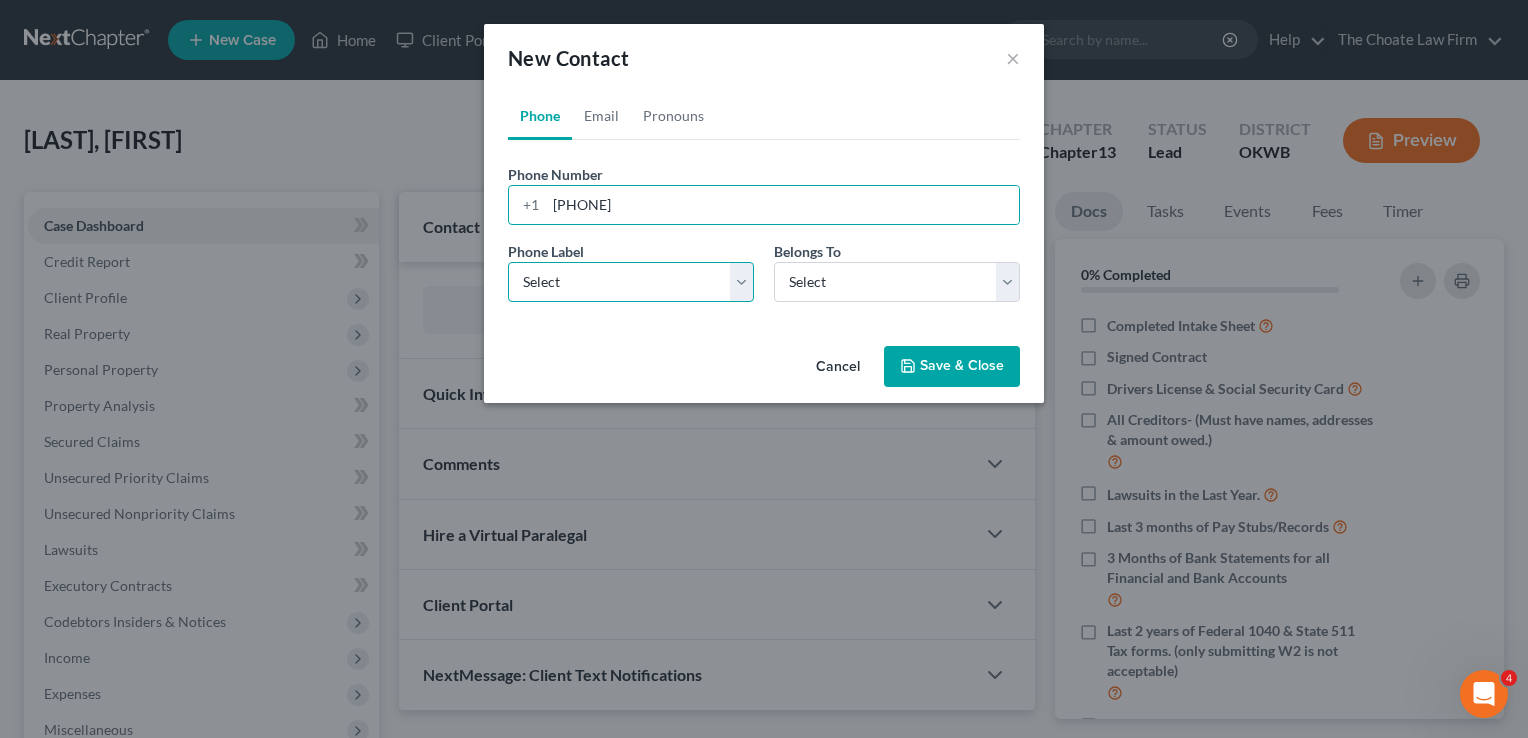 click on "Select Mobile Home Work Other" at bounding box center (631, 282) 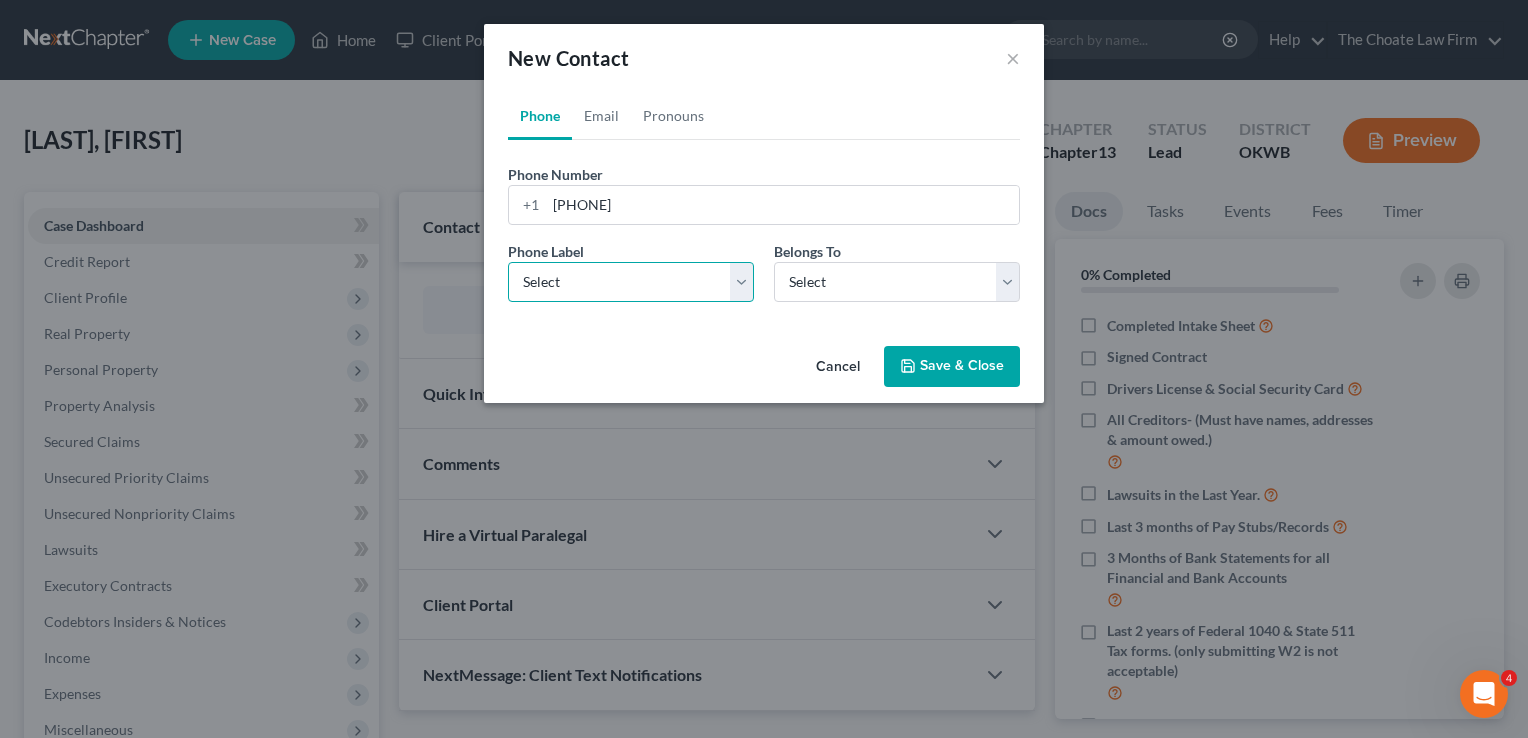 select on "0" 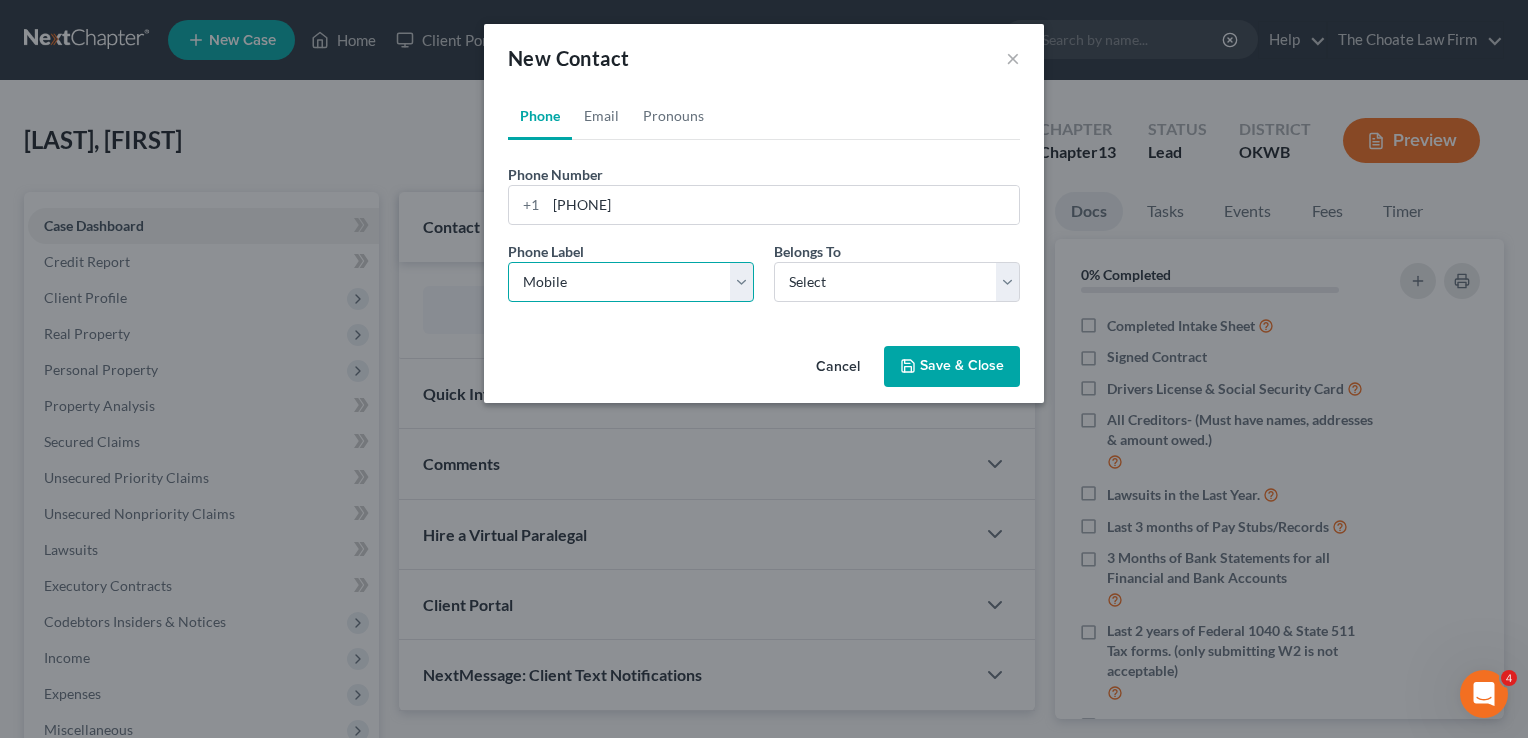 click on "Select Mobile Home Work Other" at bounding box center (631, 282) 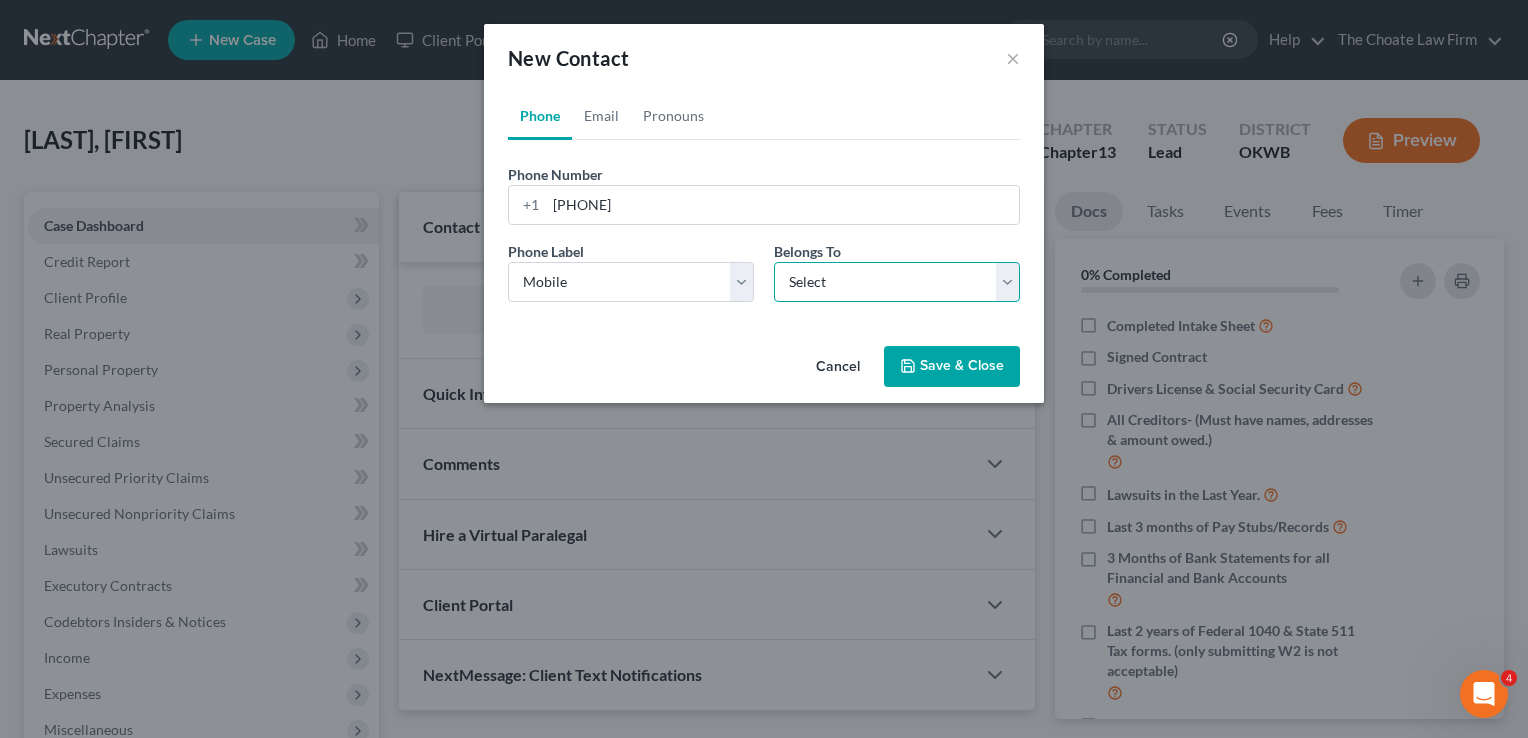 click on "Select Client Other" at bounding box center [897, 282] 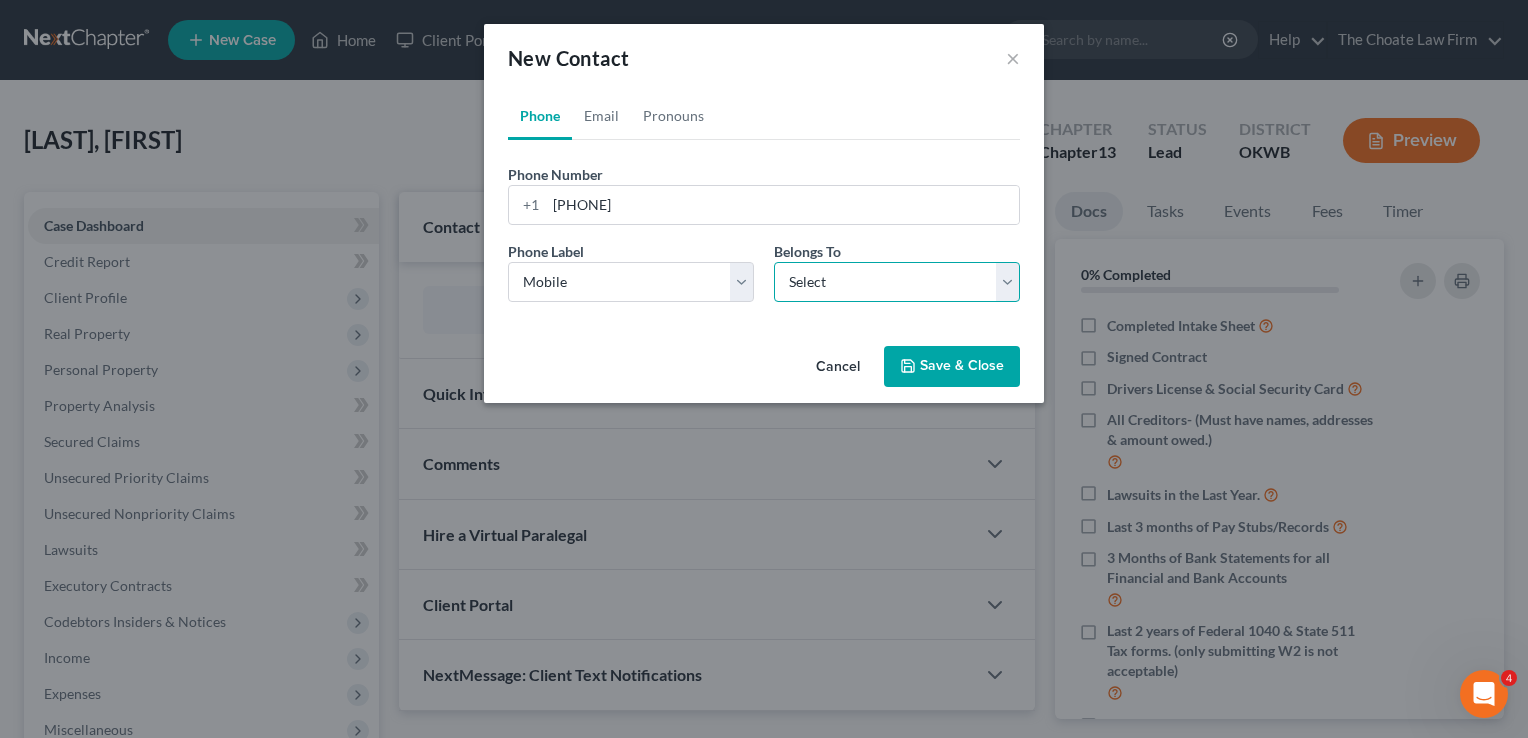 select on "0" 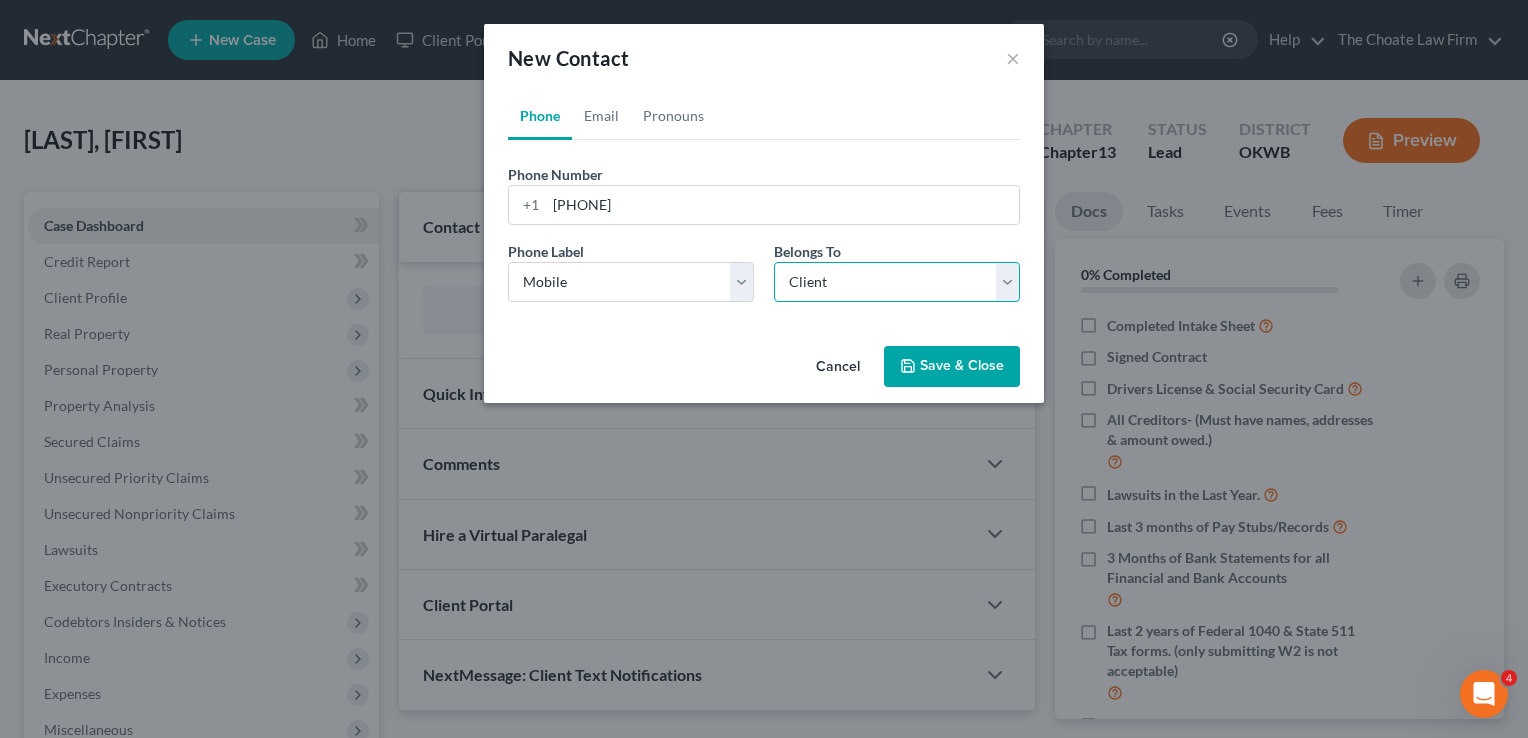 click on "Select Client Other" at bounding box center (897, 282) 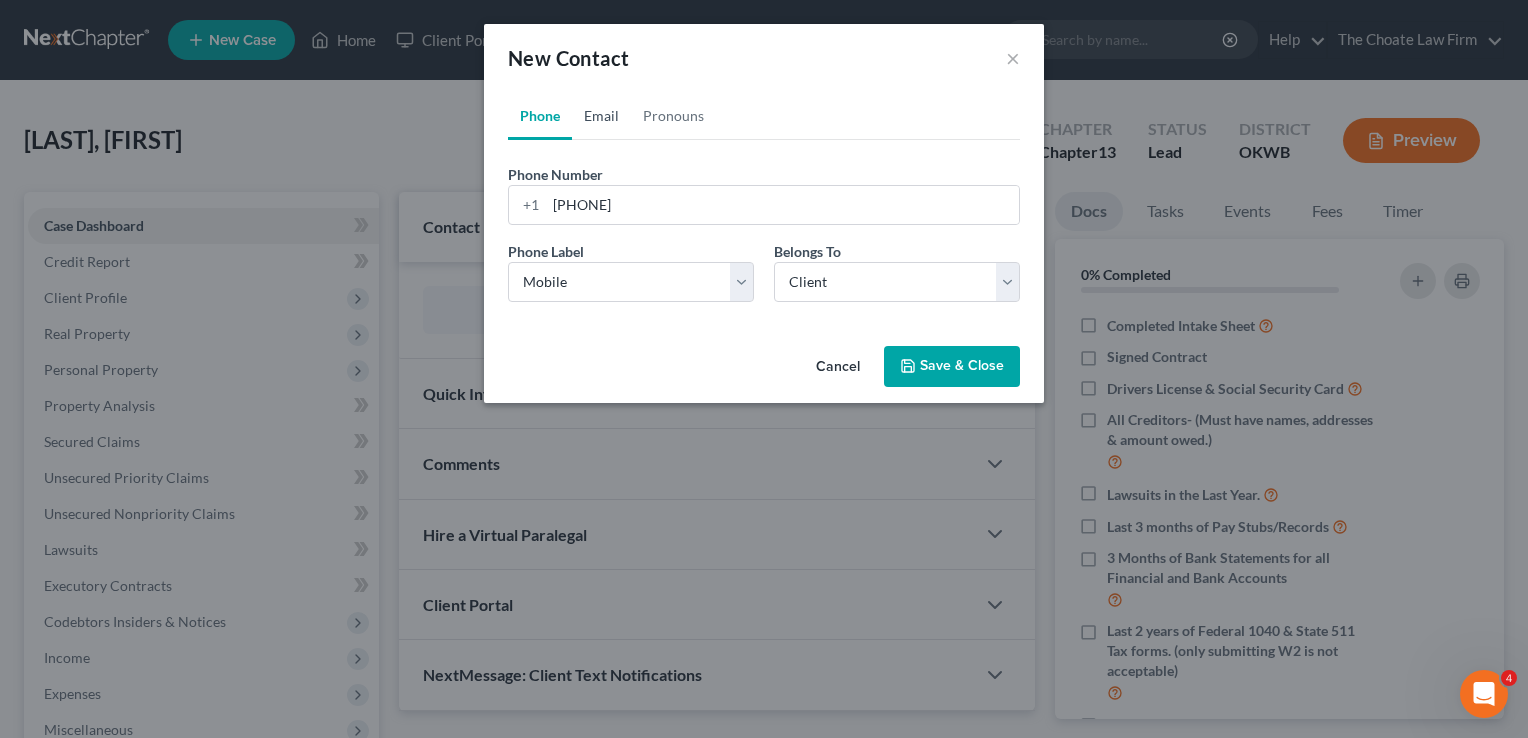 click on "Email" at bounding box center (601, 116) 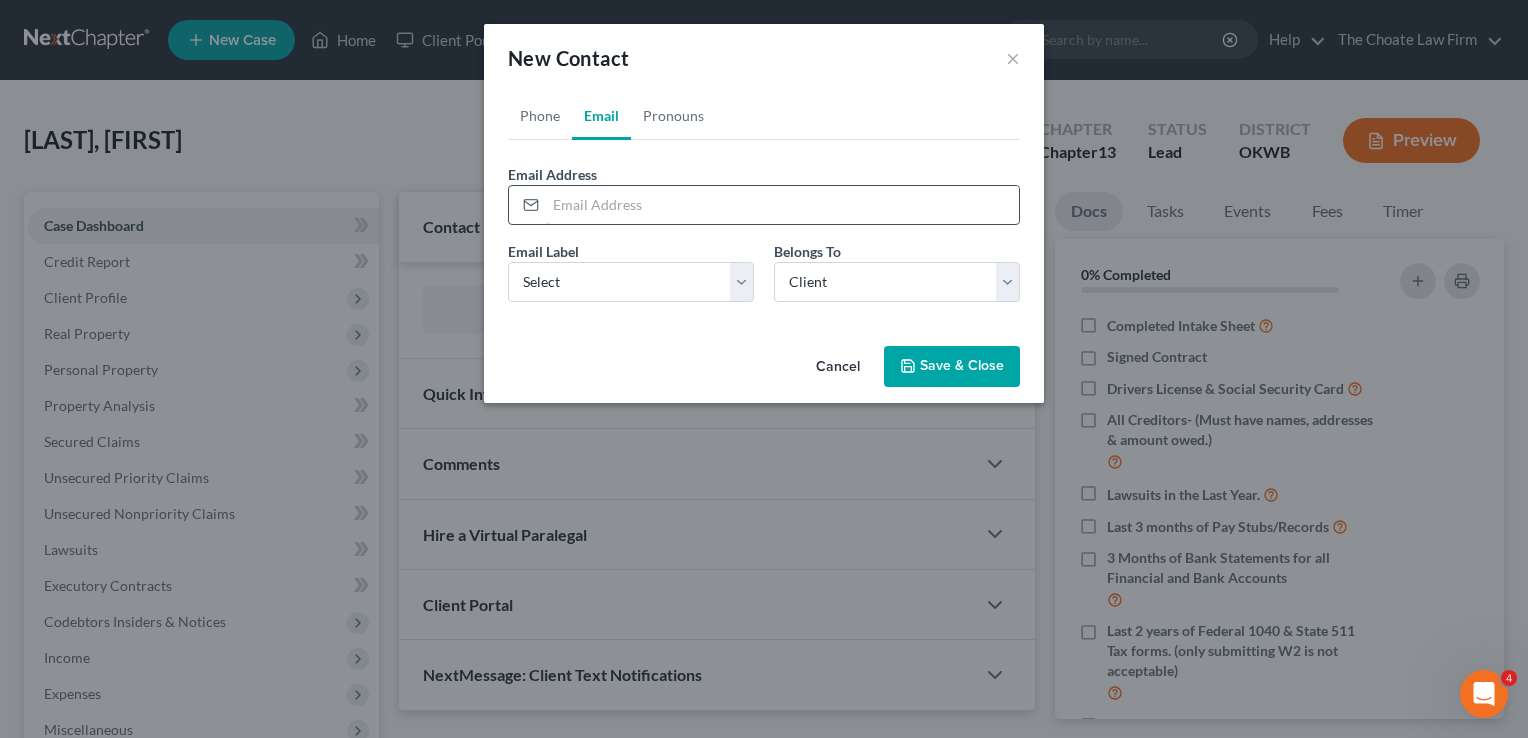 click at bounding box center (782, 205) 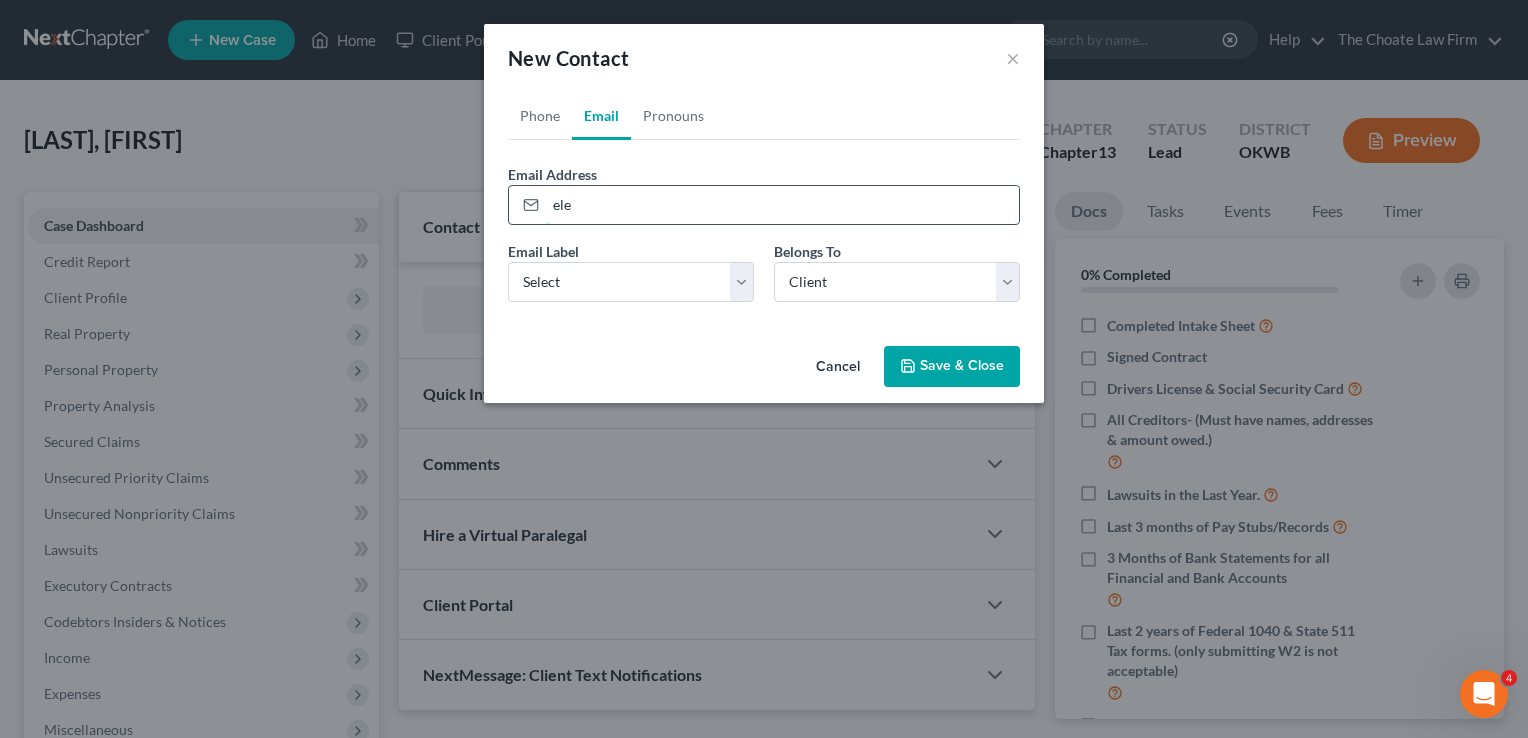 type on "[EMAIL]" 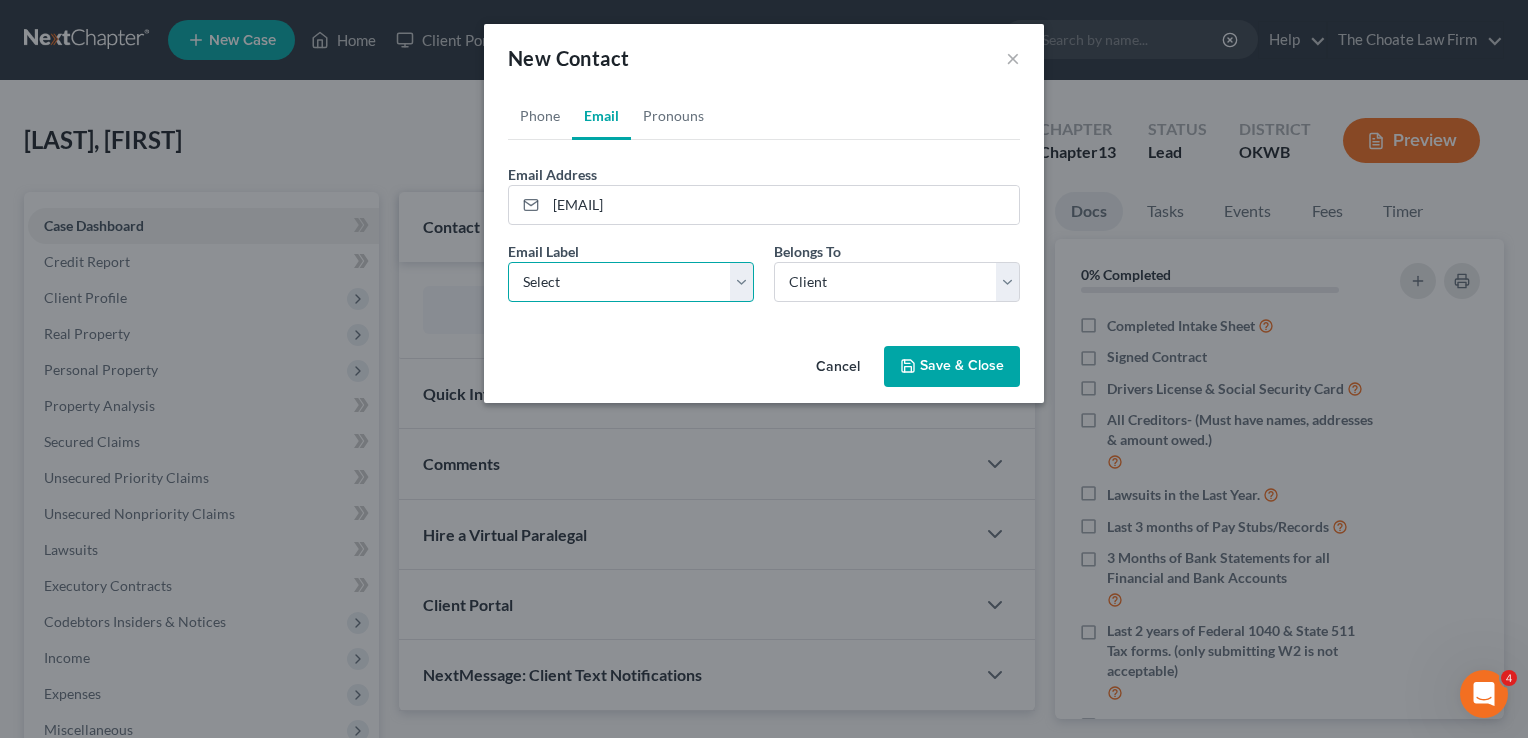 click on "Select Home Work Other" at bounding box center (631, 282) 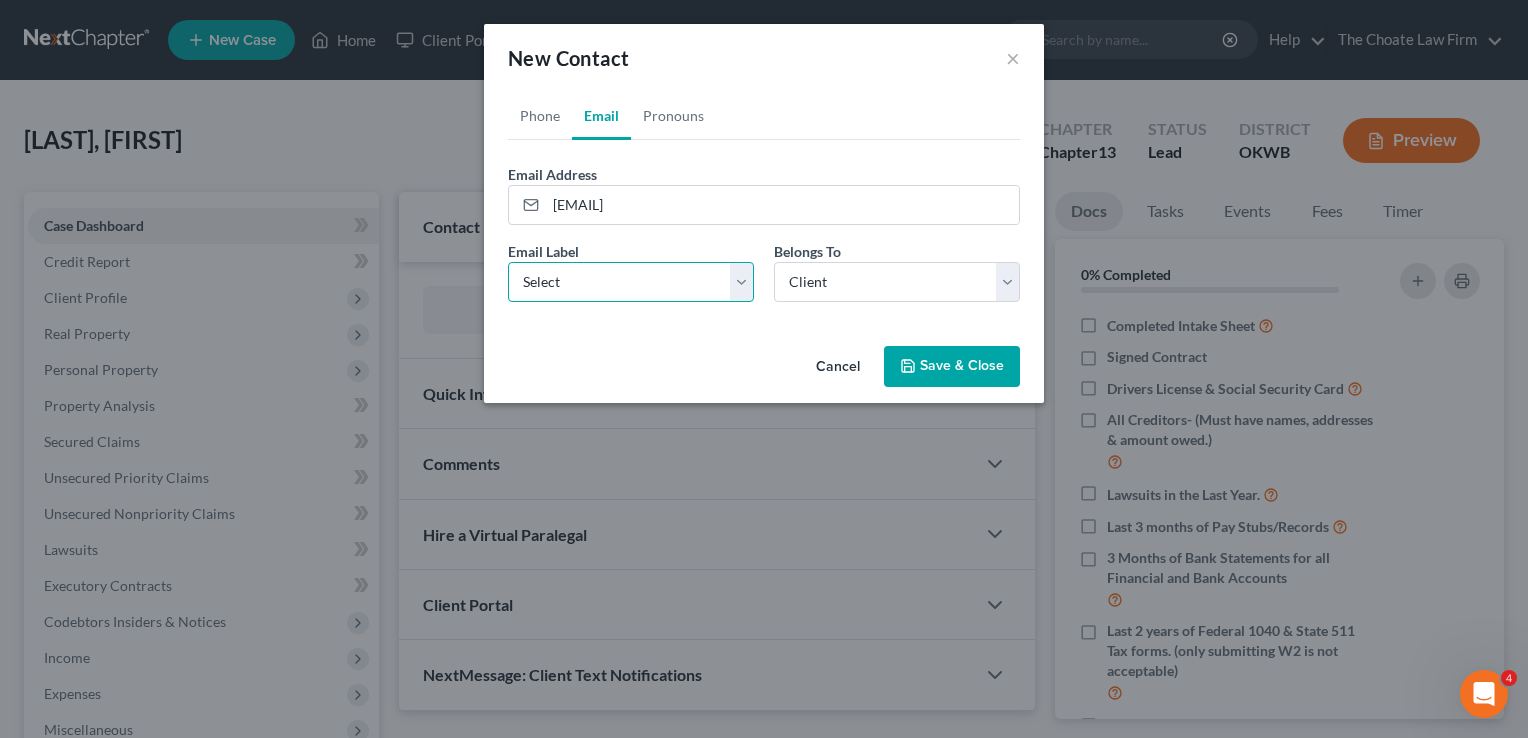 select on "0" 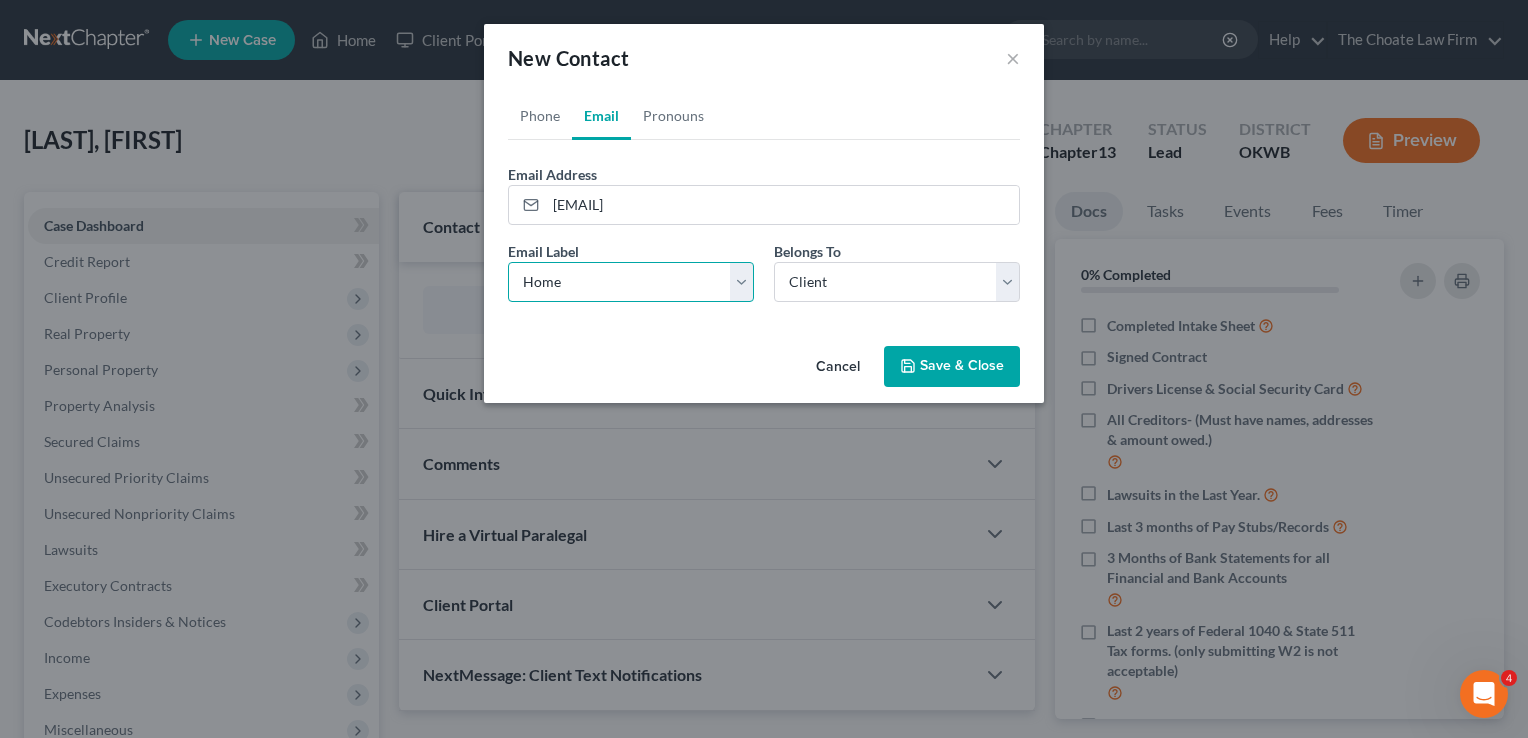 click on "Select Home Work Other" at bounding box center [631, 282] 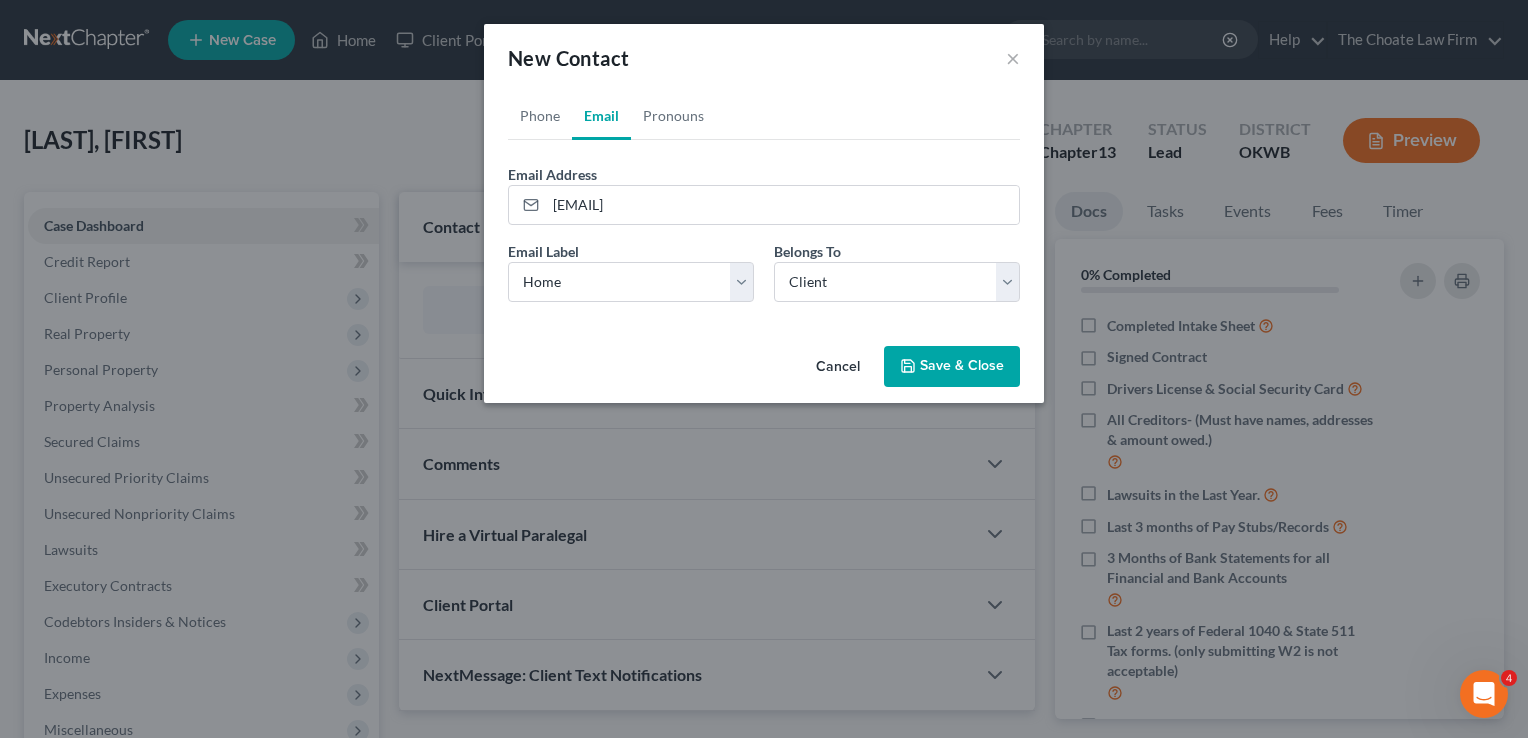 click on "Save & Close" at bounding box center (952, 367) 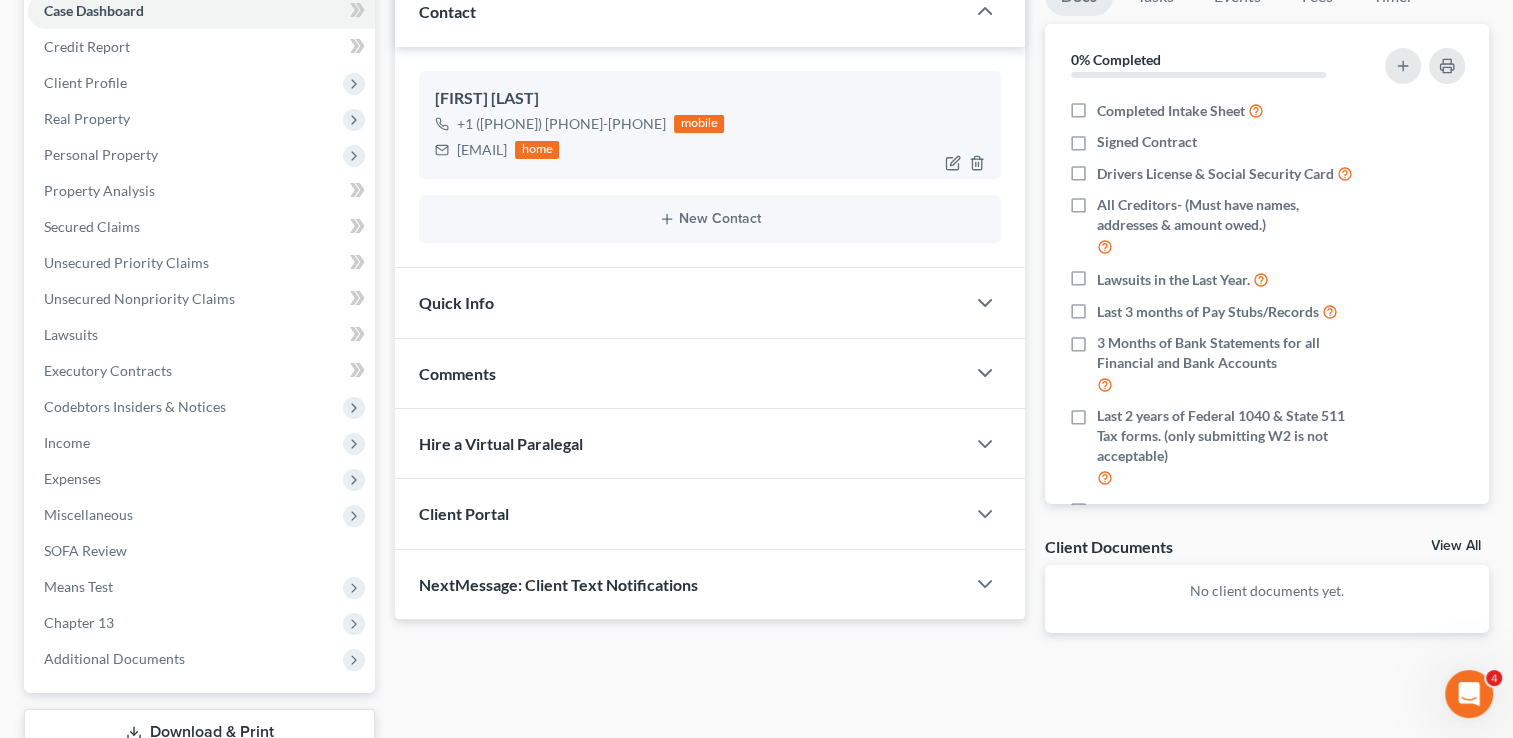 scroll, scrollTop: 107, scrollLeft: 0, axis: vertical 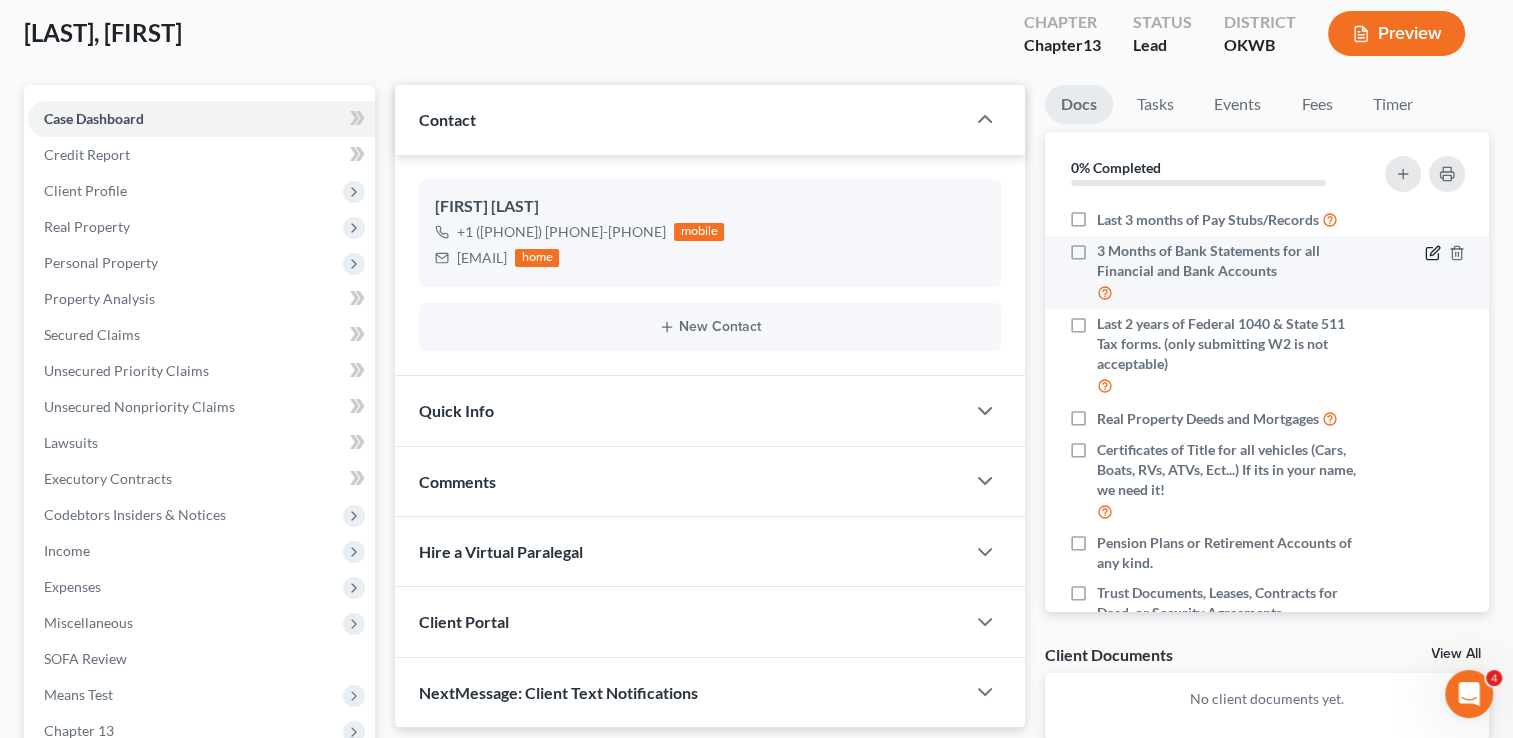 click 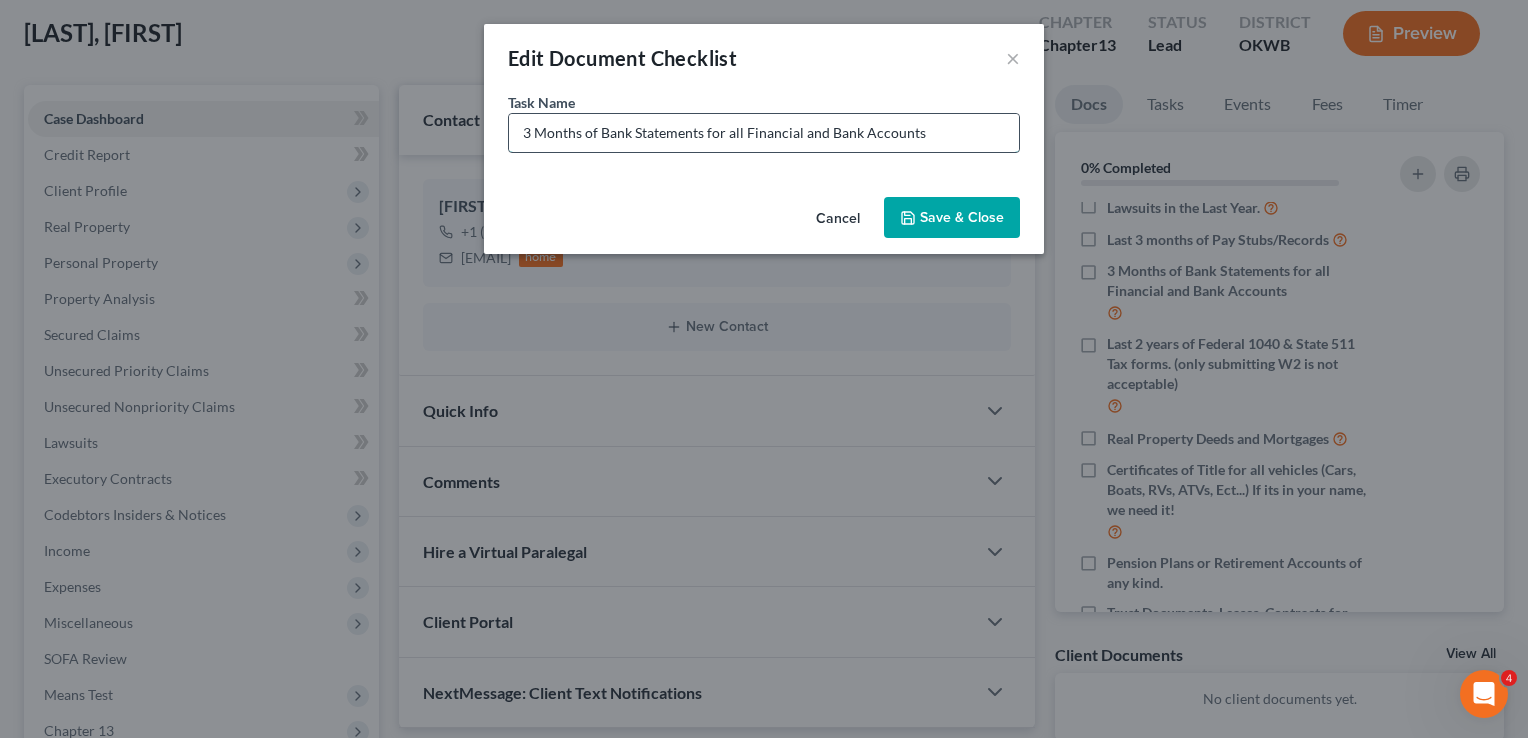 click on "3 Months of Bank Statements for all Financial and Bank Accounts" at bounding box center [764, 133] 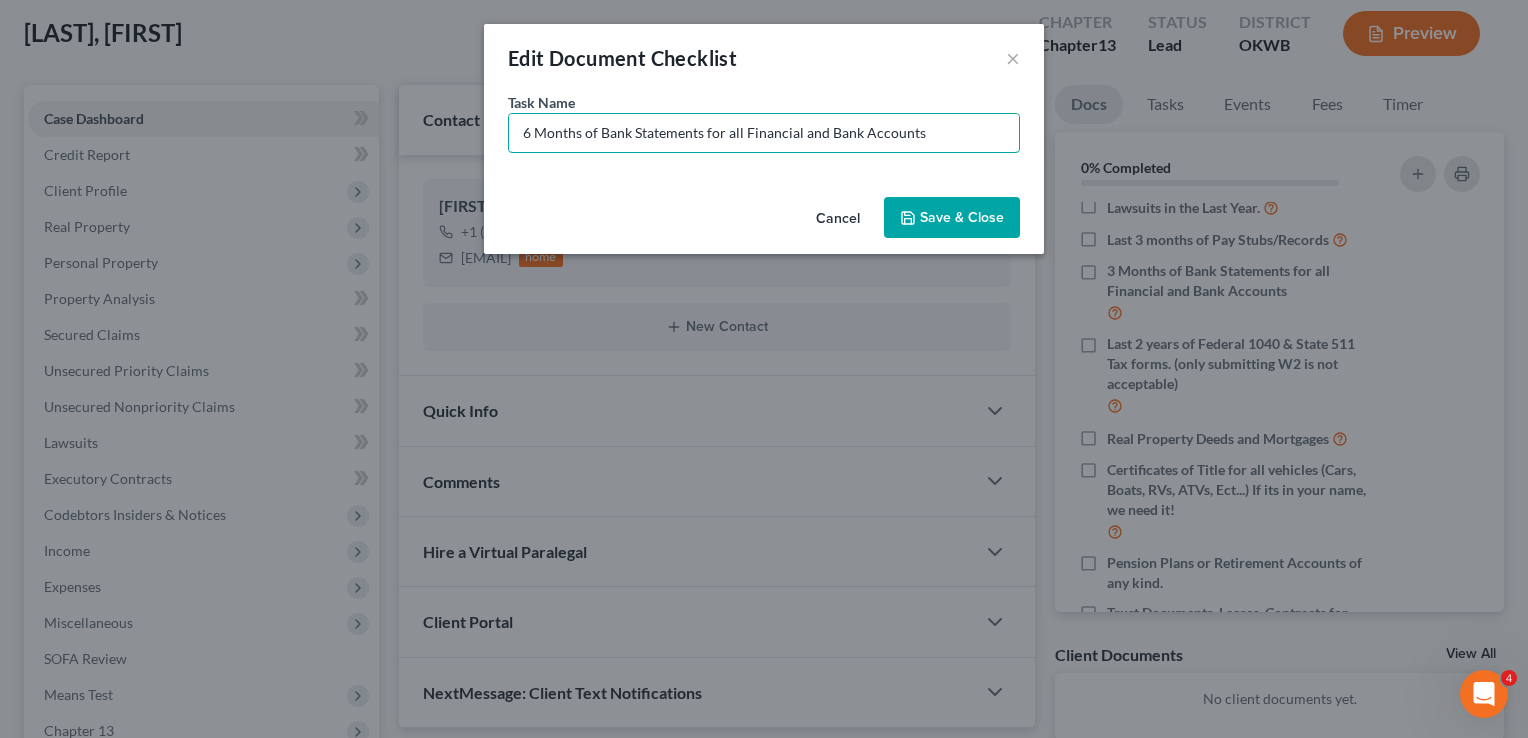 type on "6 Months of Bank Statements for all Financial and Bank Accounts" 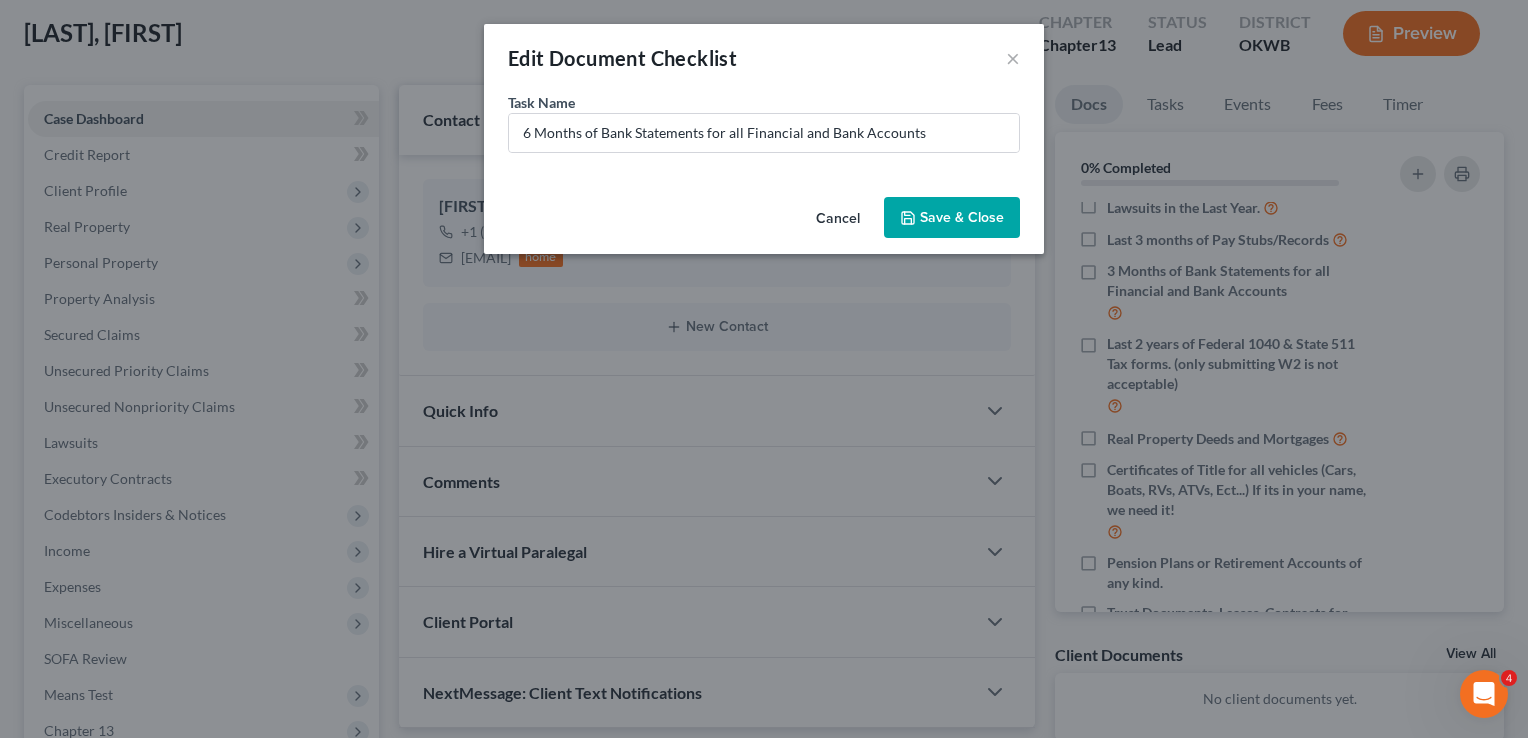 click on "Save & Close" at bounding box center [952, 218] 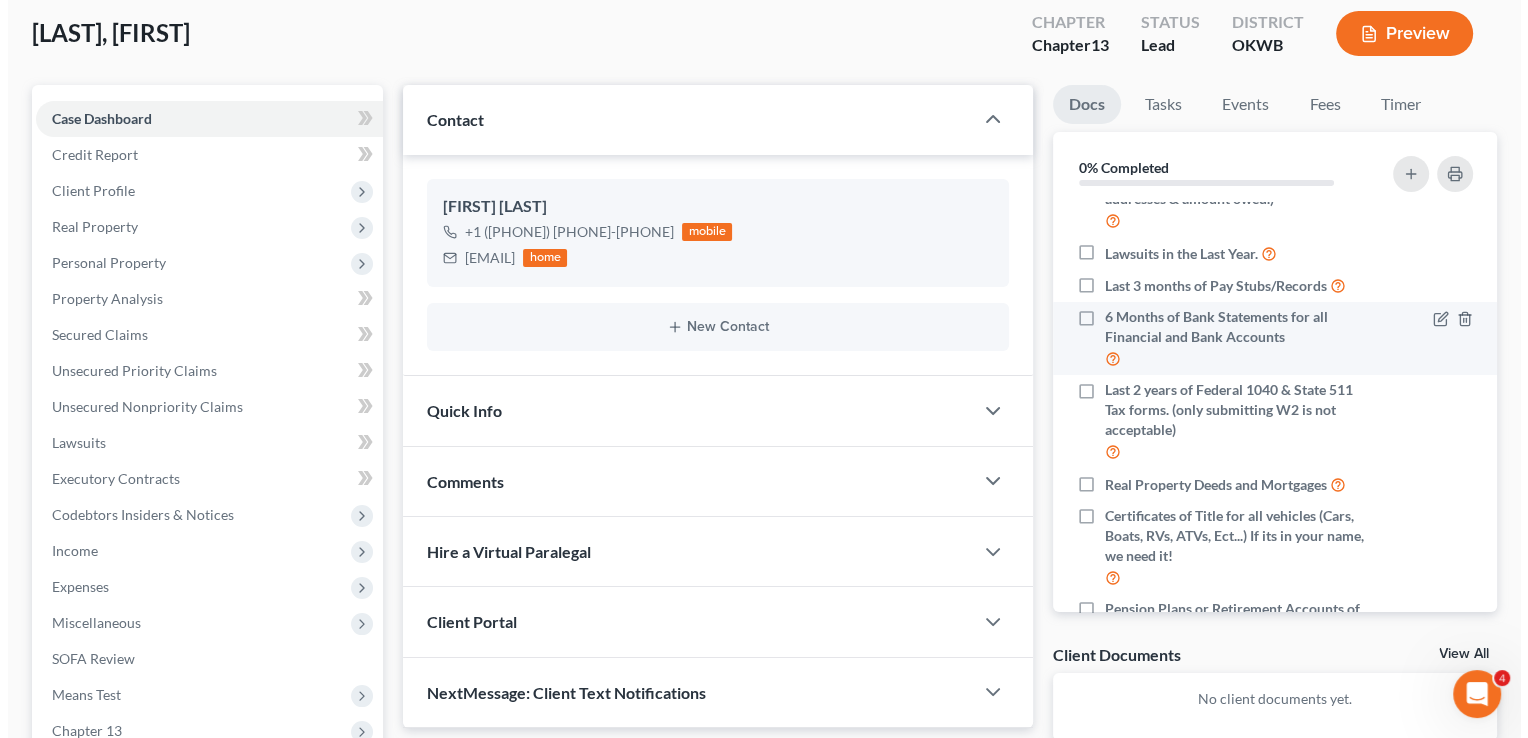 scroll, scrollTop: 100, scrollLeft: 0, axis: vertical 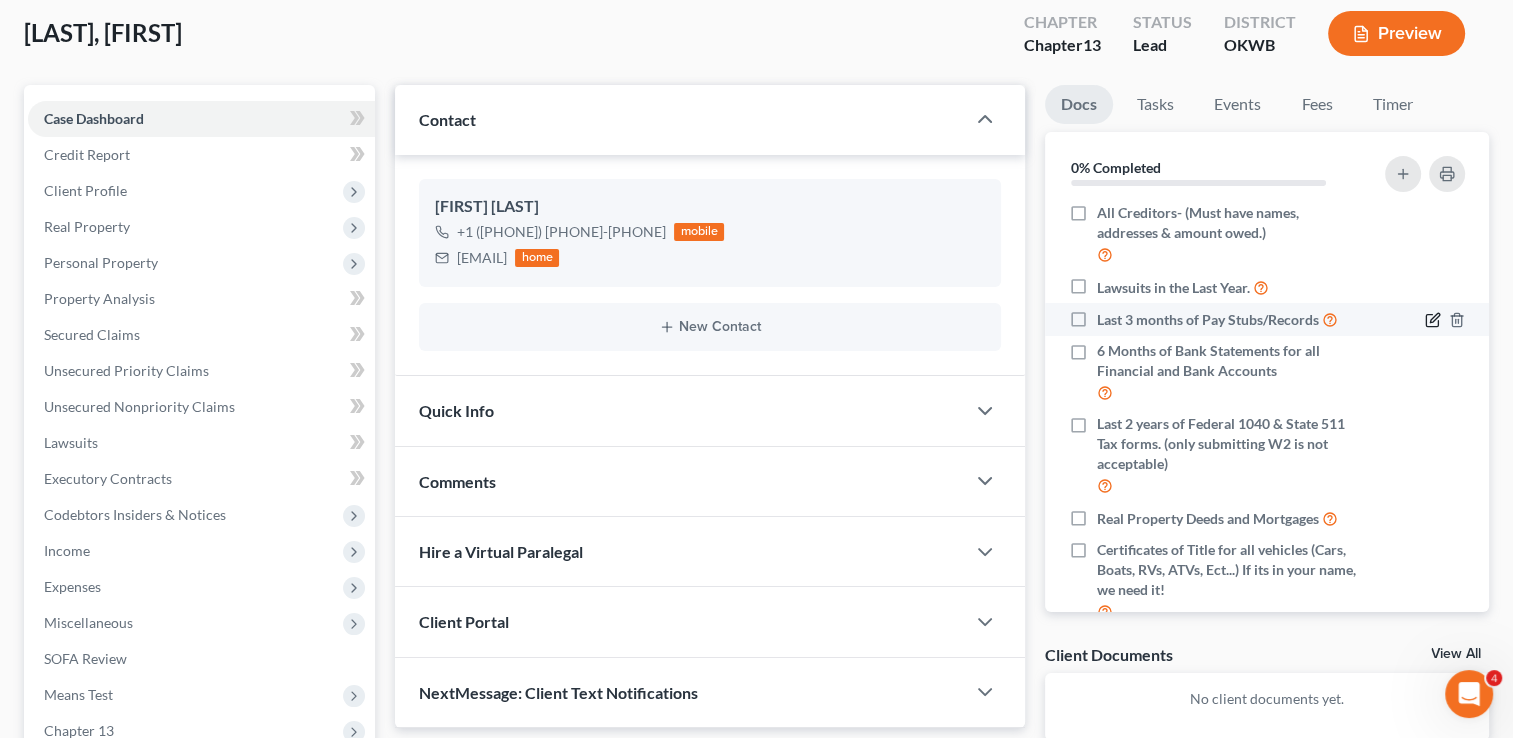 click 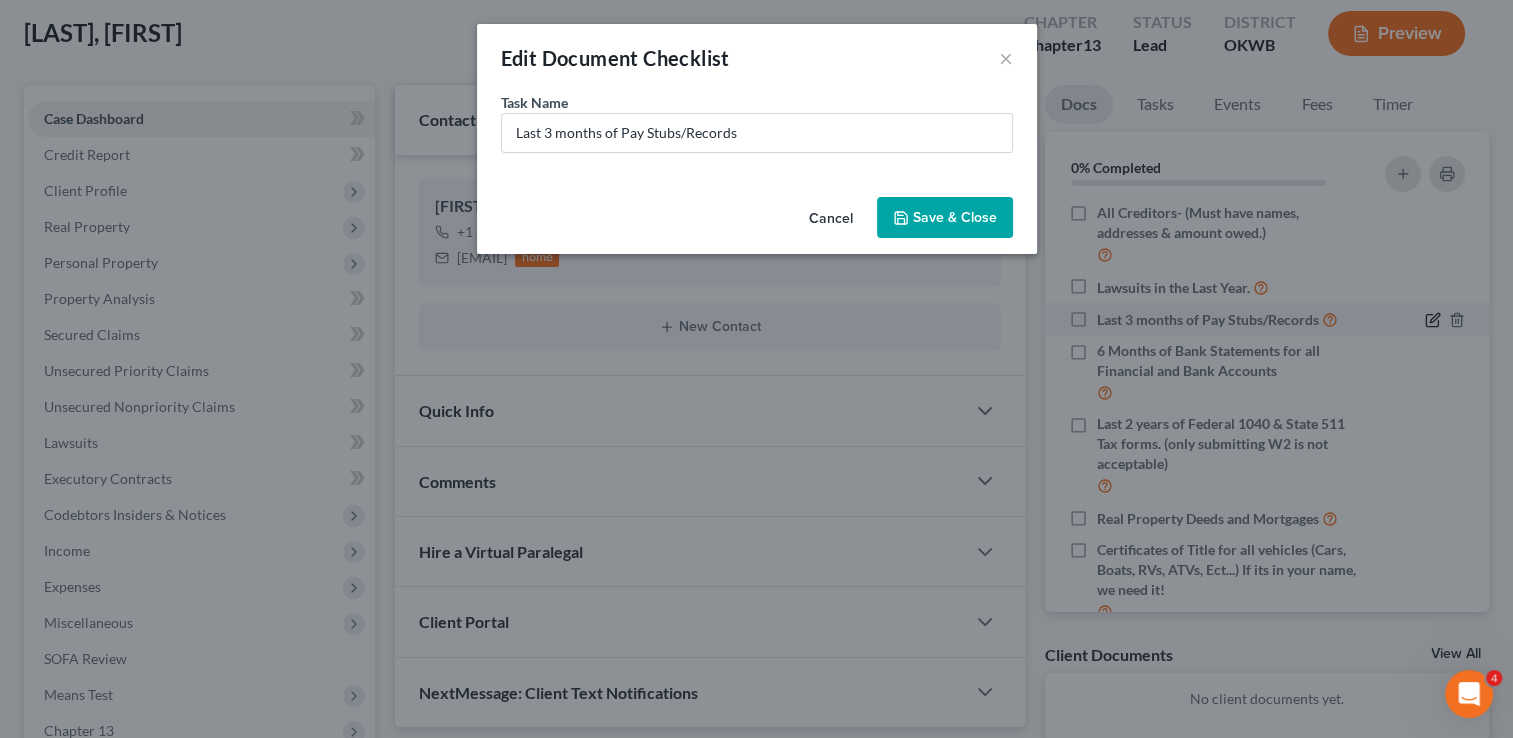 scroll, scrollTop: 80, scrollLeft: 0, axis: vertical 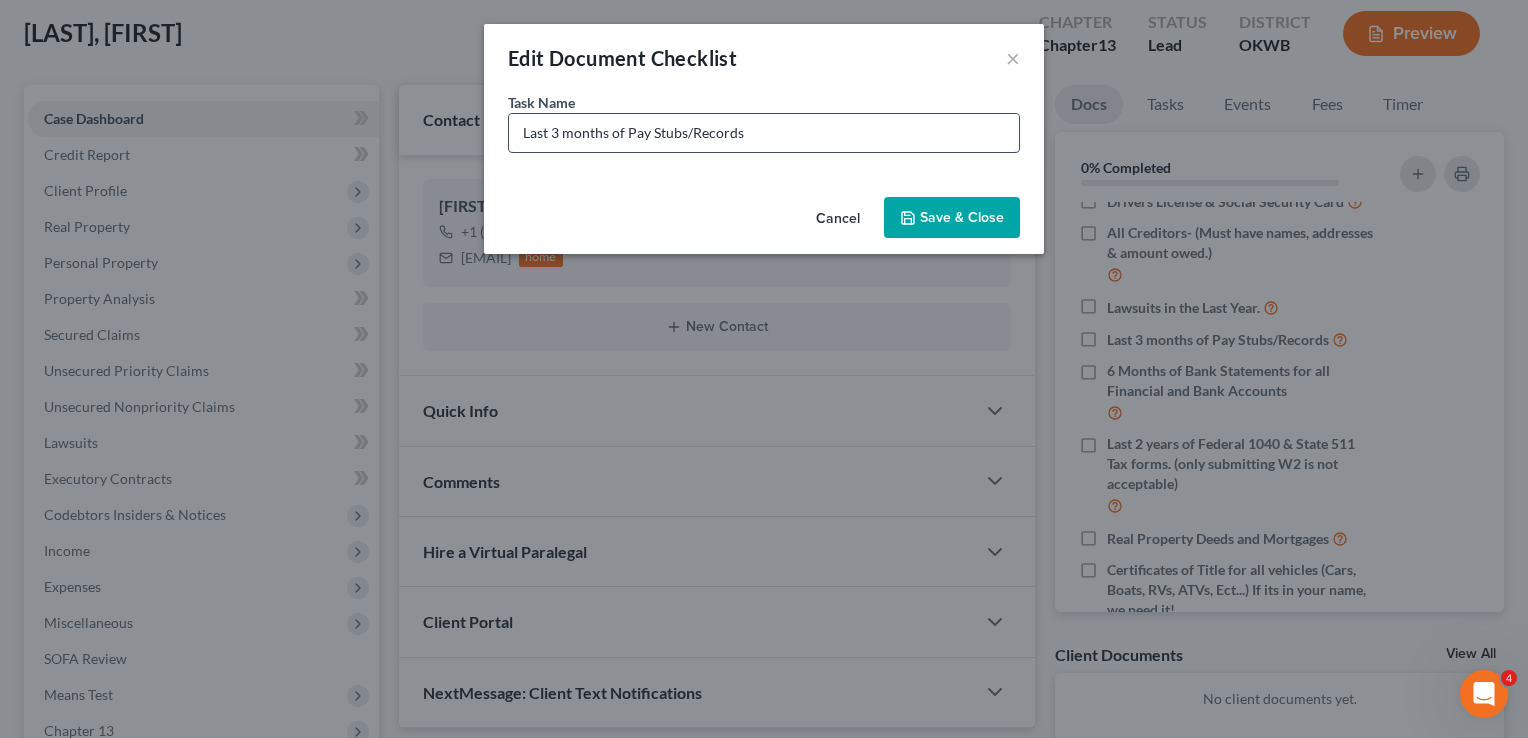 click on "Last 3 months of Pay Stubs/Records" at bounding box center (764, 133) 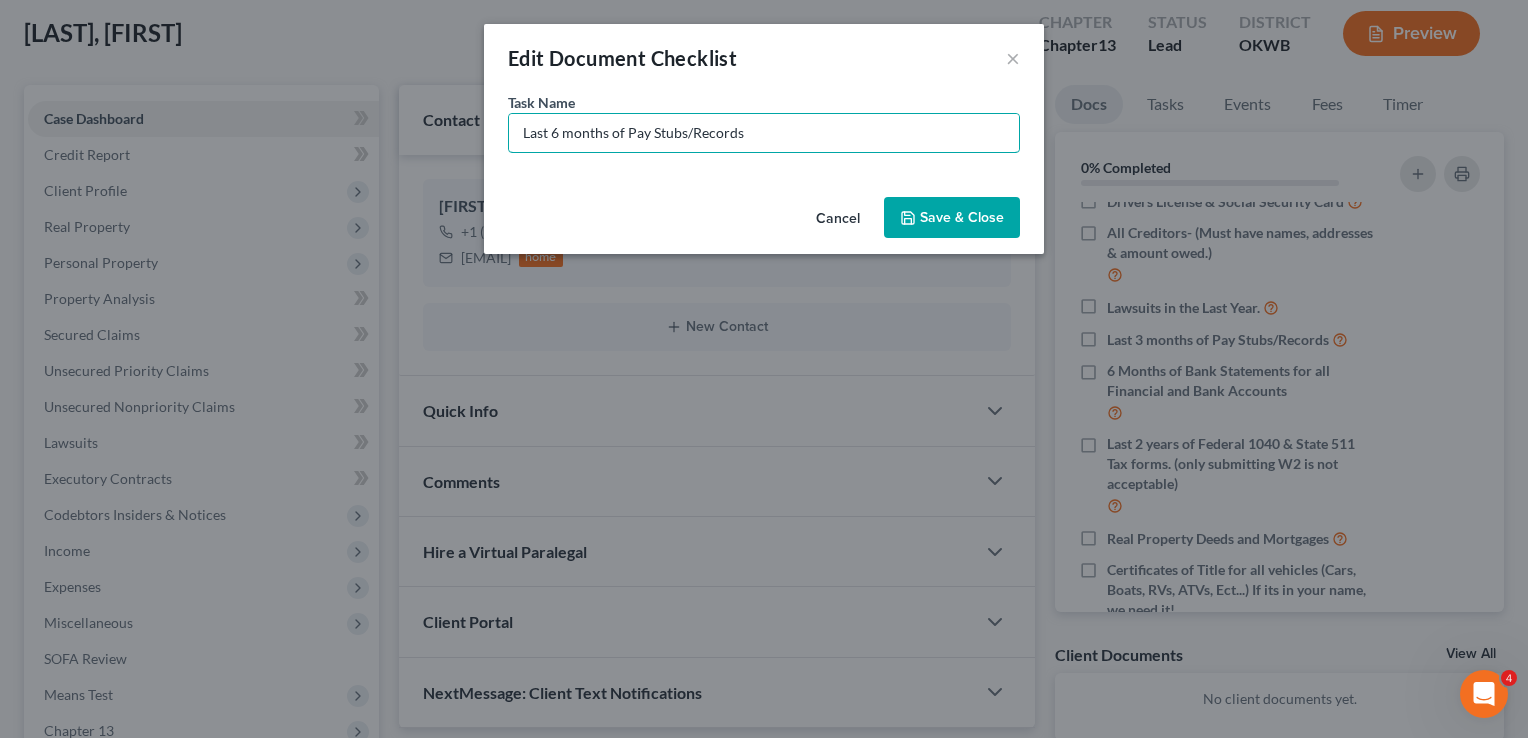 type on "Last 6 months of Pay Stubs/Records" 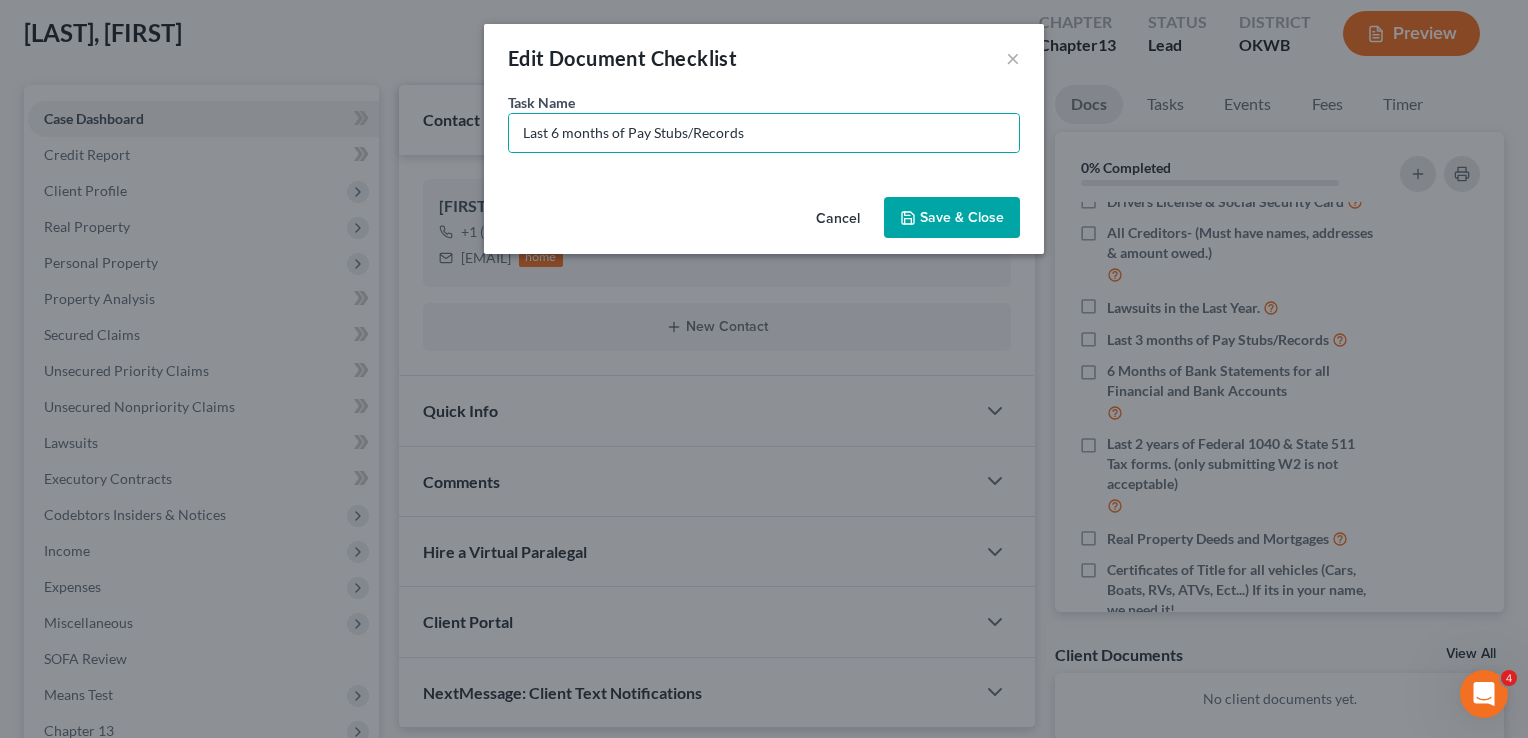 click on "Save & Close" at bounding box center (952, 218) 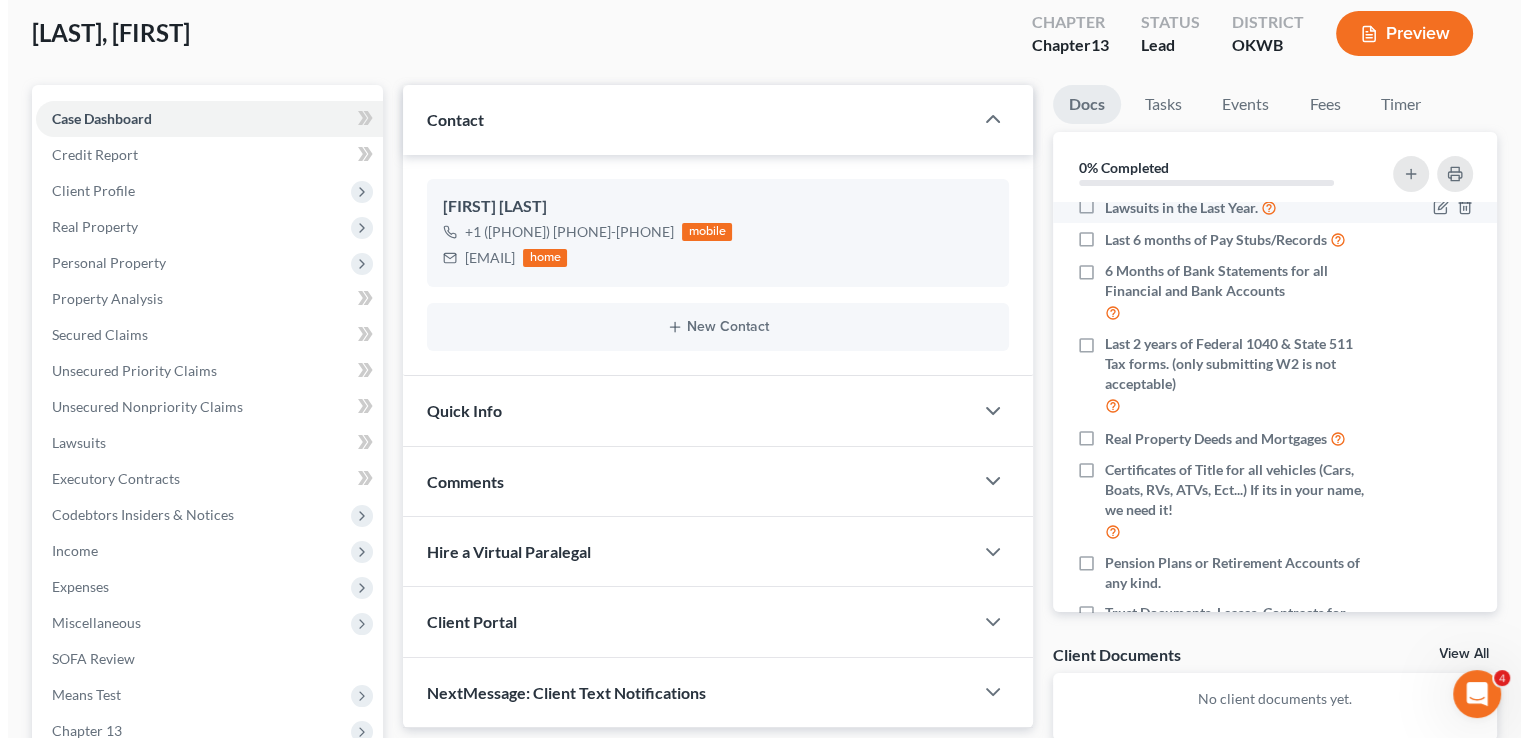 scroll, scrollTop: 280, scrollLeft: 0, axis: vertical 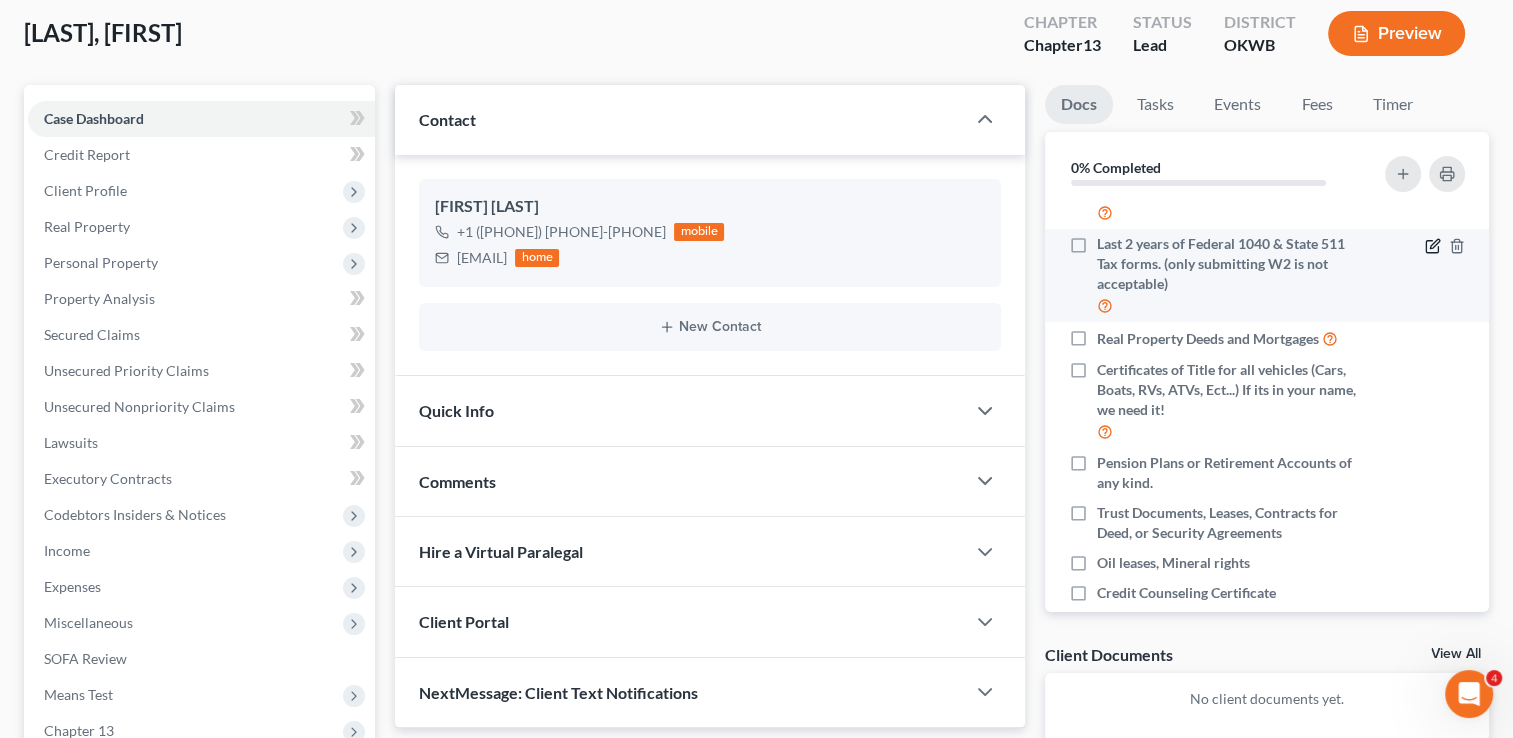 click 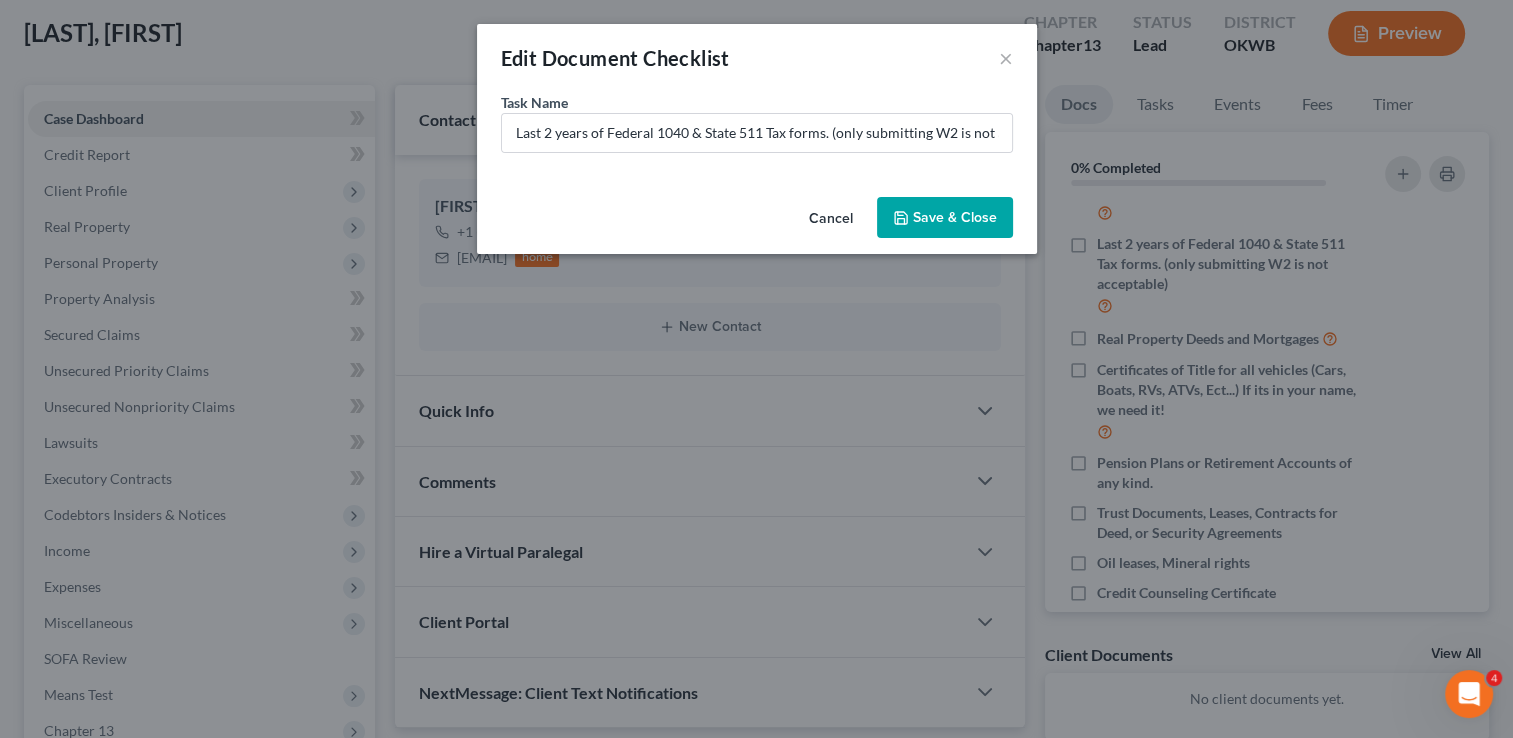 scroll, scrollTop: 260, scrollLeft: 0, axis: vertical 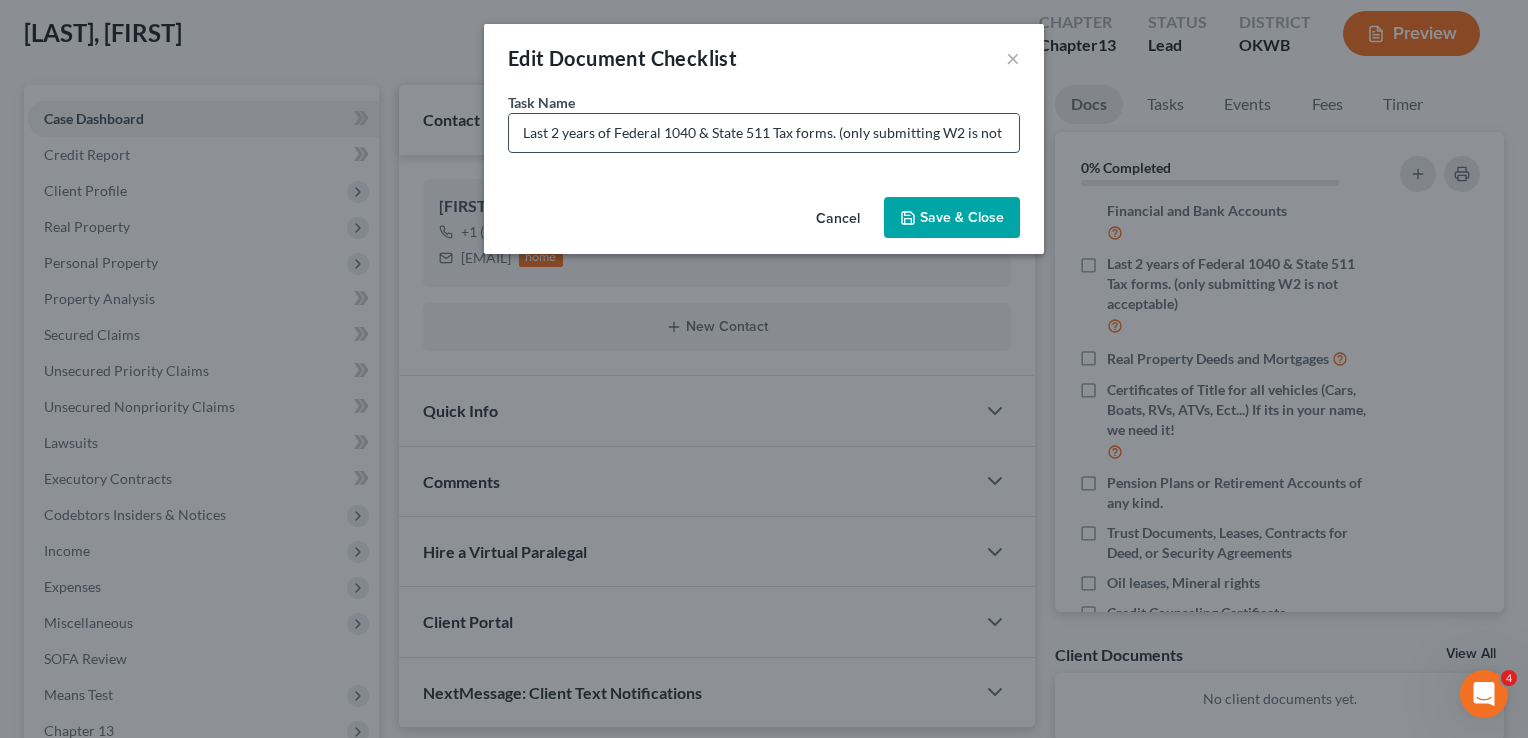 click on "Last 2 years of Federal 1040 & State 511 Tax forms. (only submitting W2 is not acceptable)" at bounding box center (764, 133) 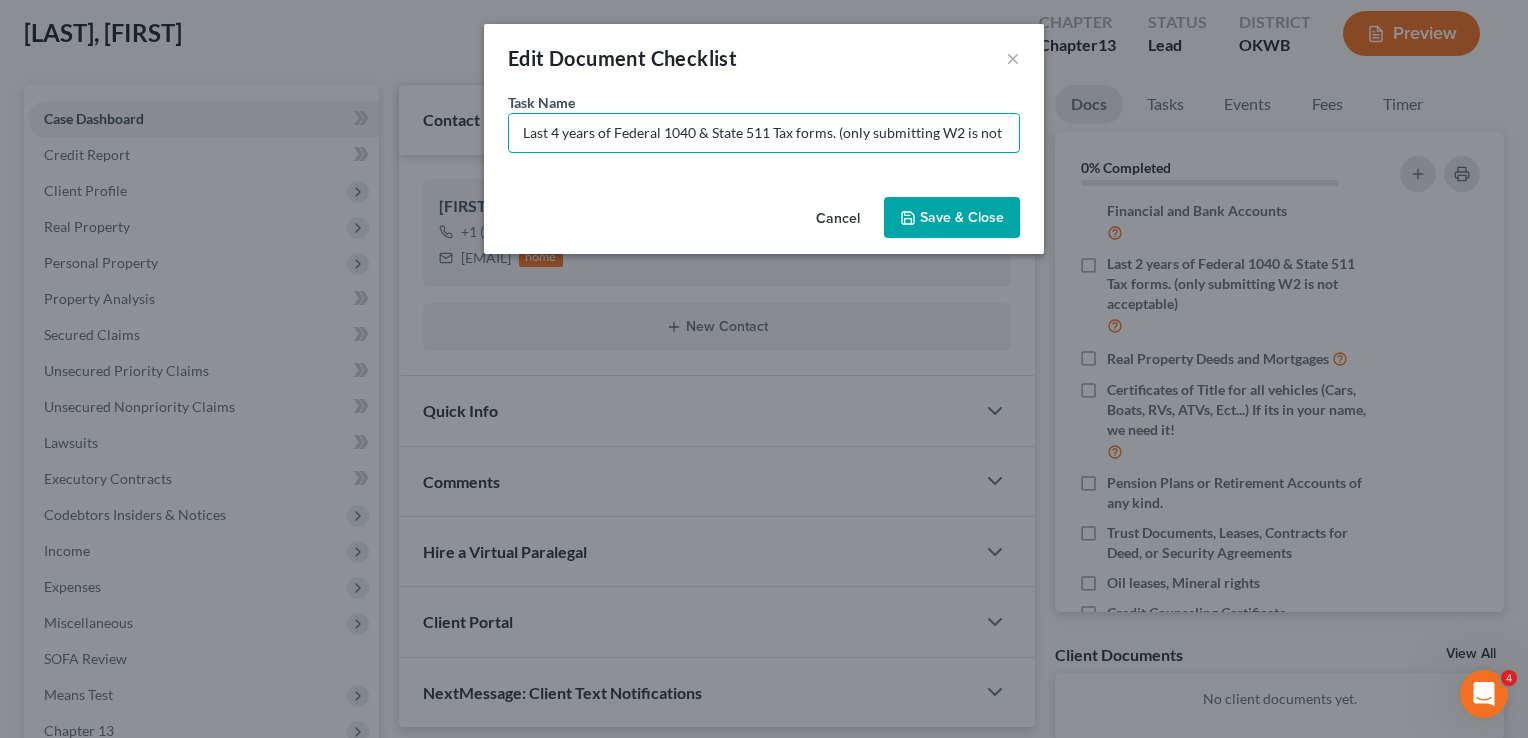type on "Last 4 years of Federal 1040 & State 511 Tax forms. (only submitting W2 is not acceptable)" 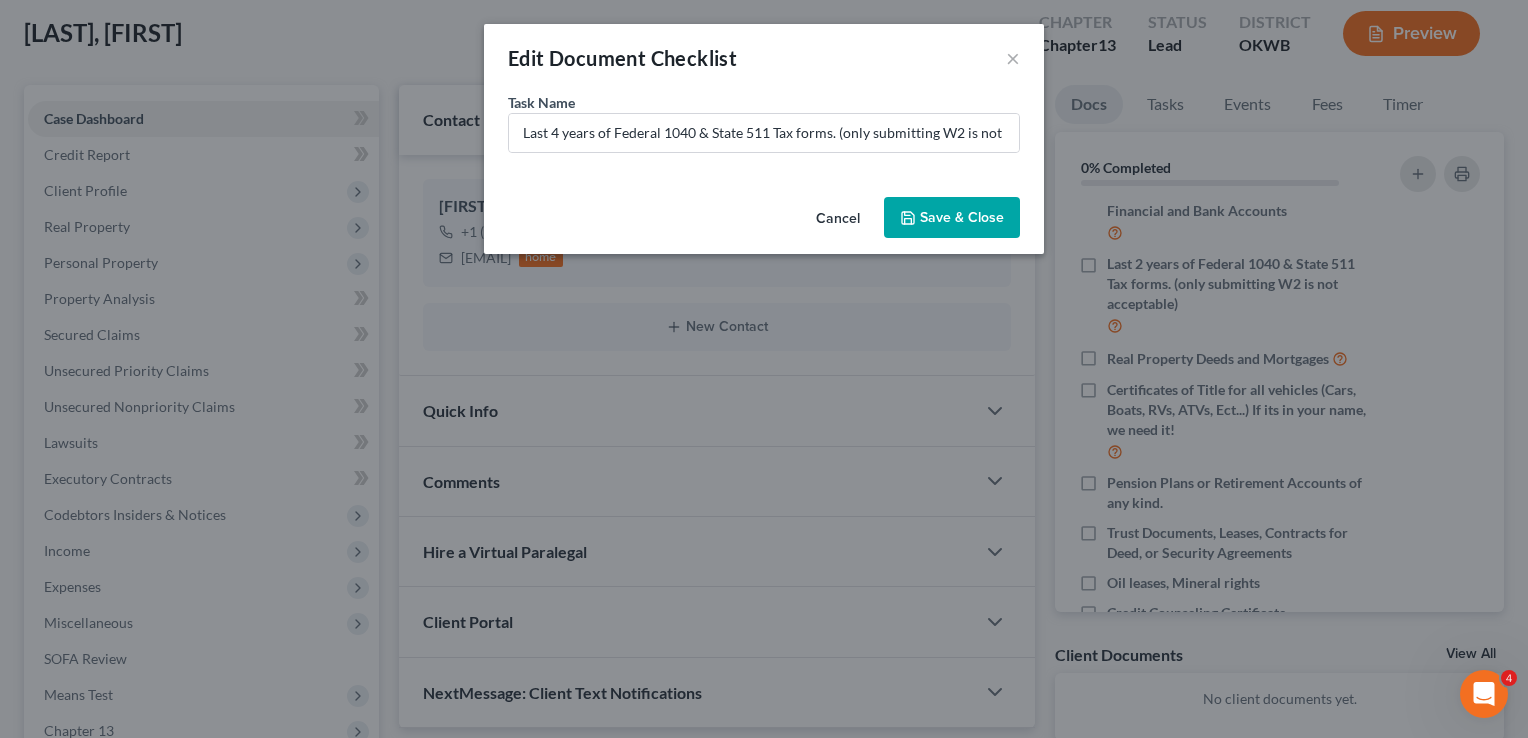 click on "Save & Close" at bounding box center (952, 218) 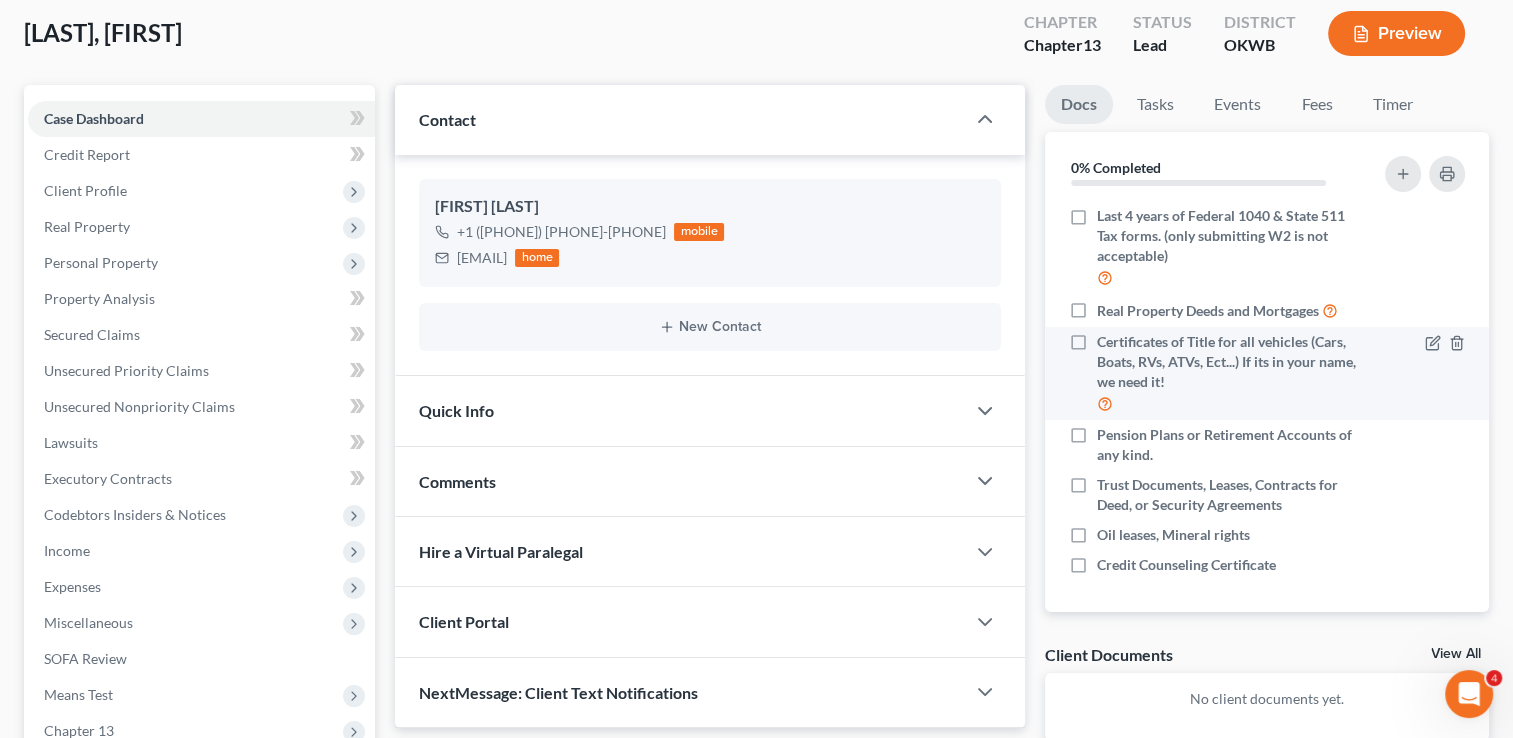 scroll, scrollTop: 328, scrollLeft: 0, axis: vertical 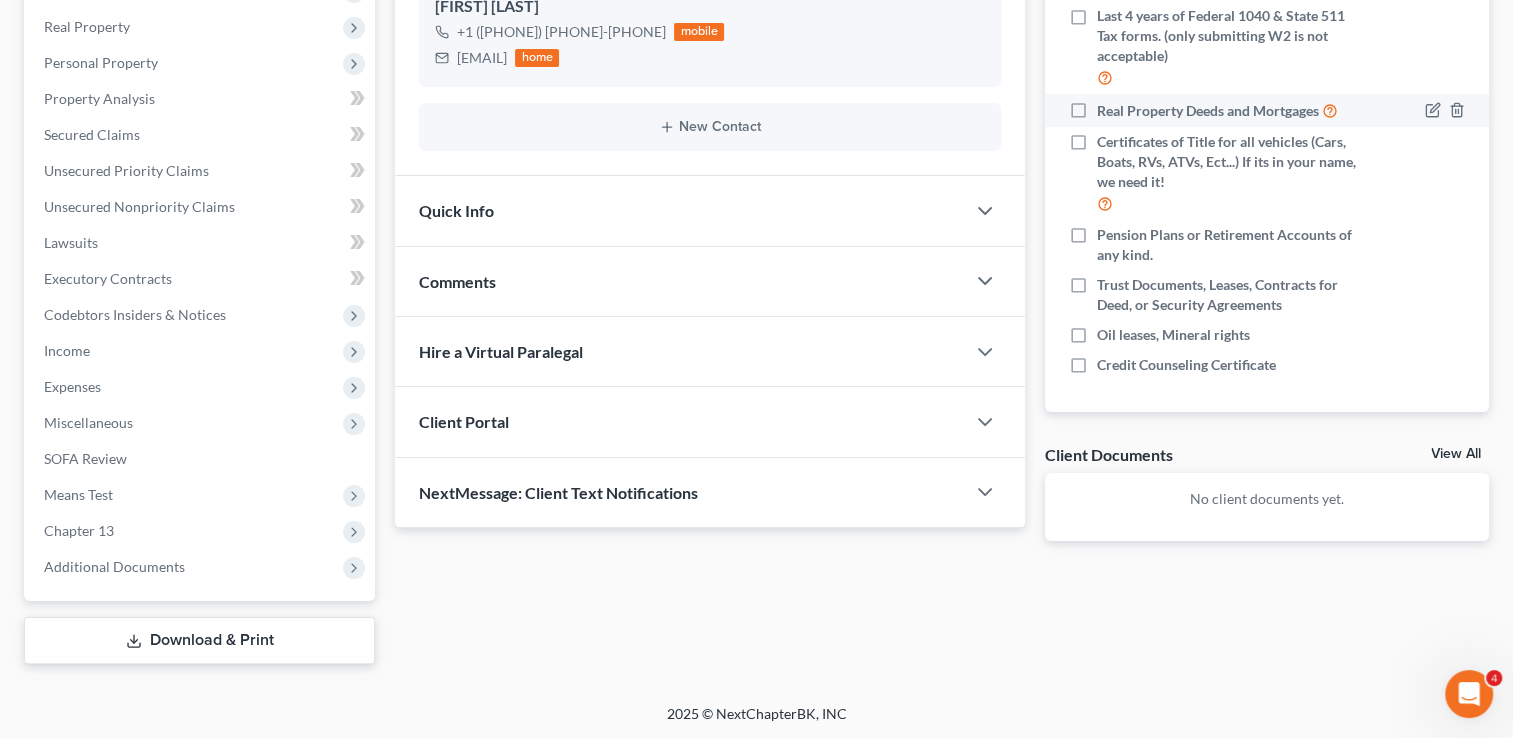 click on "Real Property Deeds and Mortgages" at bounding box center [1217, 110] 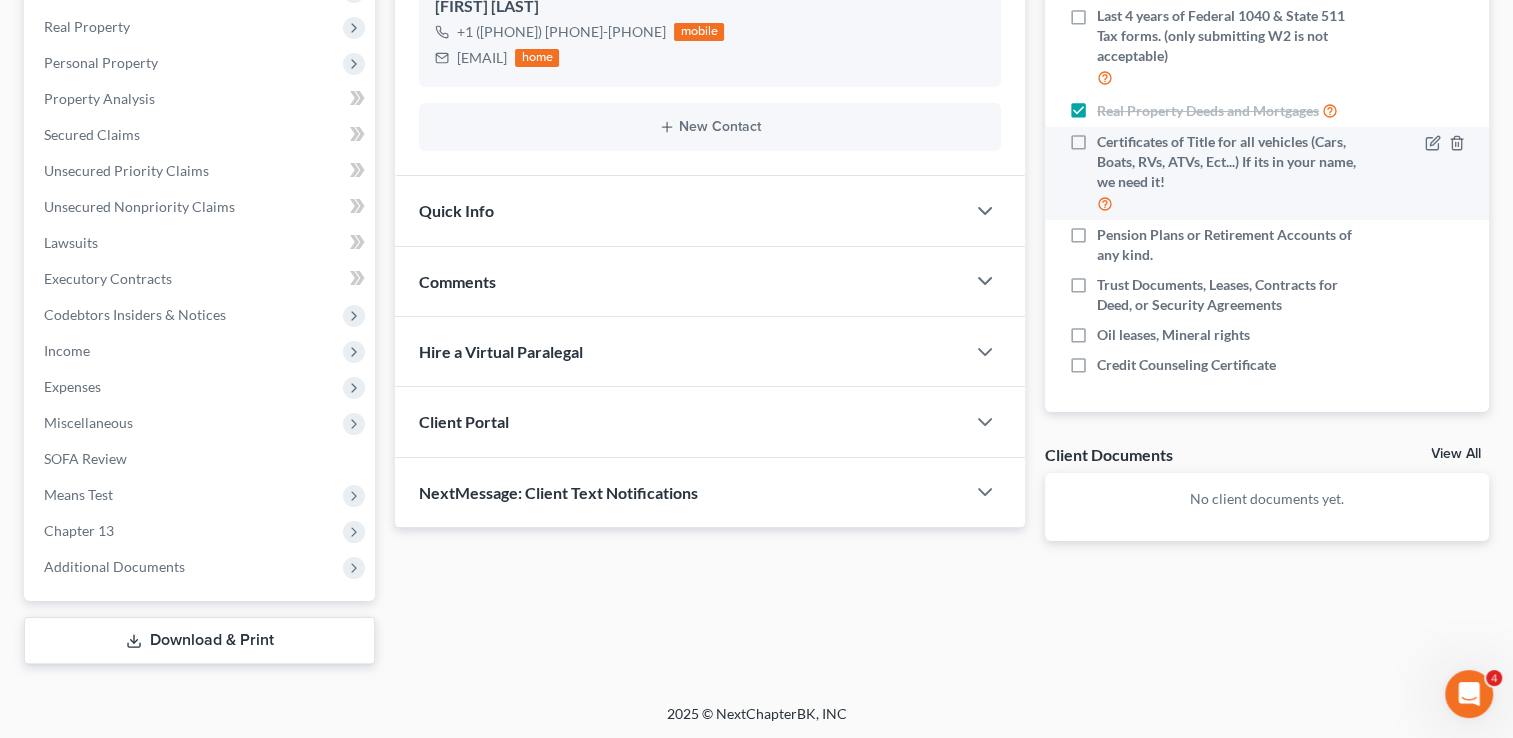 click on "Certificates of Title for all vehicles (Cars, Boats, RVs, ATVs, Ect...) If its in your name, we need it!" at bounding box center (1229, 173) 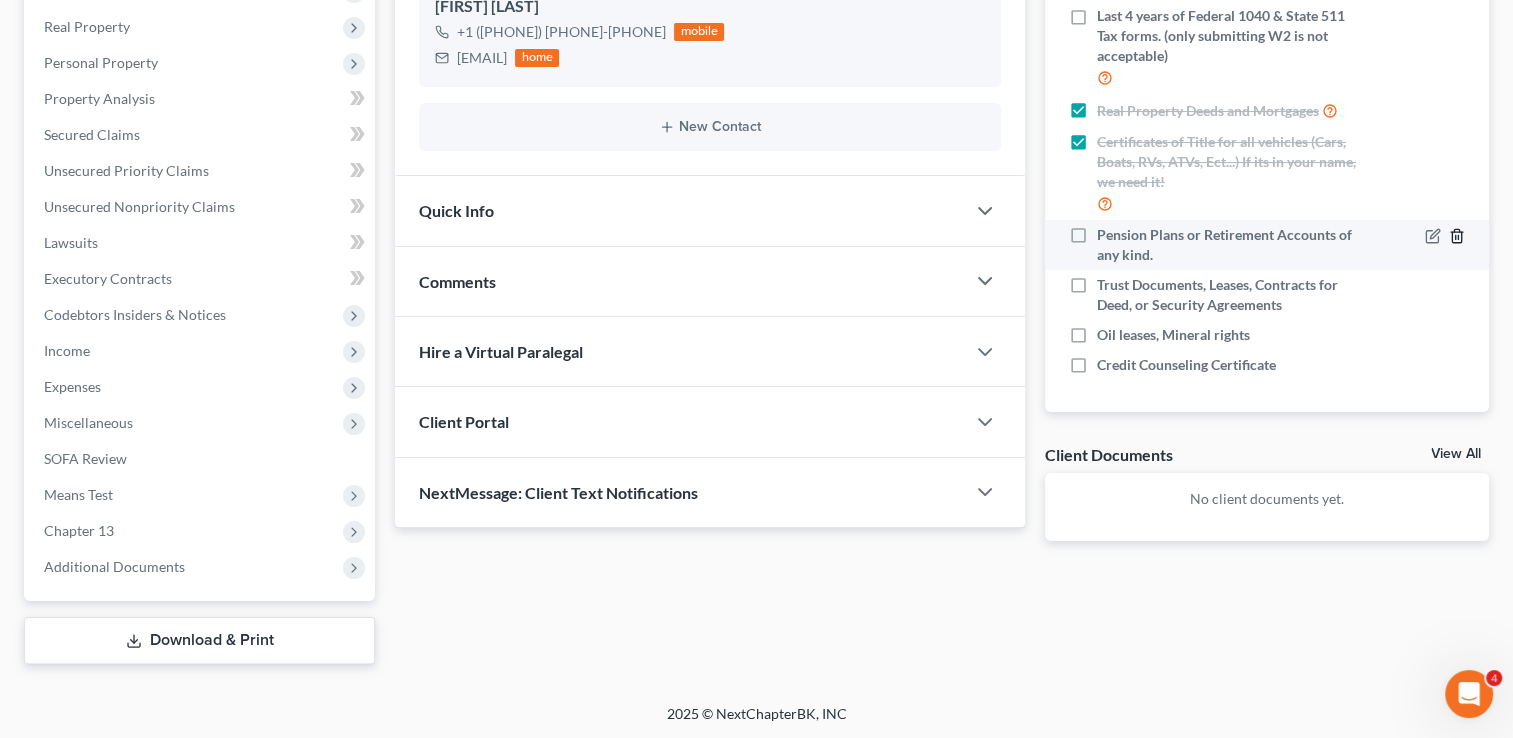 click 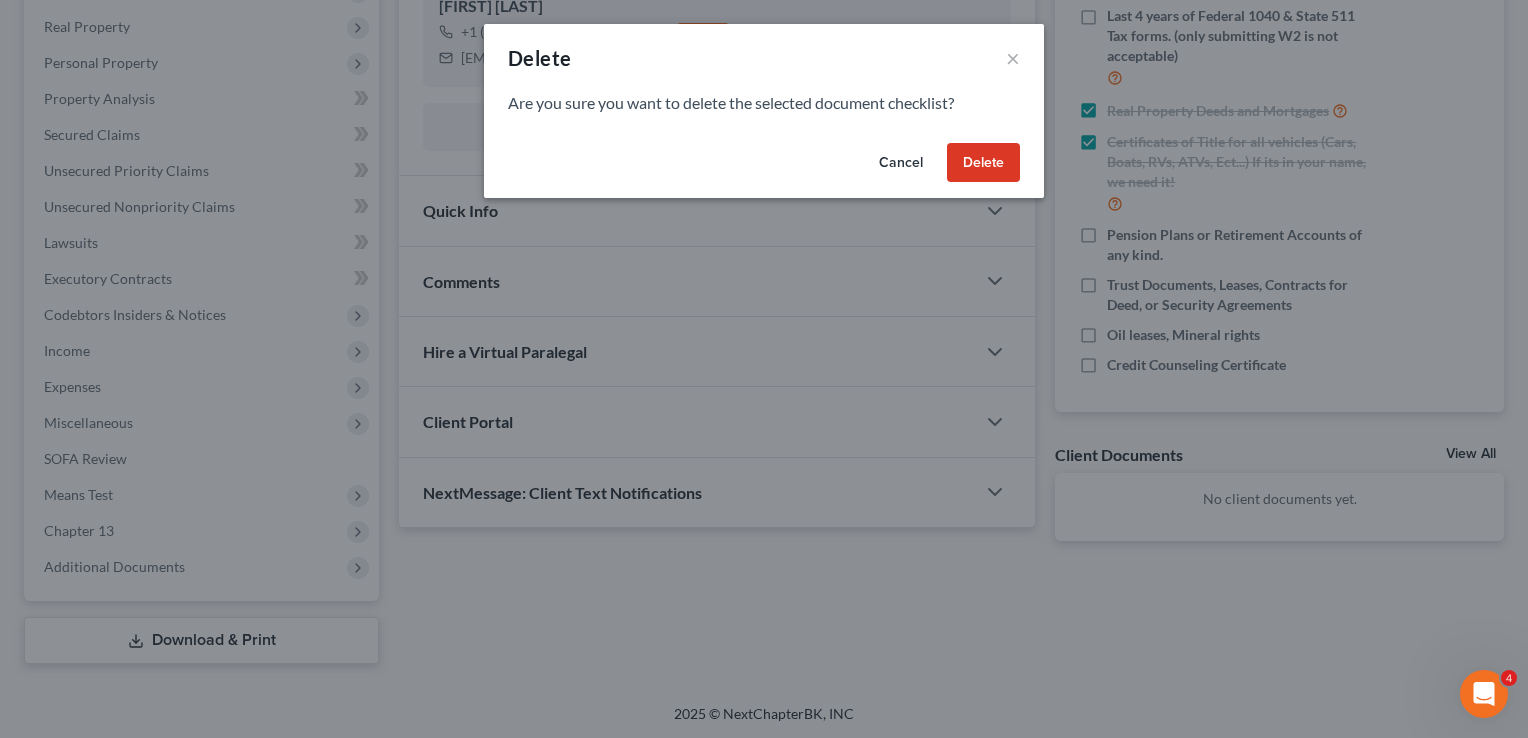 click on "Cancel" at bounding box center [901, 163] 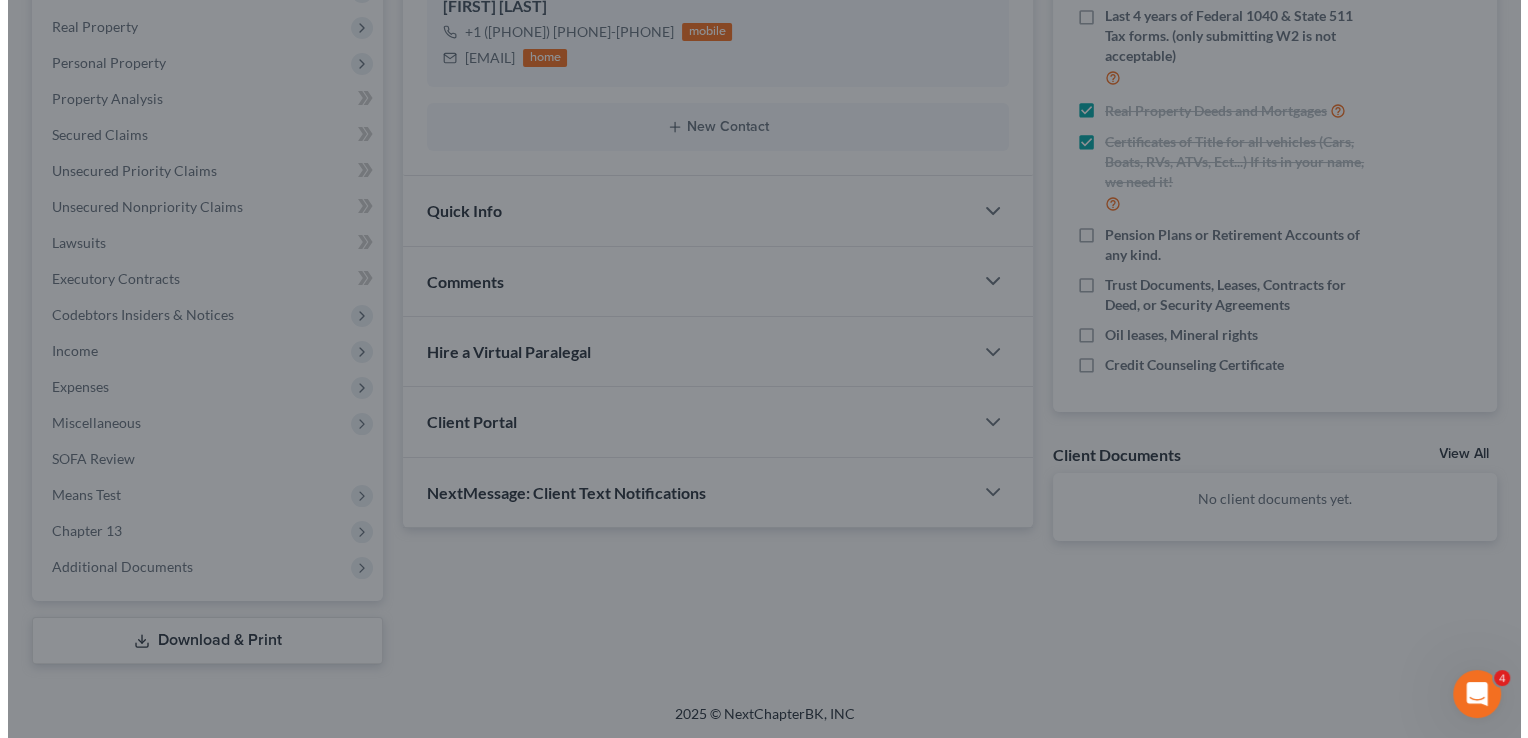 scroll, scrollTop: 328, scrollLeft: 0, axis: vertical 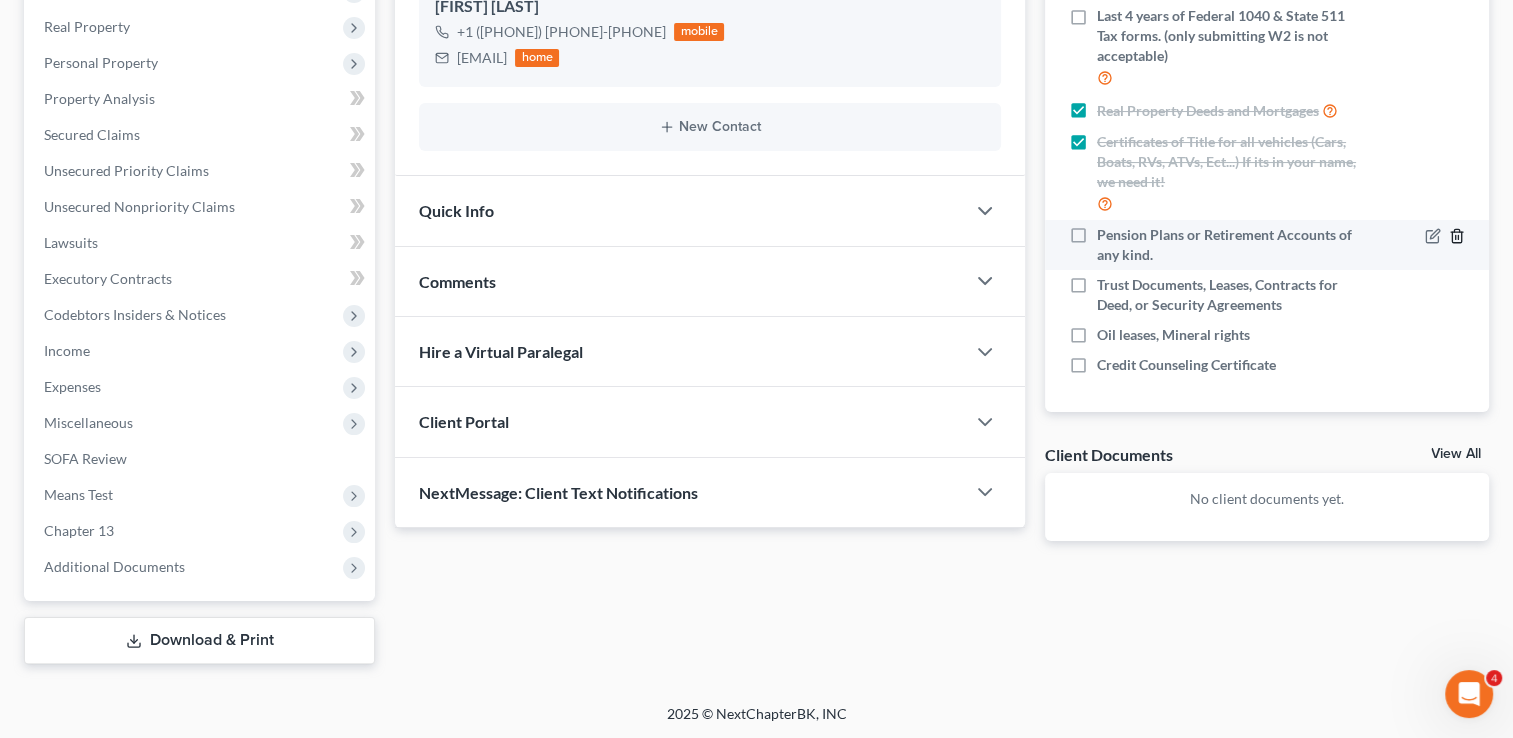 click 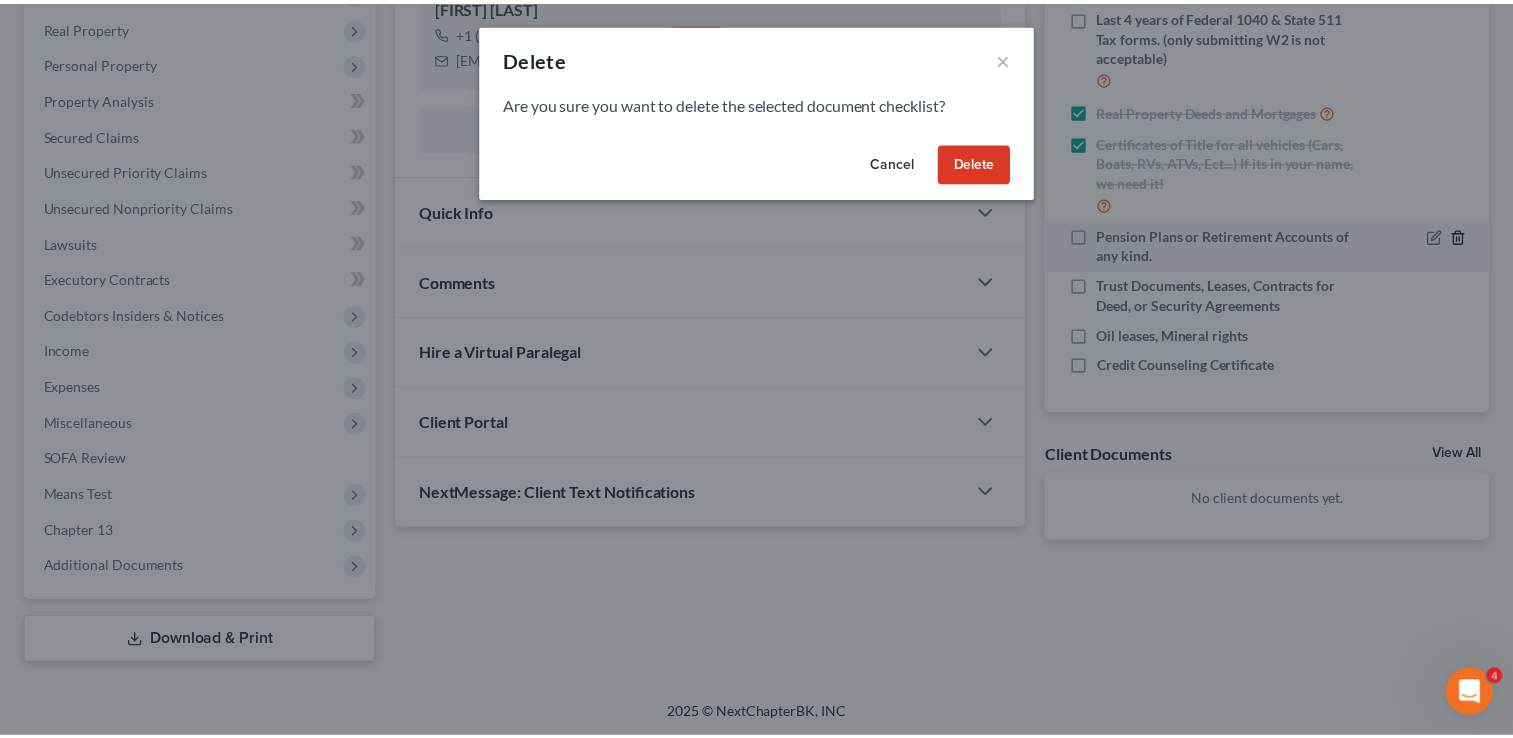 scroll, scrollTop: 308, scrollLeft: 0, axis: vertical 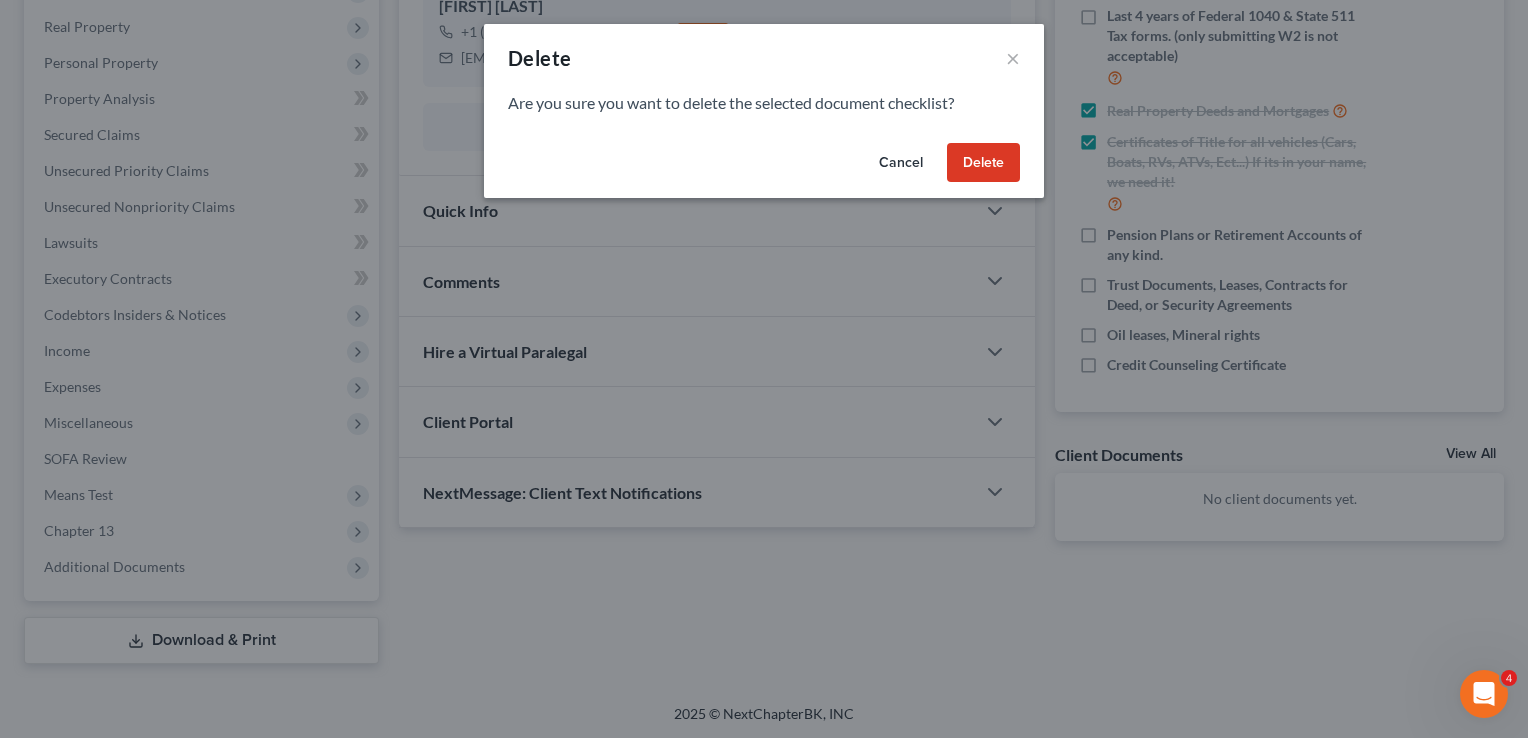 click on "Delete" at bounding box center (983, 163) 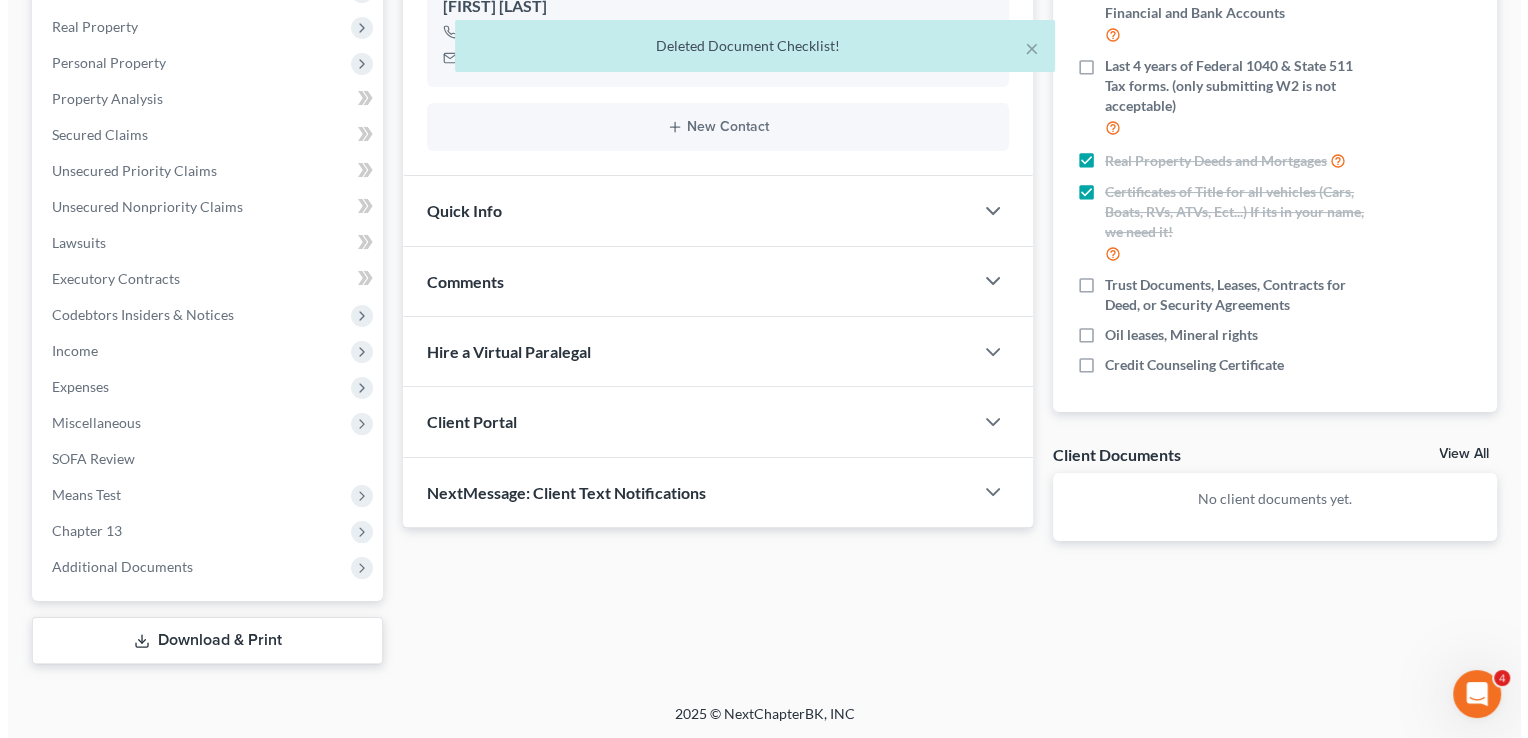 scroll, scrollTop: 278, scrollLeft: 0, axis: vertical 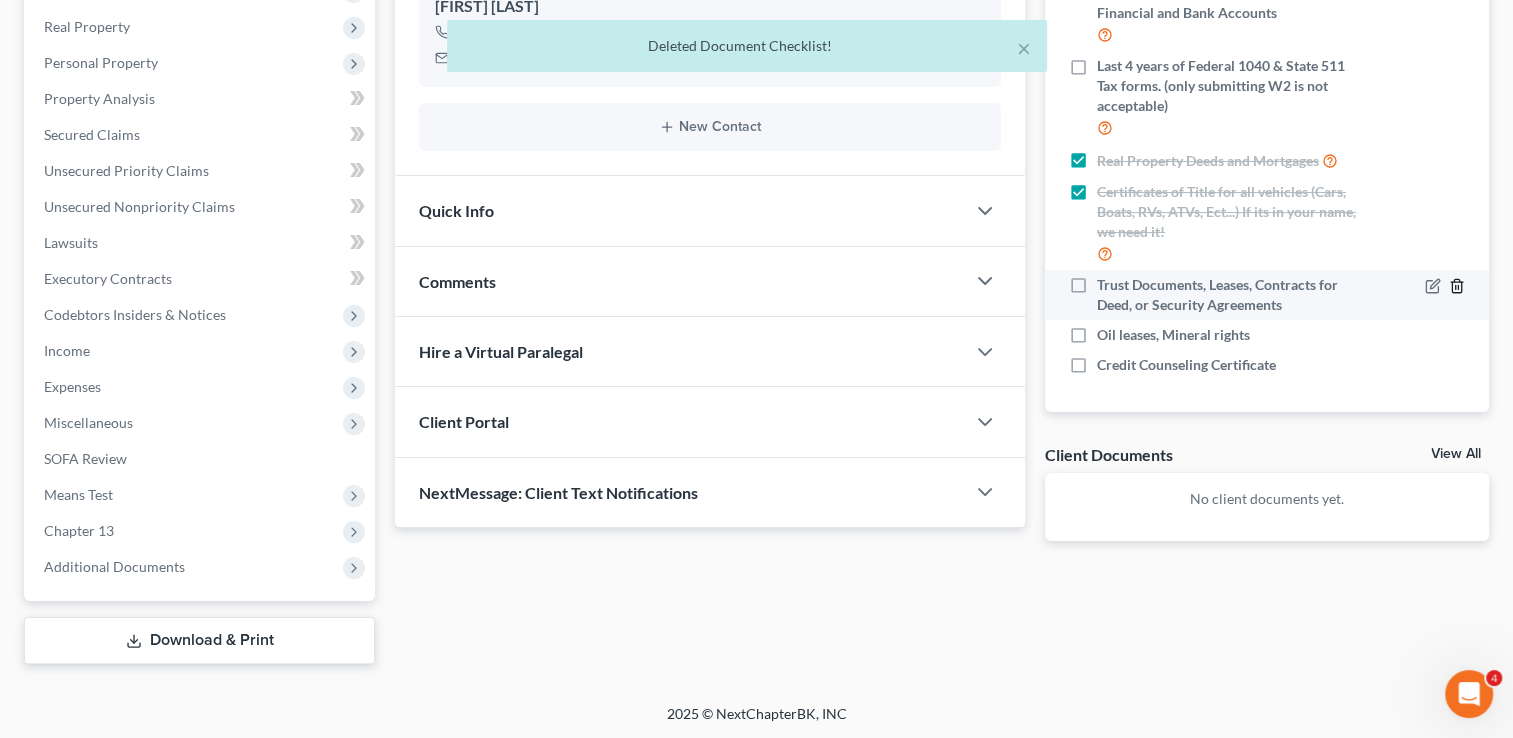 click 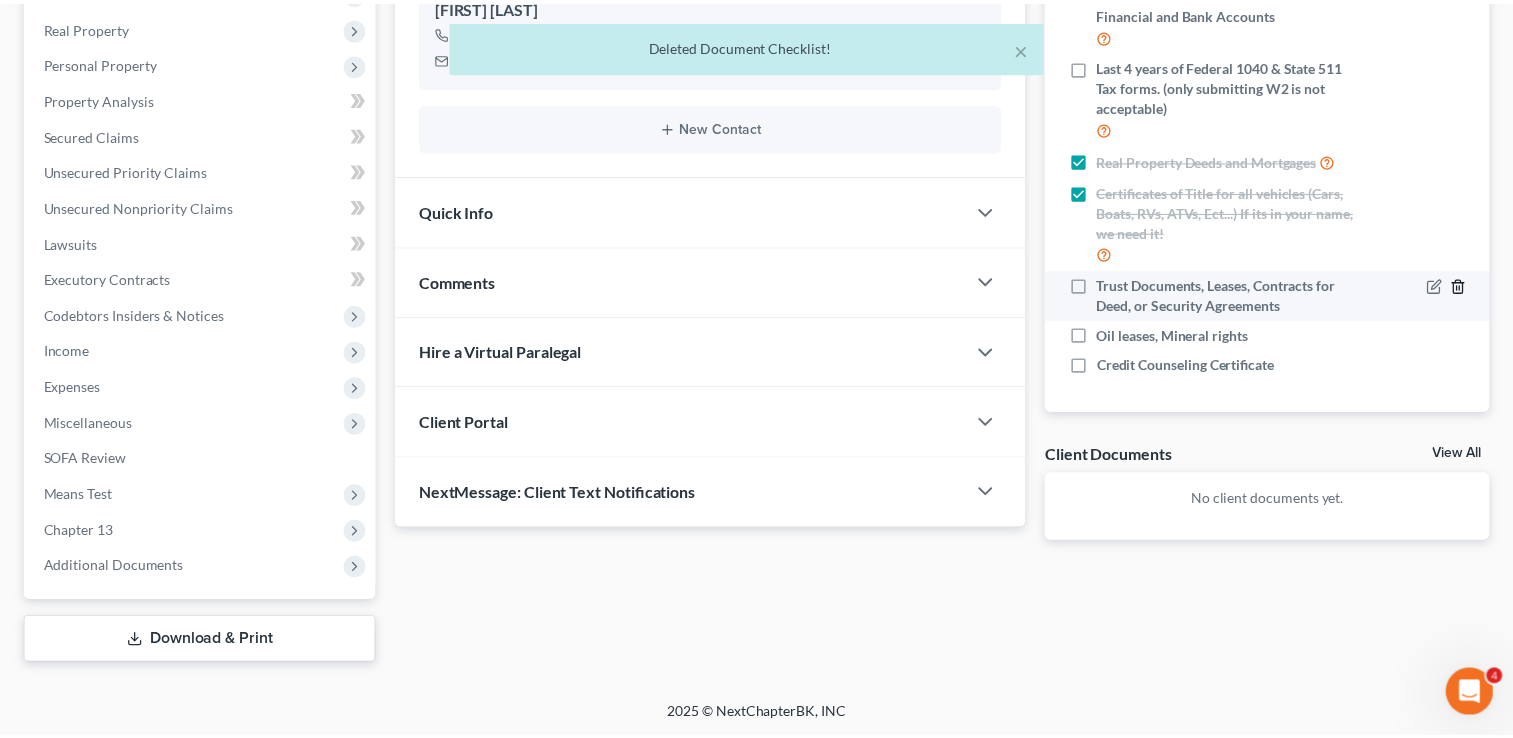 scroll, scrollTop: 258, scrollLeft: 0, axis: vertical 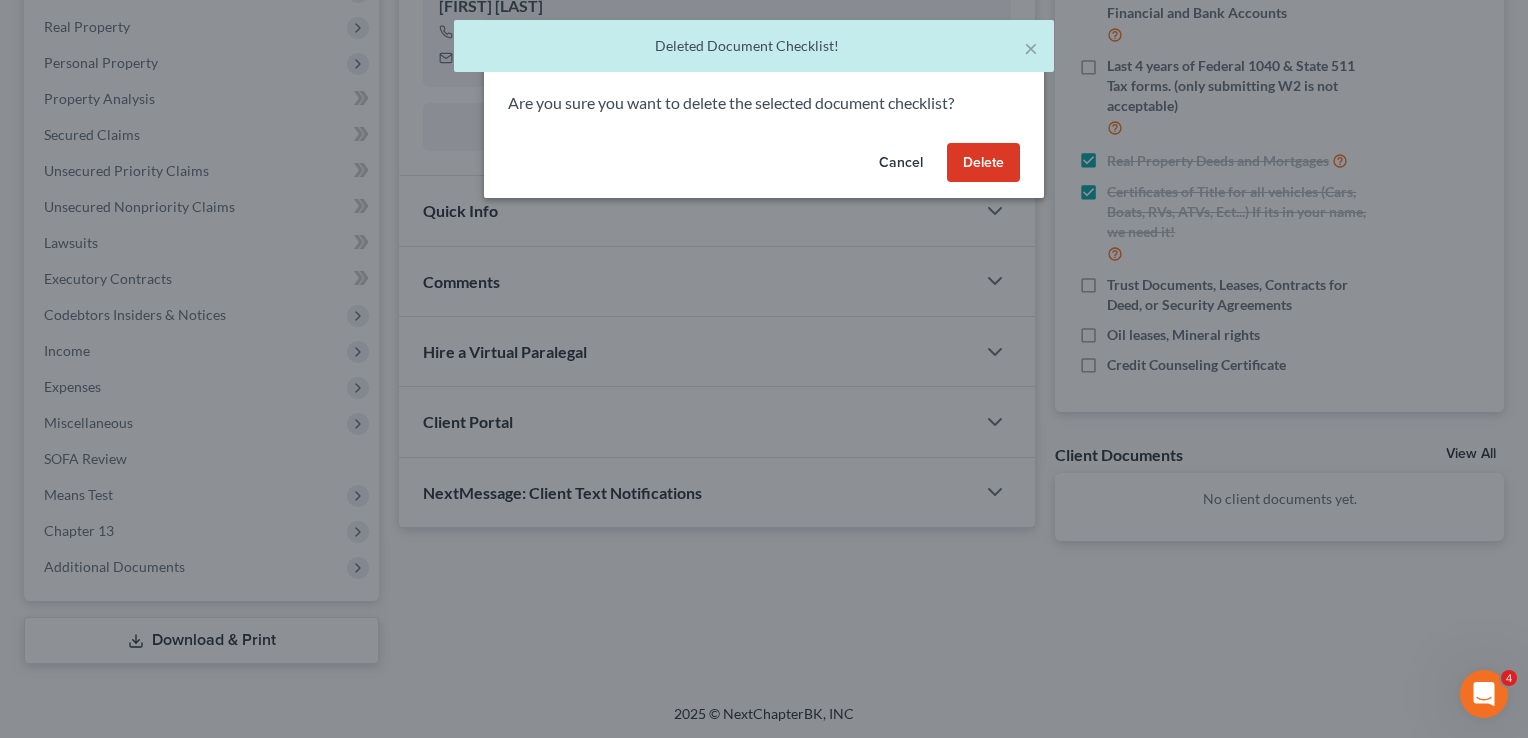 click on "Delete" at bounding box center [983, 163] 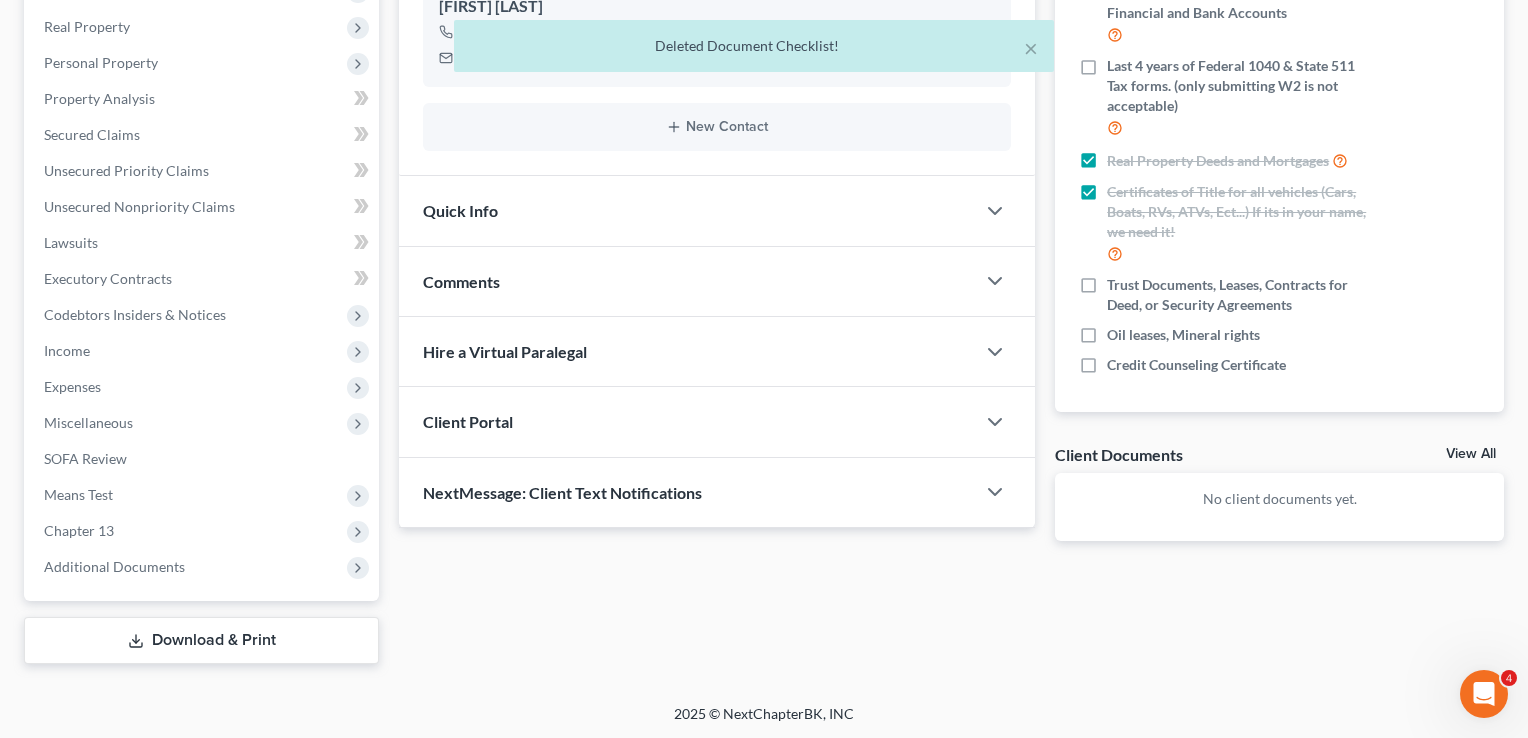 scroll, scrollTop: 228, scrollLeft: 0, axis: vertical 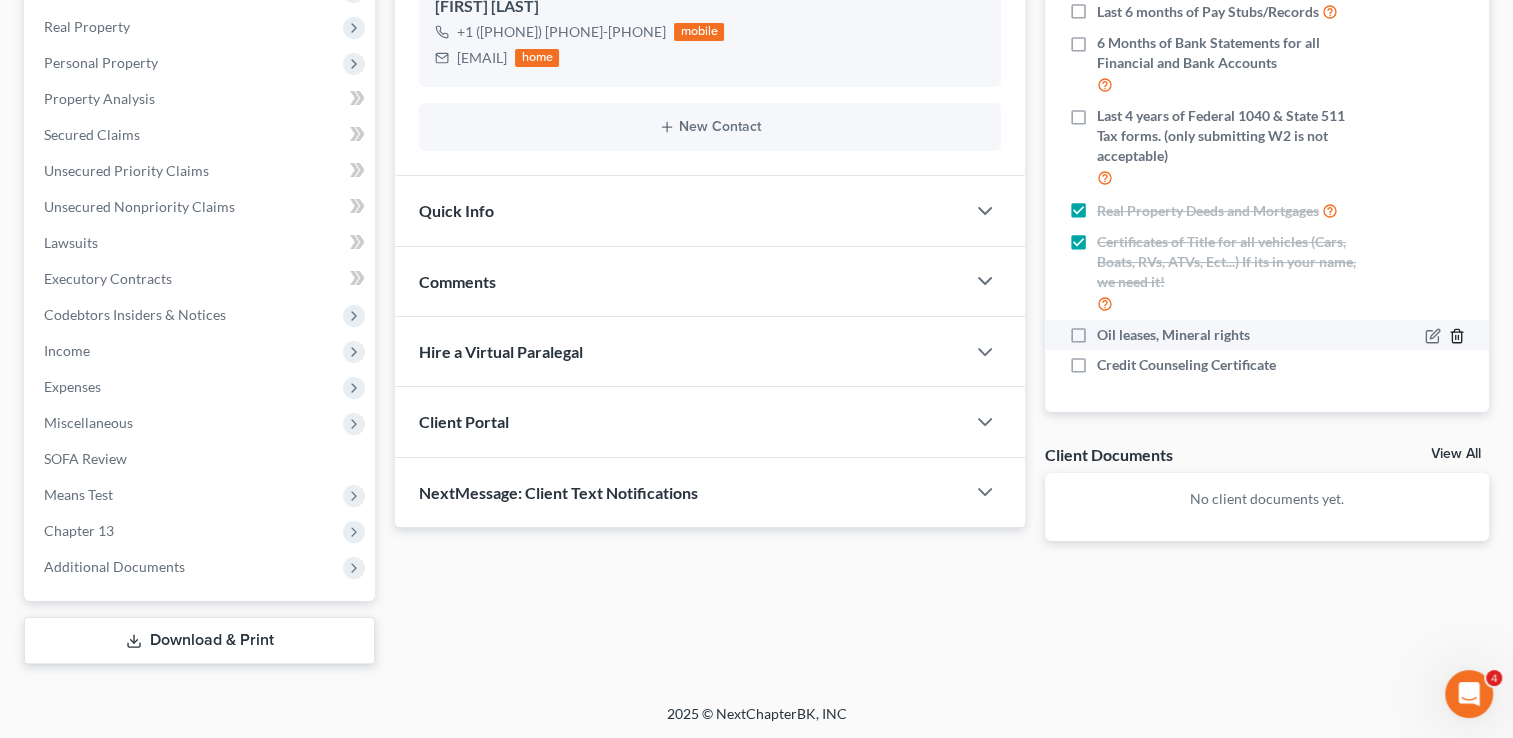 click 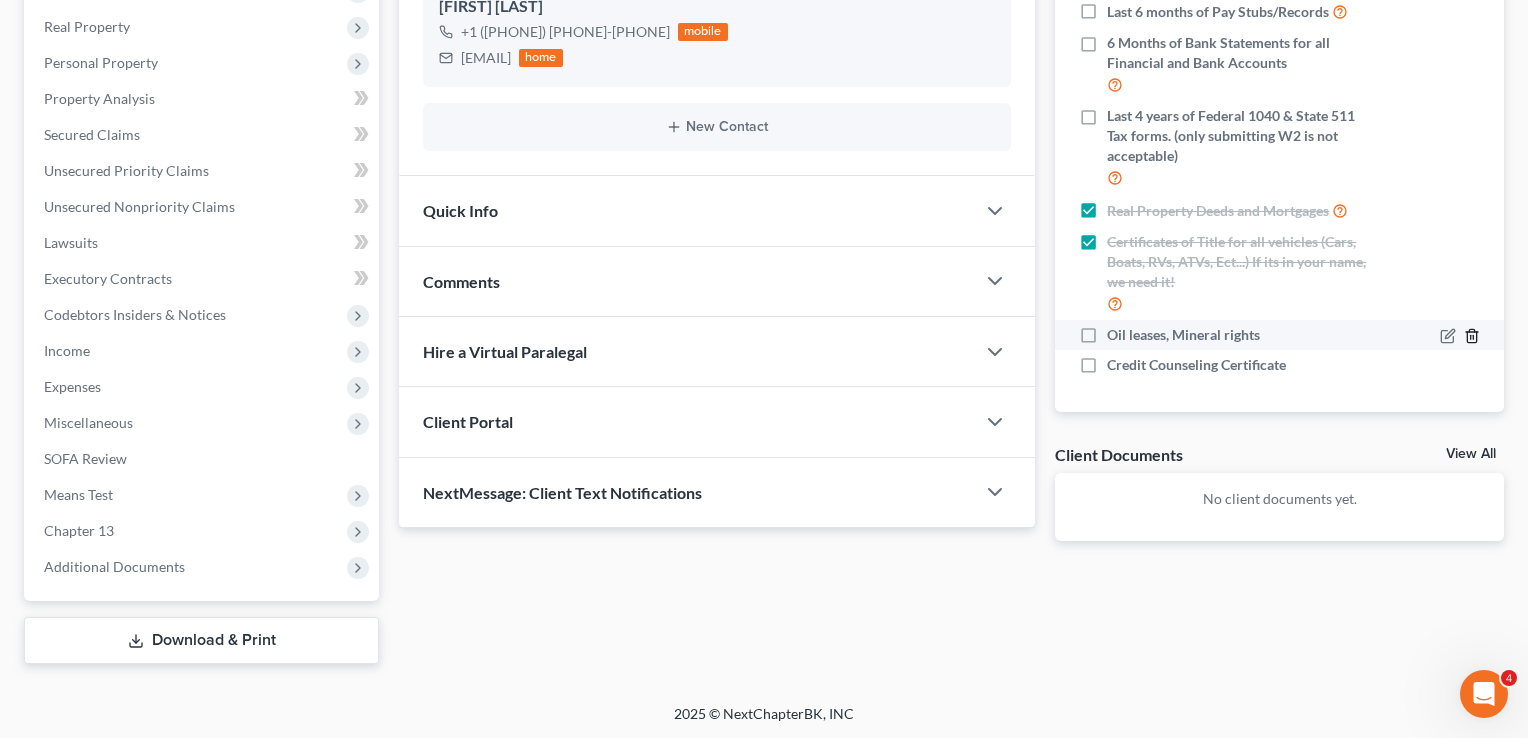 scroll, scrollTop: 208, scrollLeft: 0, axis: vertical 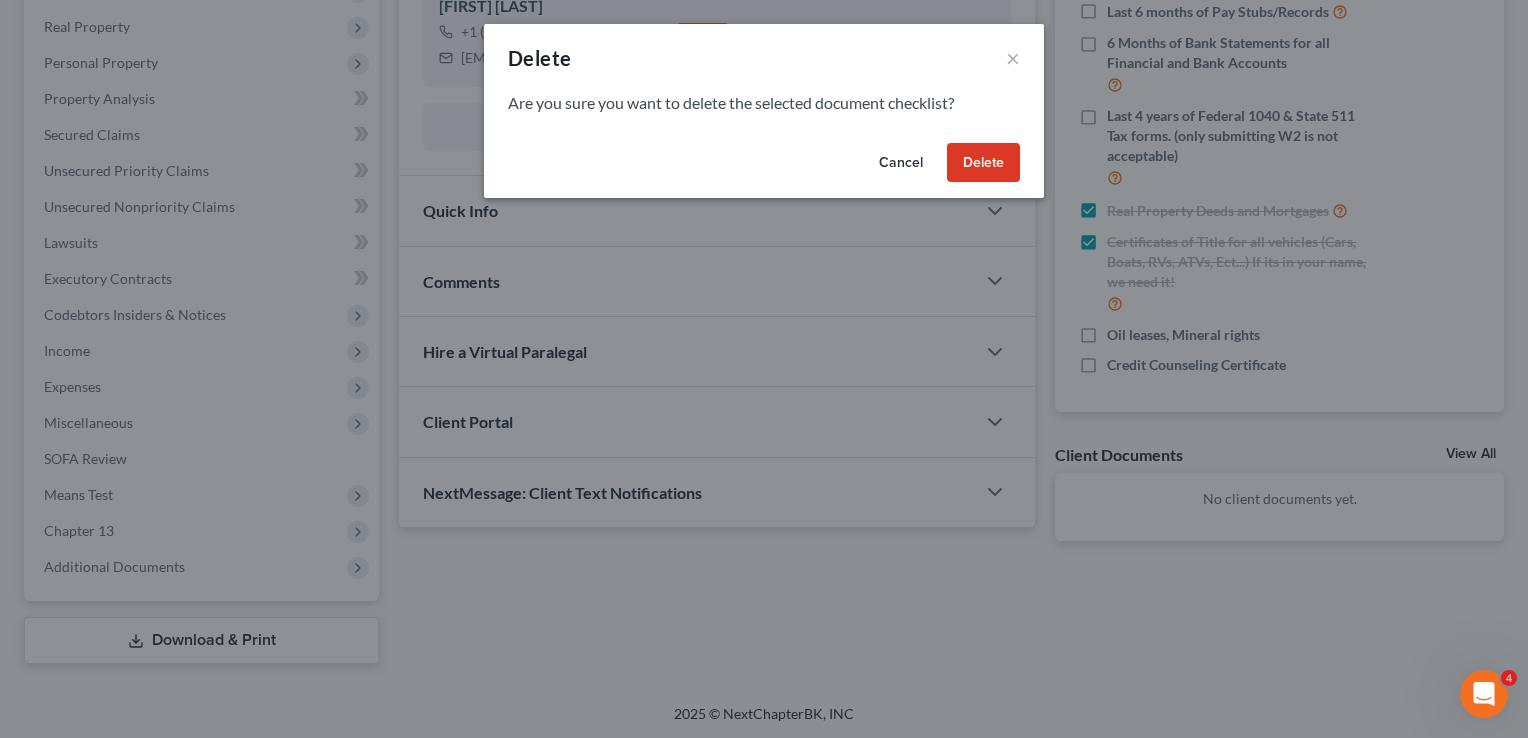 click on "Delete" at bounding box center [983, 163] 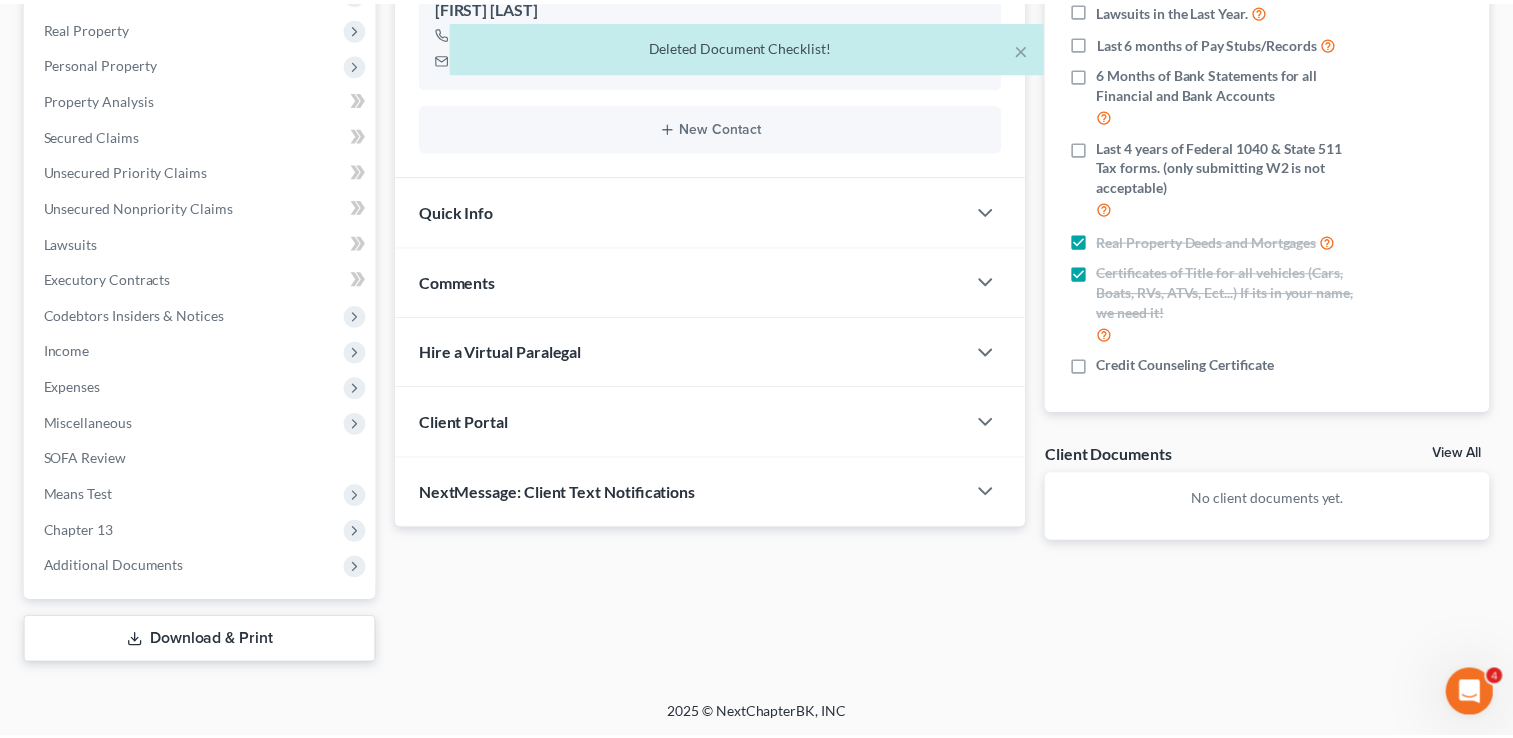 scroll, scrollTop: 198, scrollLeft: 0, axis: vertical 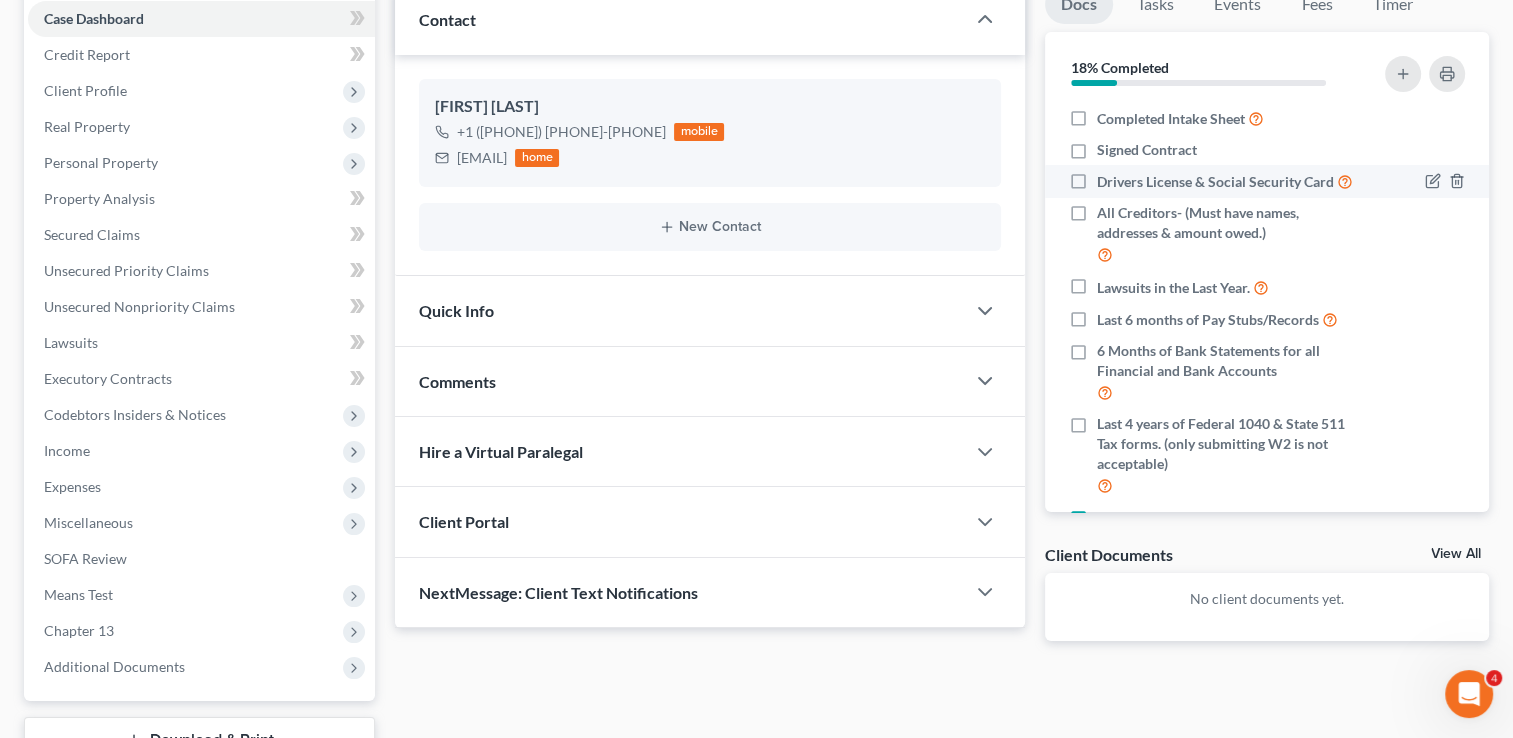 click on "Drivers License & Social Security Card" at bounding box center (1225, 181) 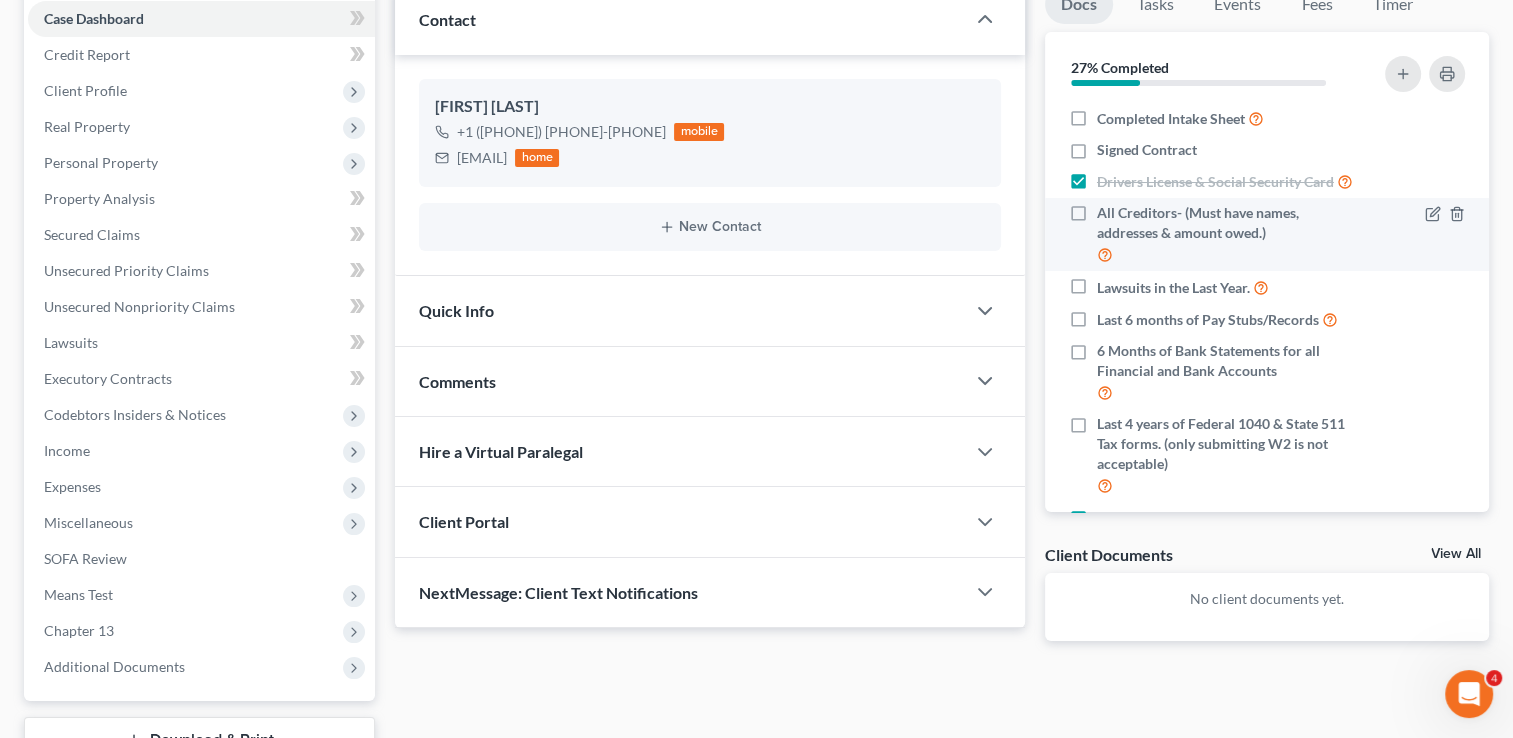 click on "All Creditors- (Must have names, addresses & amount owed.)" at bounding box center [1229, 234] 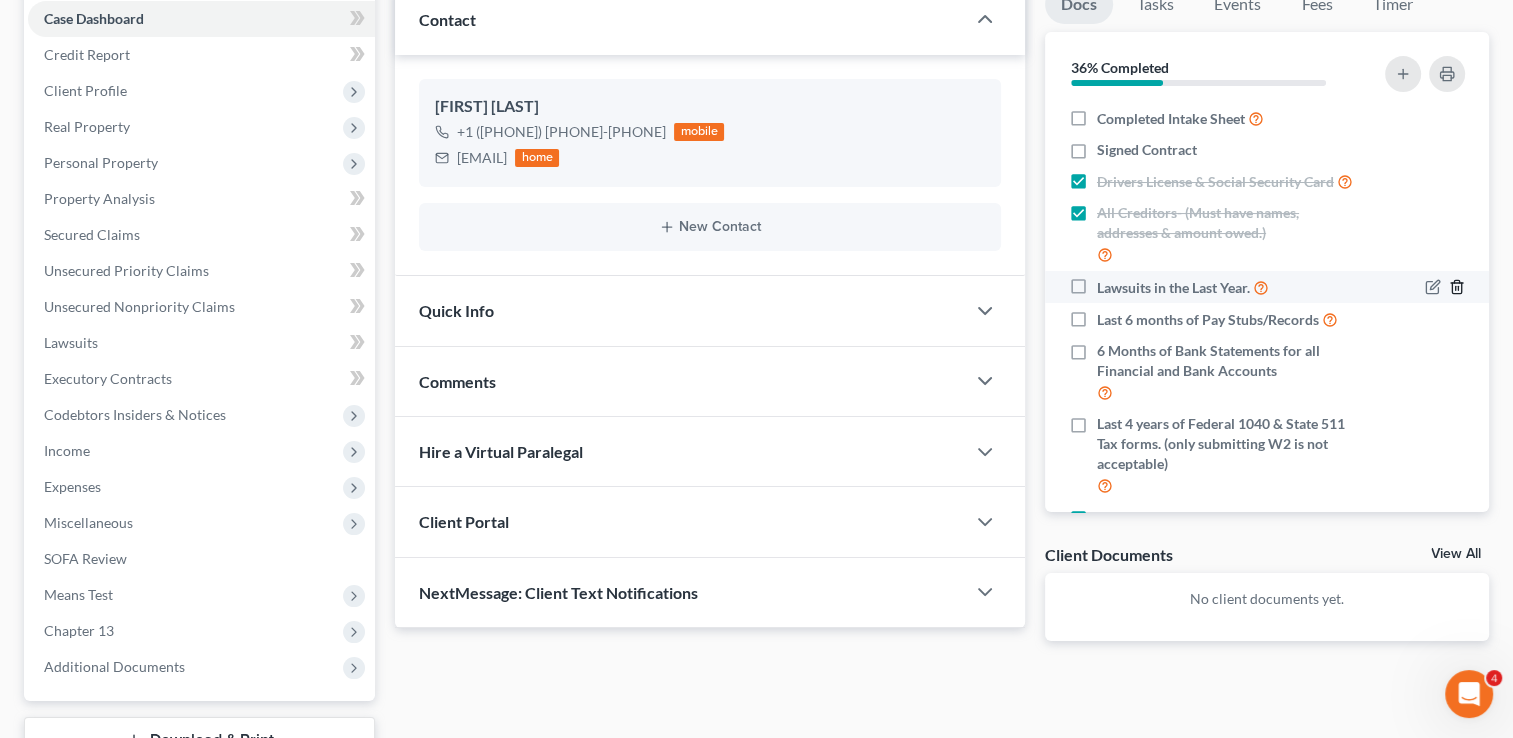 click 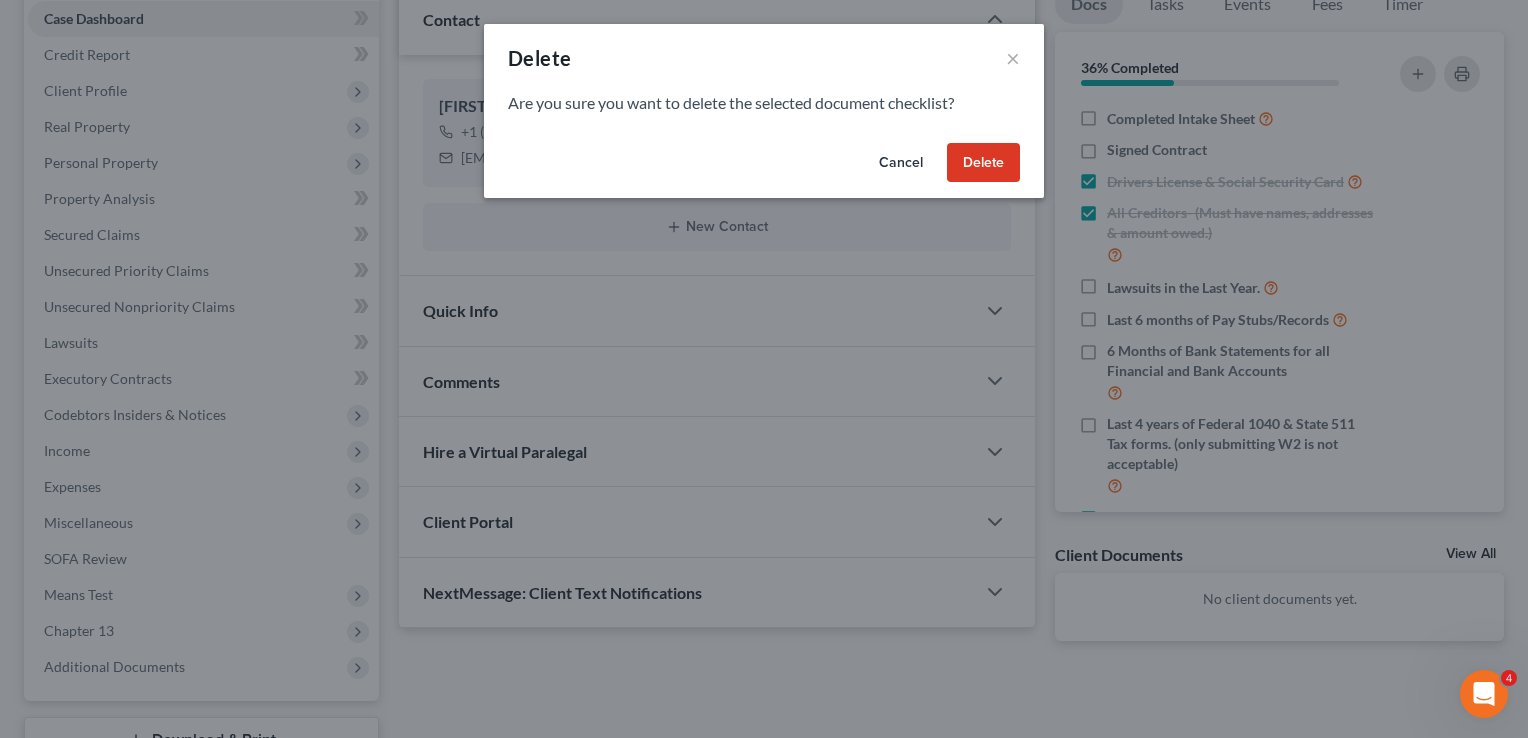 click on "Delete" at bounding box center (983, 163) 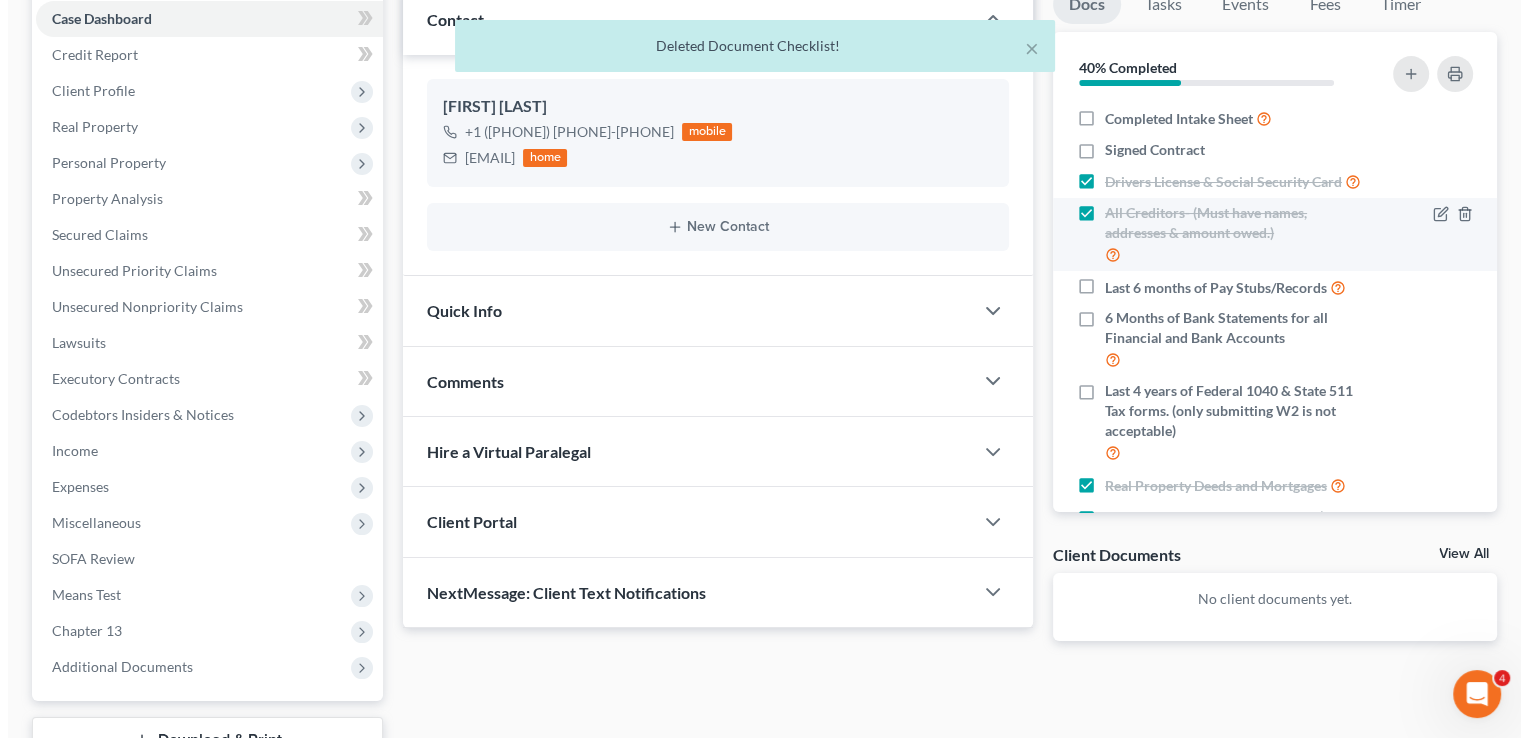 scroll, scrollTop: 100, scrollLeft: 0, axis: vertical 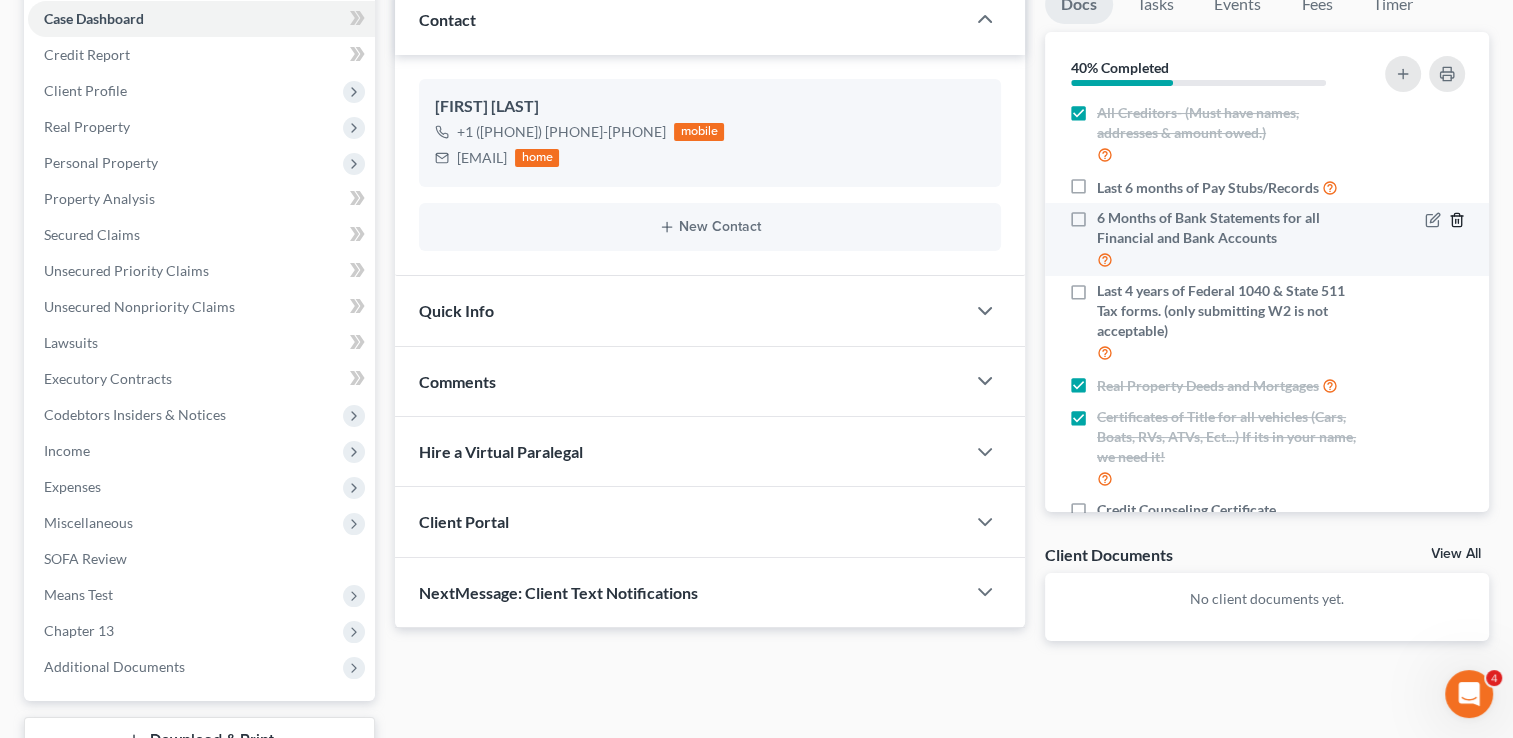 click 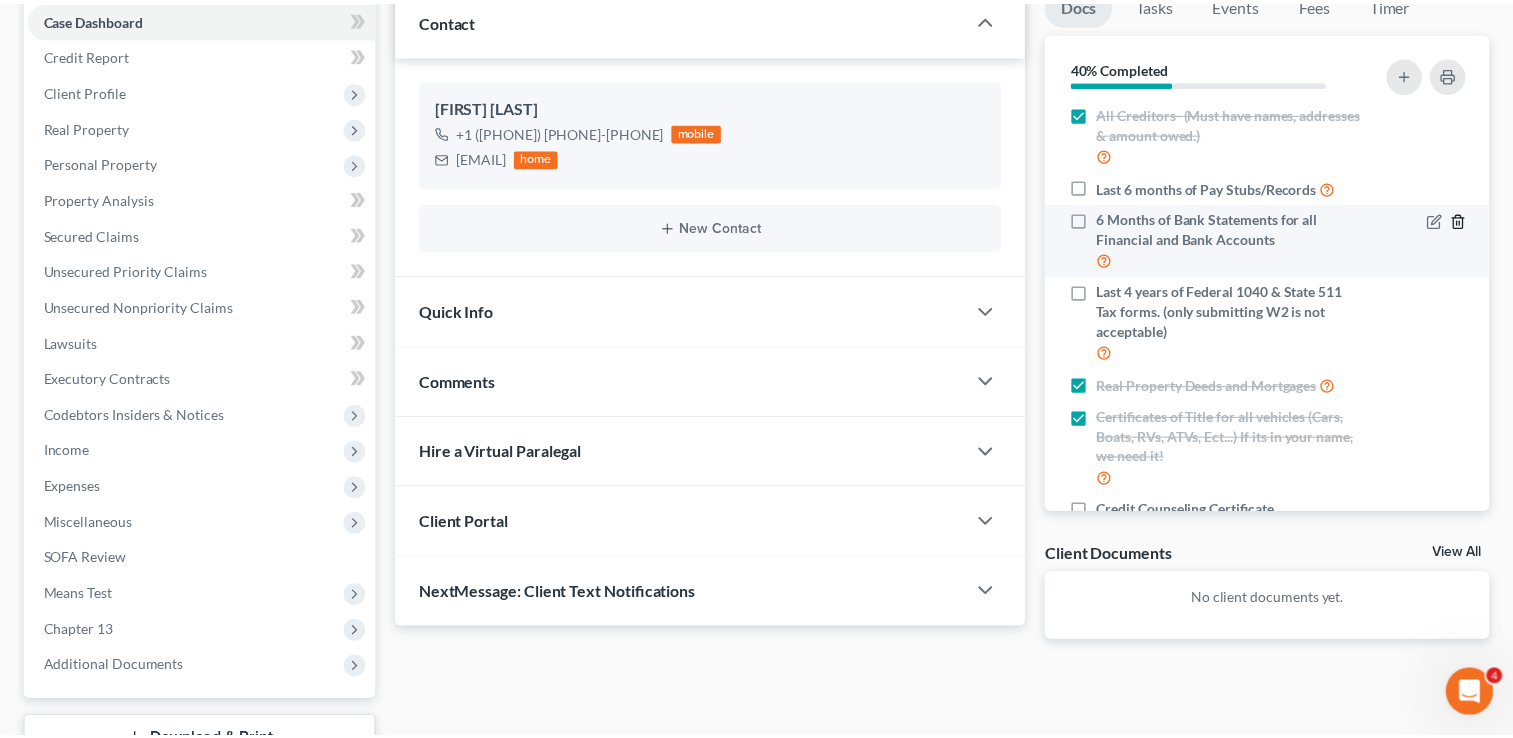 scroll, scrollTop: 80, scrollLeft: 0, axis: vertical 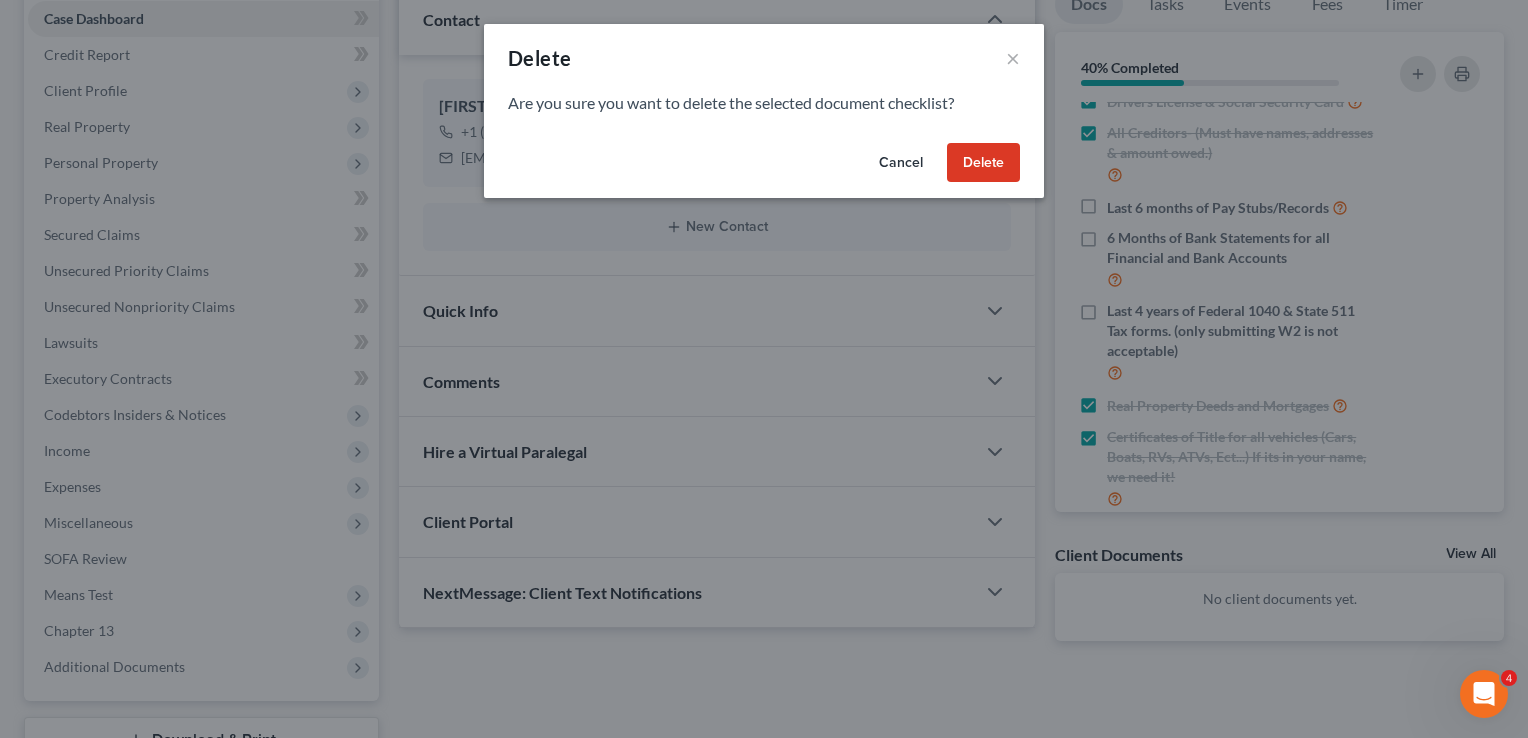 click on "Delete" at bounding box center [983, 163] 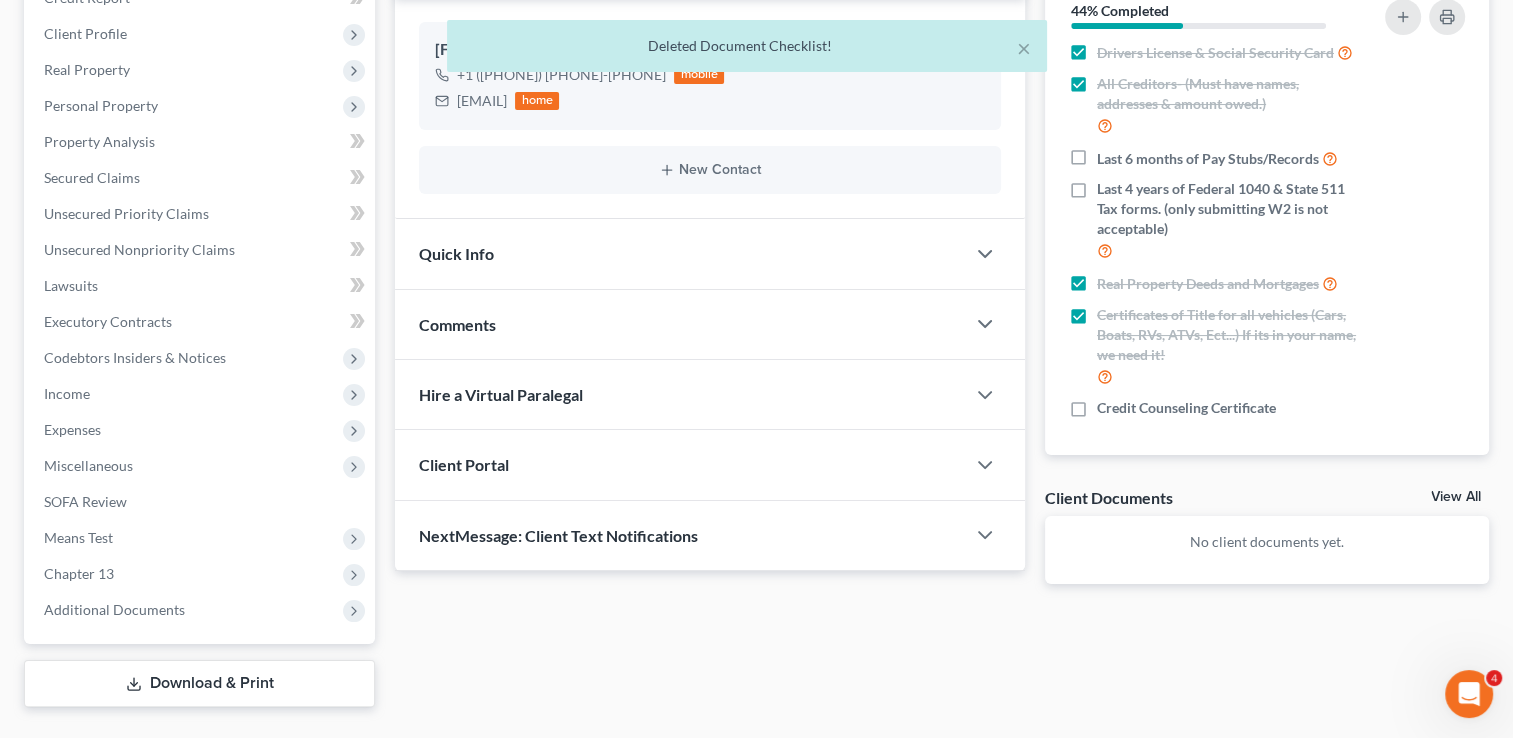 scroll, scrollTop: 307, scrollLeft: 0, axis: vertical 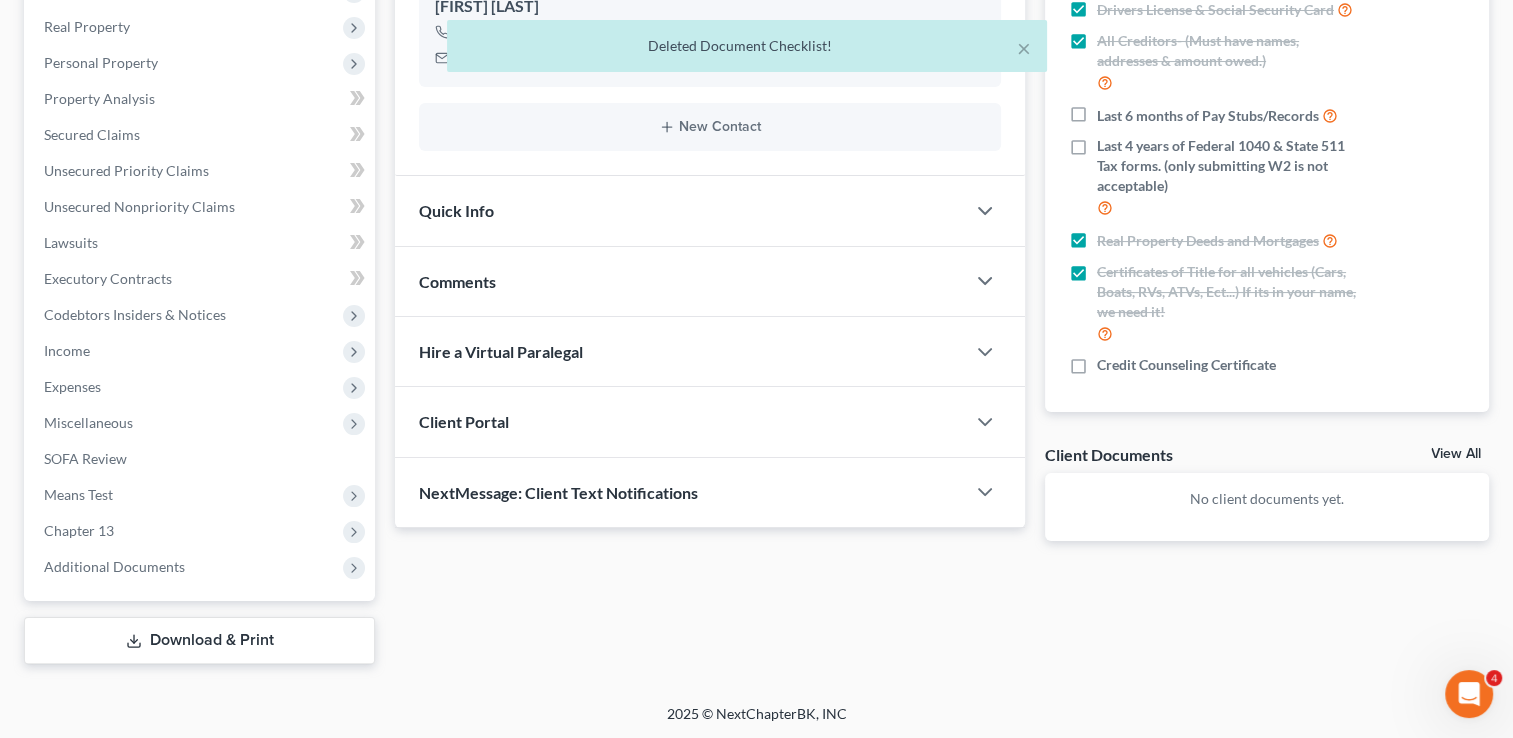 click on "Quick Info" at bounding box center [680, 210] 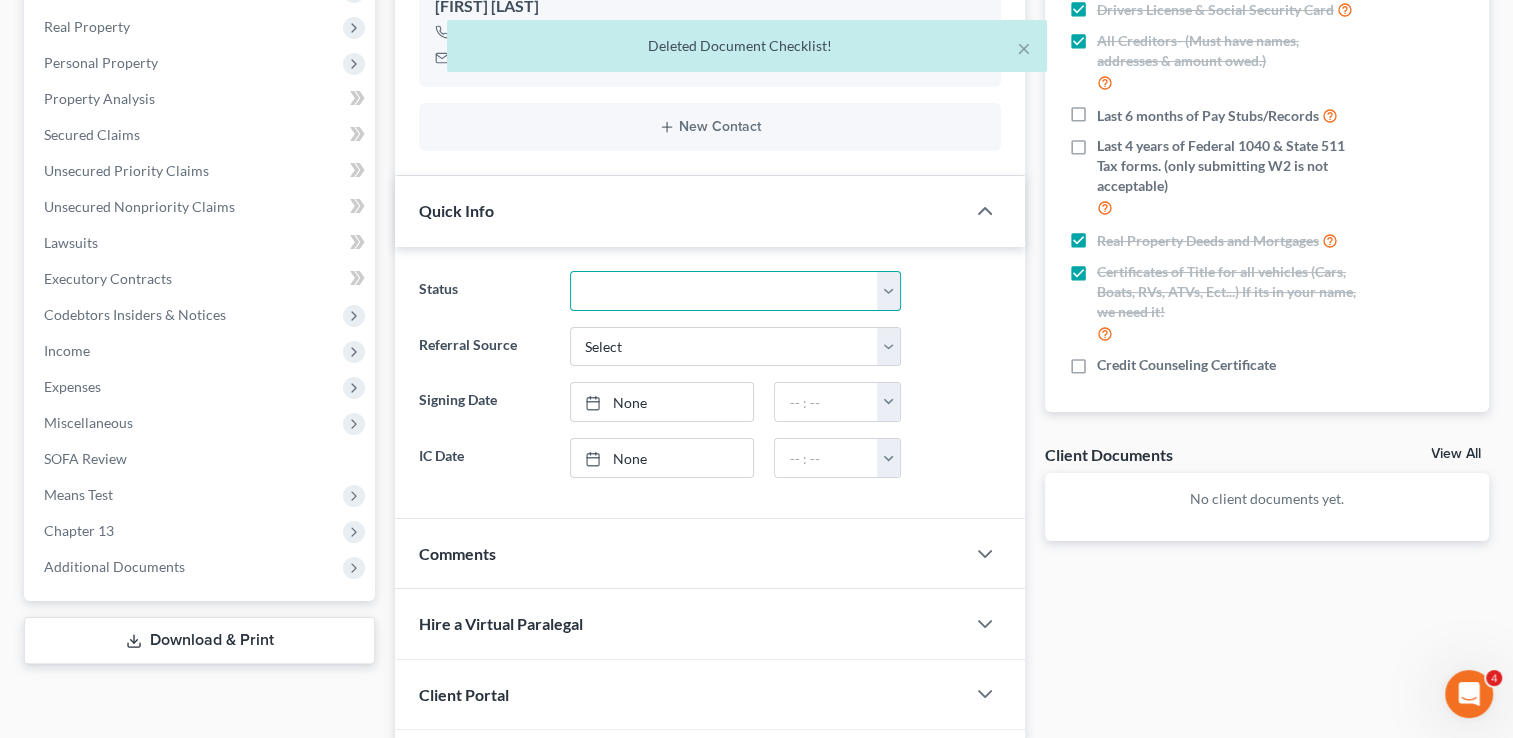 click on "Discharged Dismissed Filed Info Sent In Progress Lead Lost Lead Ready to File Retained To Review" at bounding box center (735, 291) 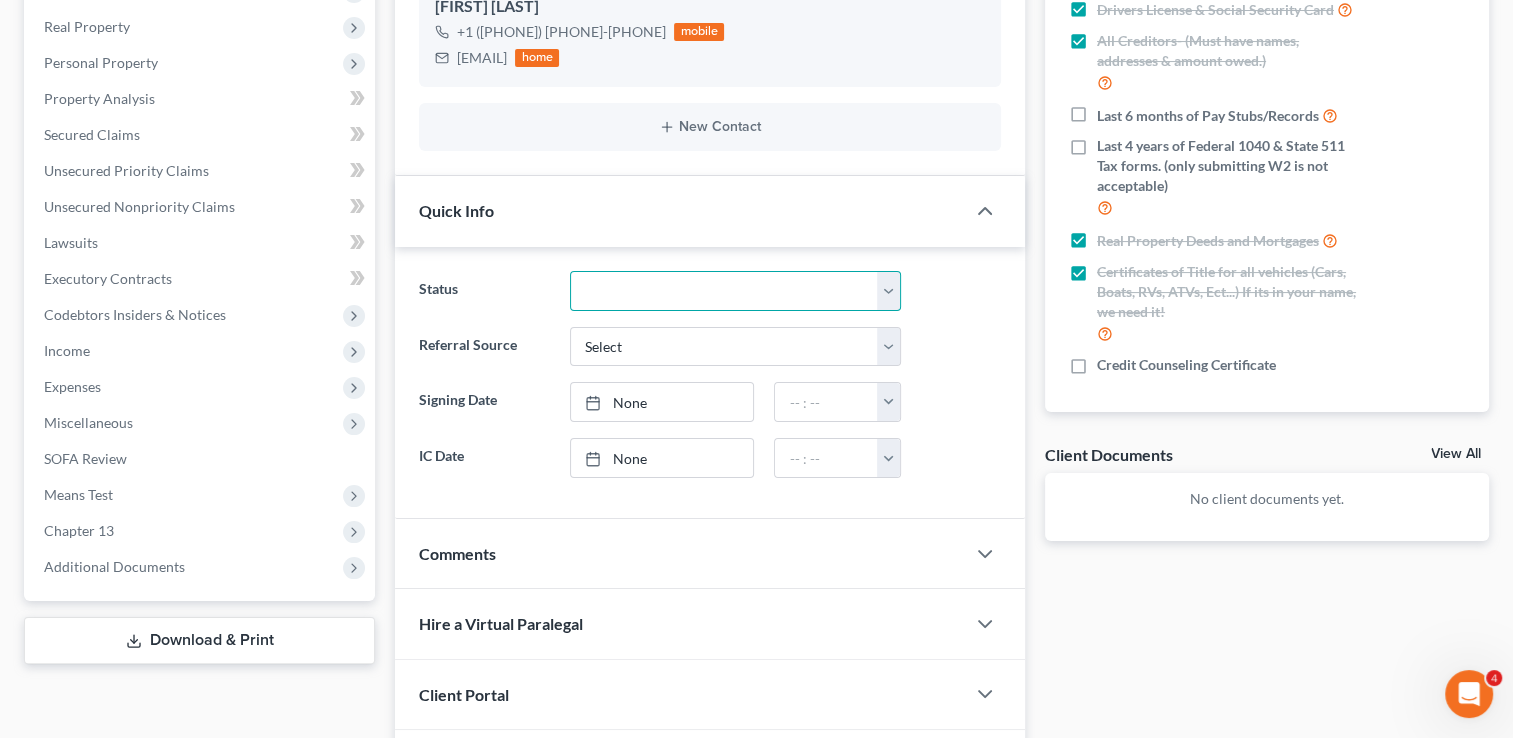 select on "4" 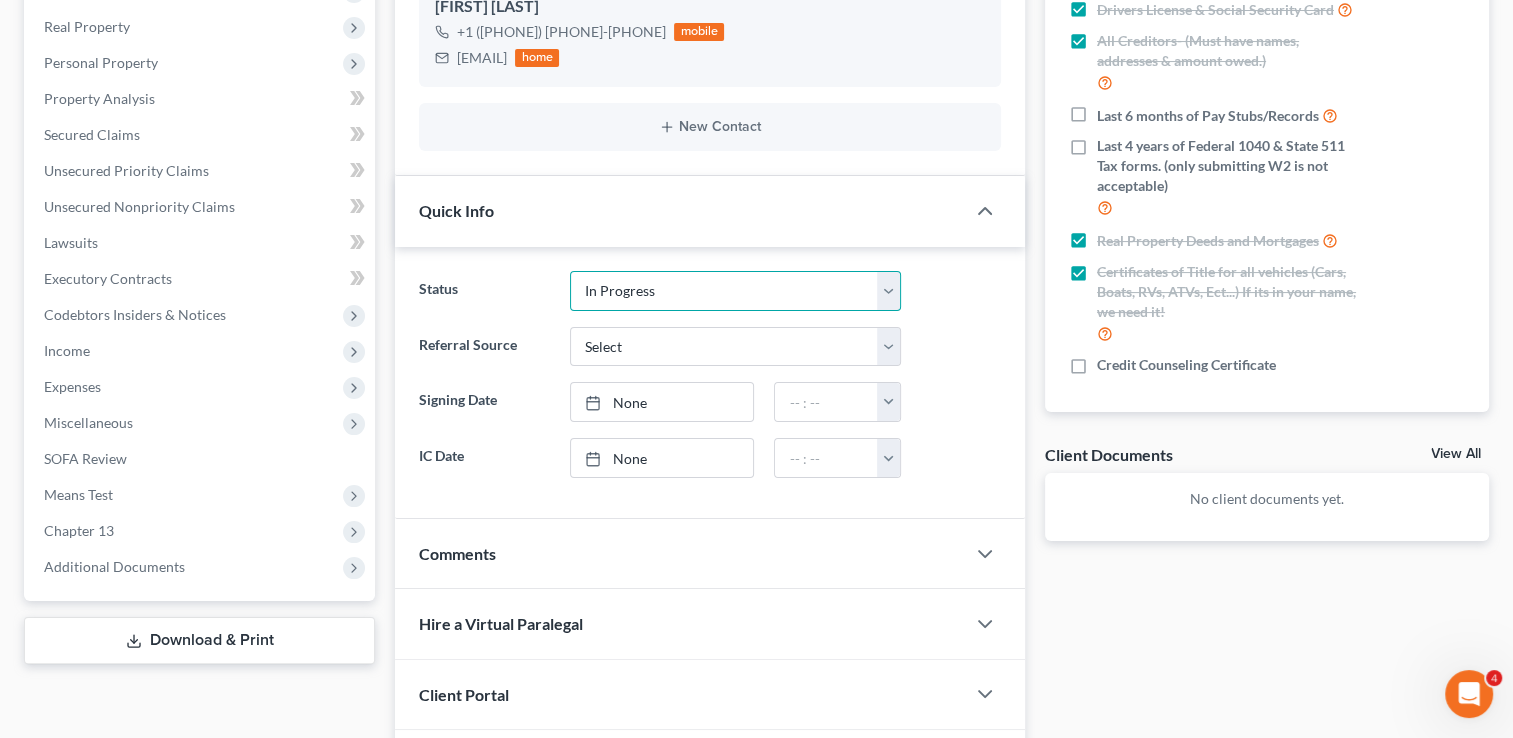 click on "Discharged Dismissed Filed Info Sent In Progress Lead Lost Lead Ready to File Retained To Review" at bounding box center [735, 291] 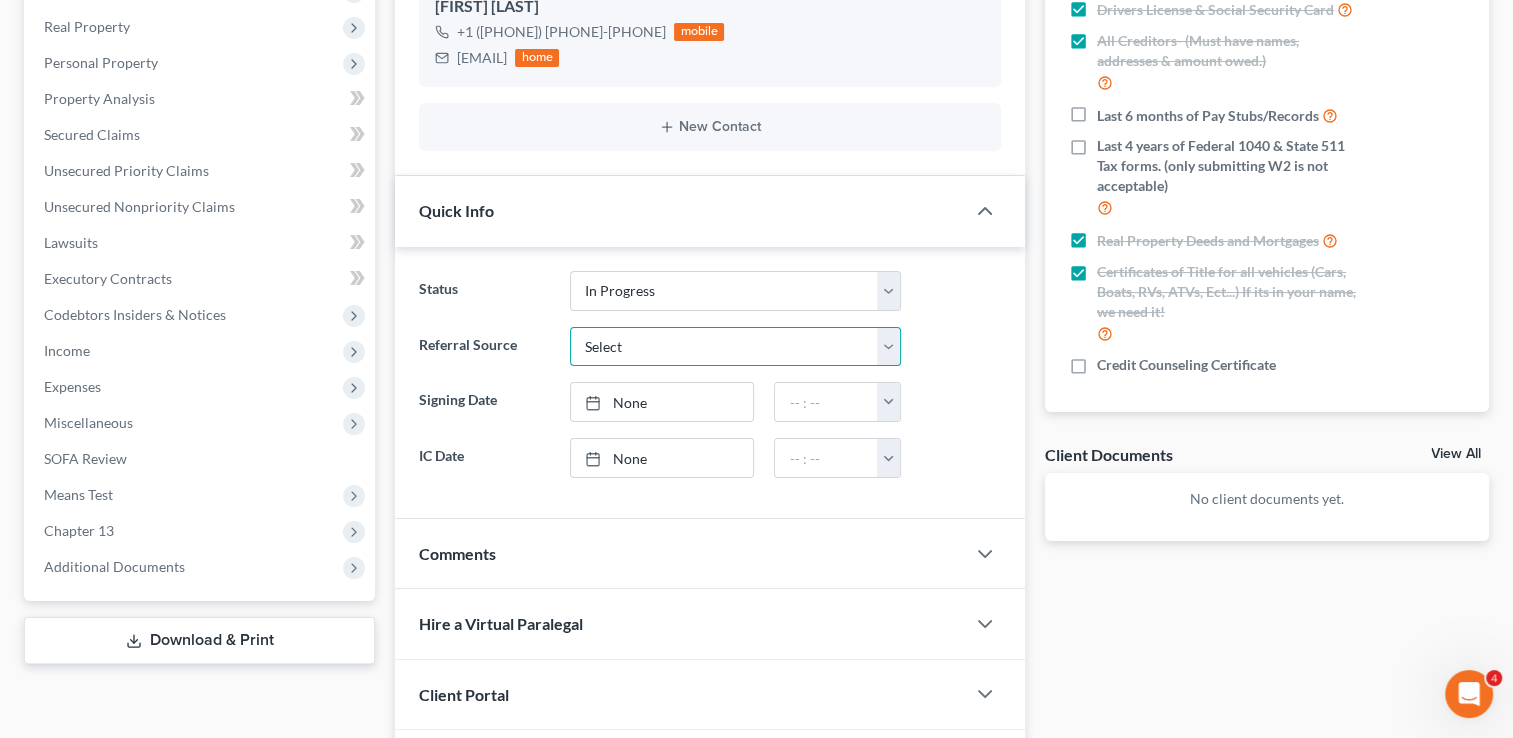 click on "Select Word Of Mouth Previous Clients Direct Mail Website Google Search Modern Attorney Other (specify)" at bounding box center (735, 347) 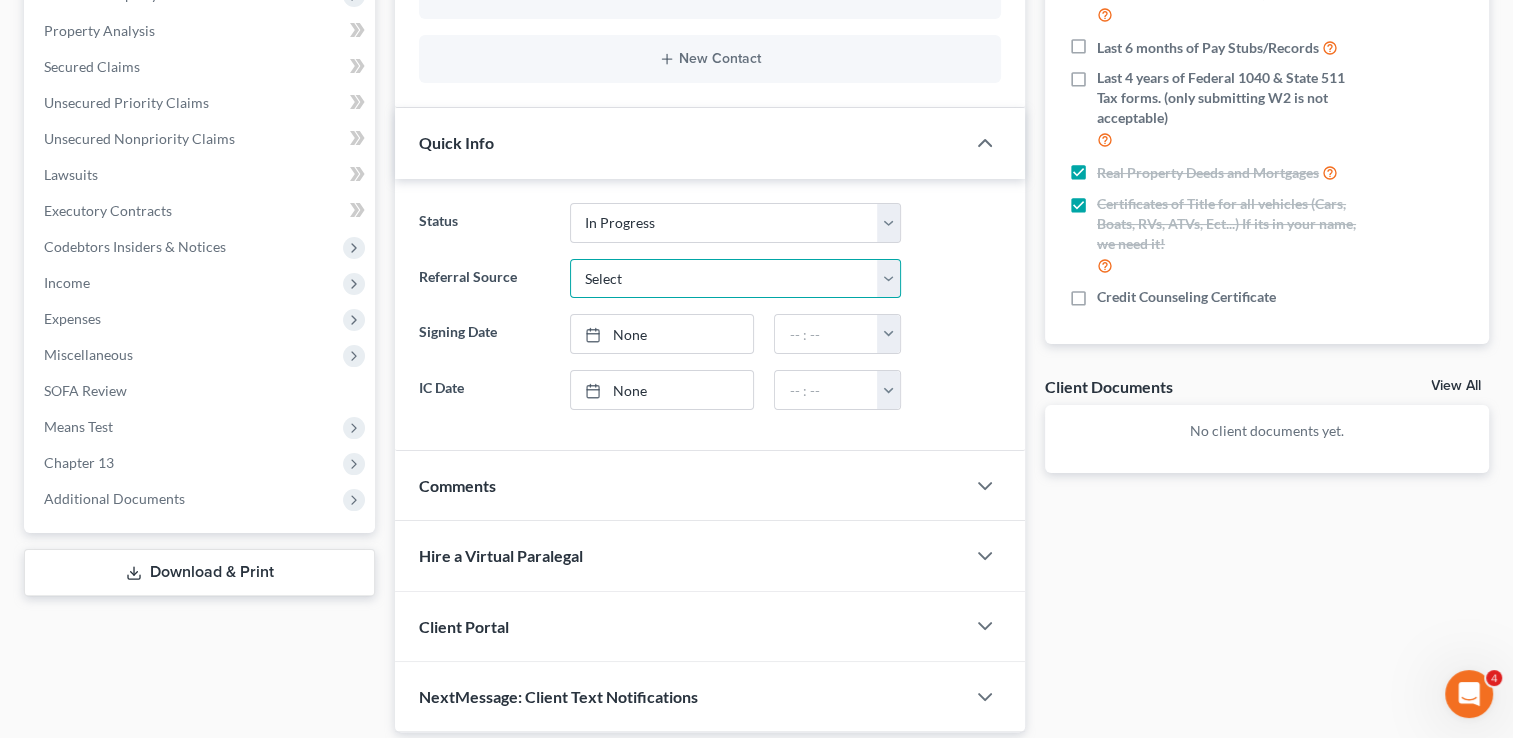 scroll, scrollTop: 440, scrollLeft: 0, axis: vertical 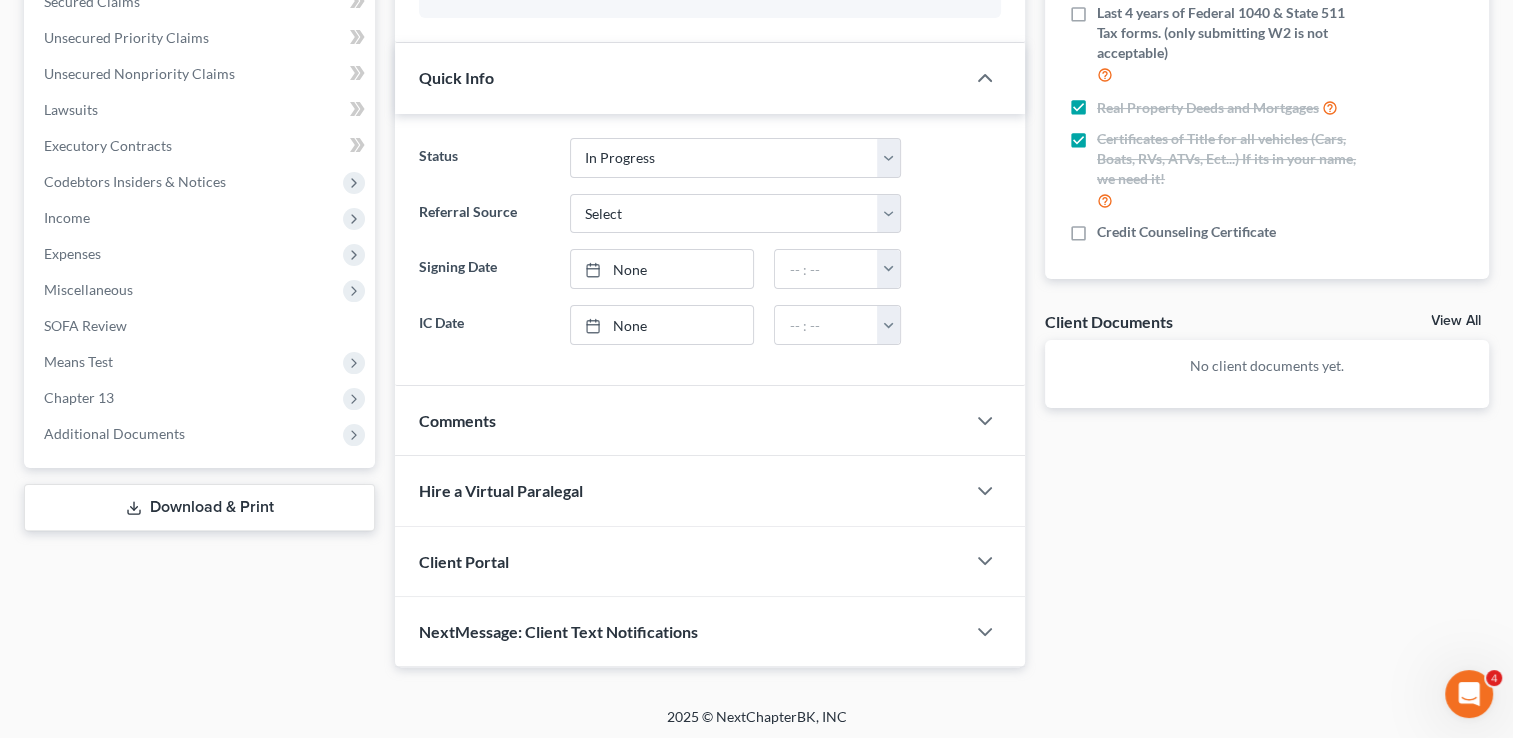 click on "Comments" at bounding box center (680, 420) 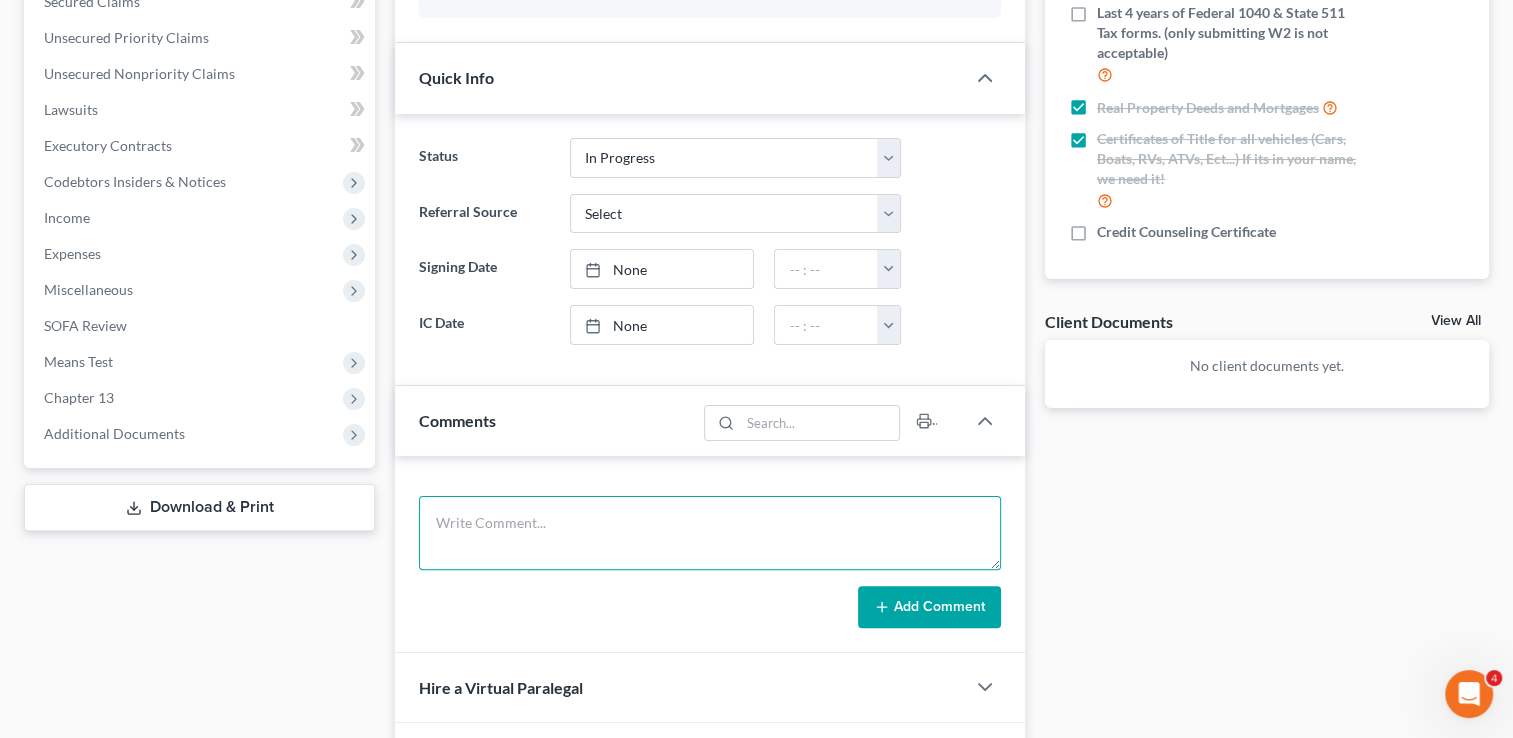 click at bounding box center [710, 533] 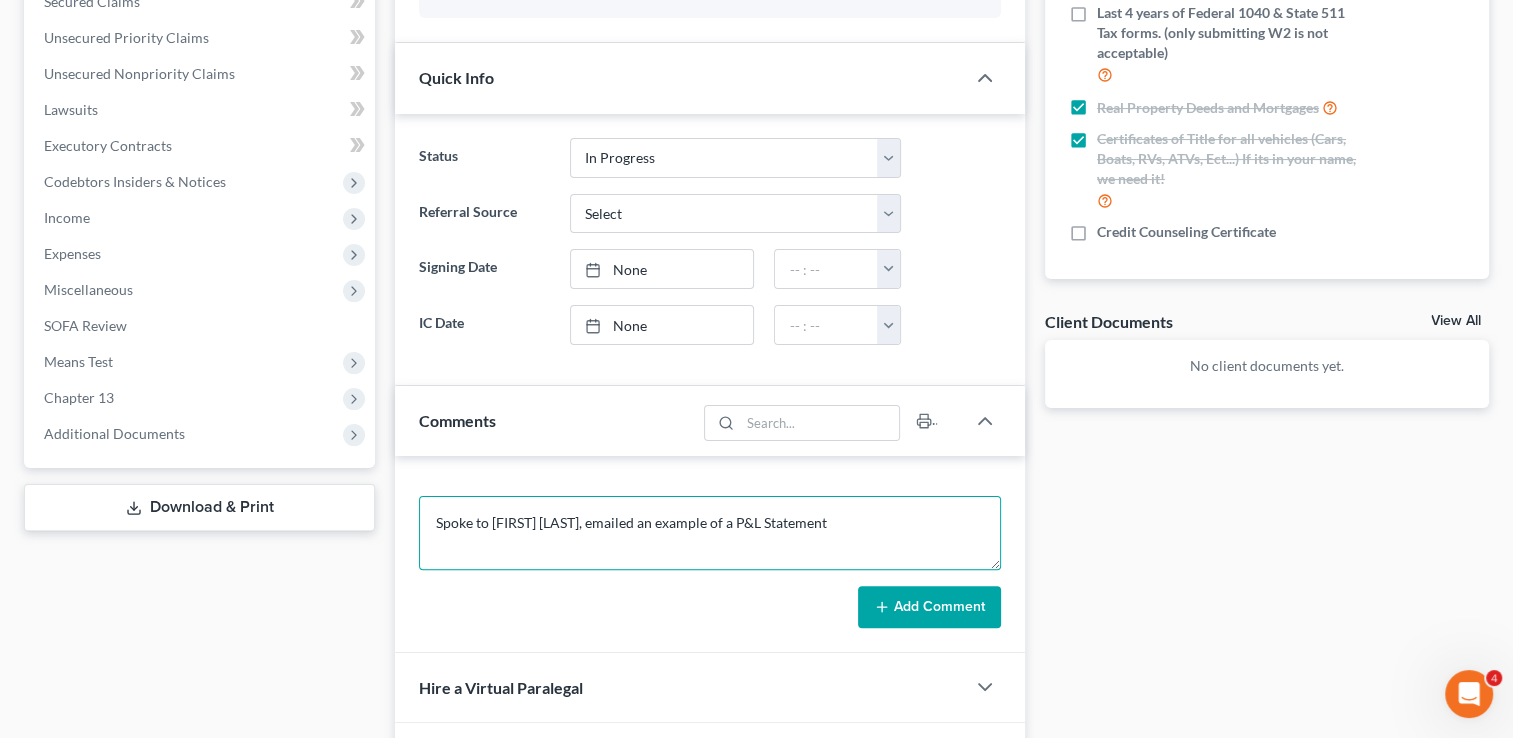 type on "Spoke to [FIRST] [LAST], emailed an example of a P&L Statement" 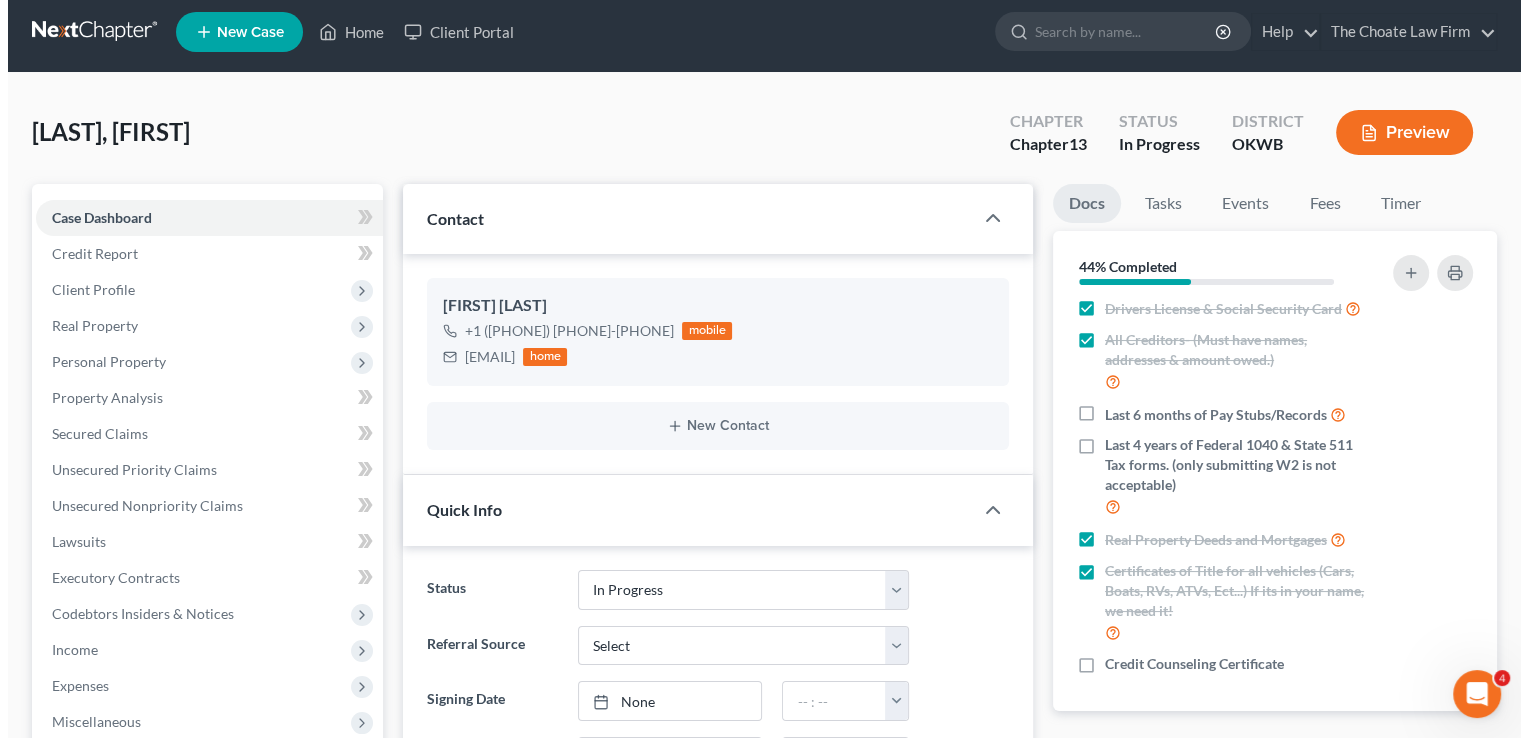 scroll, scrollTop: 0, scrollLeft: 0, axis: both 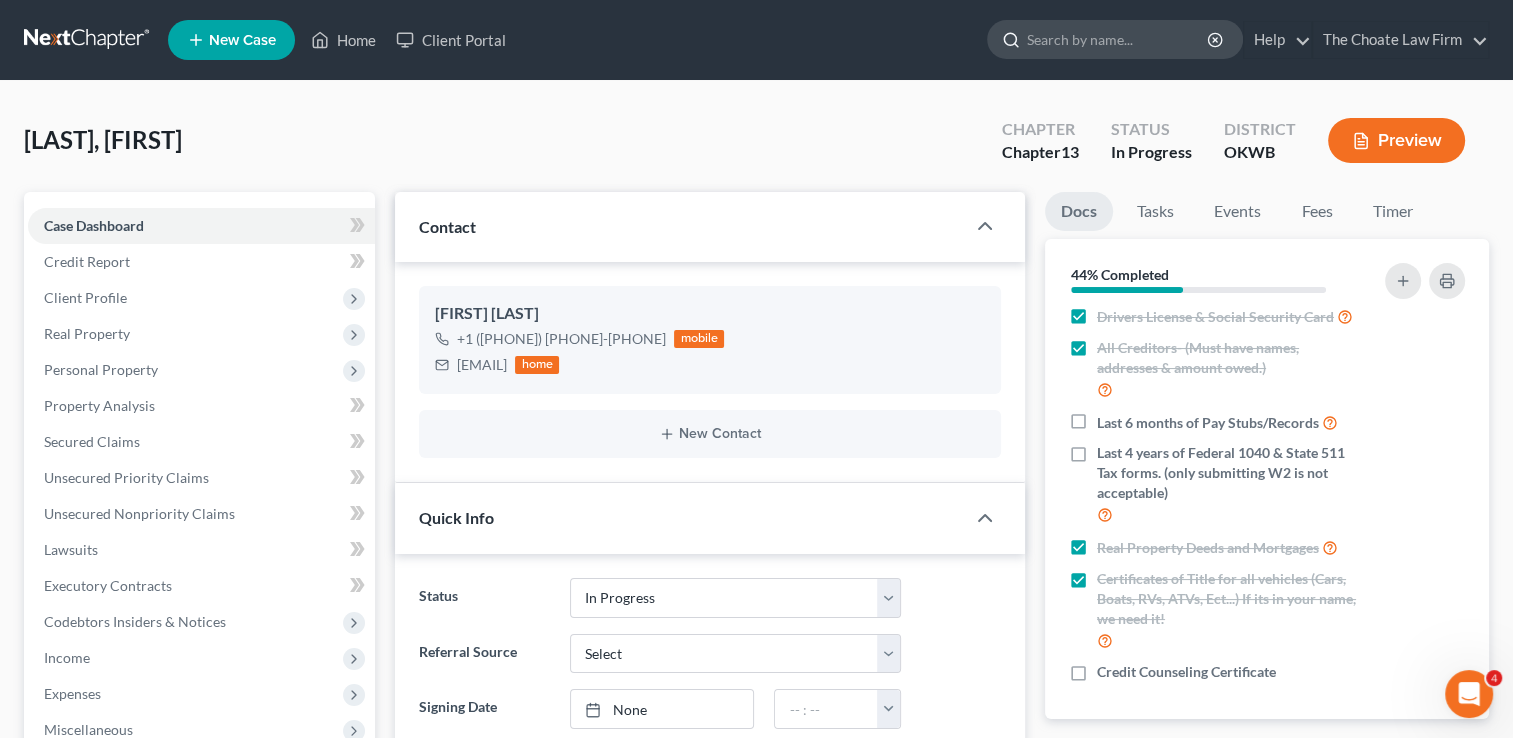 click at bounding box center (1118, 39) 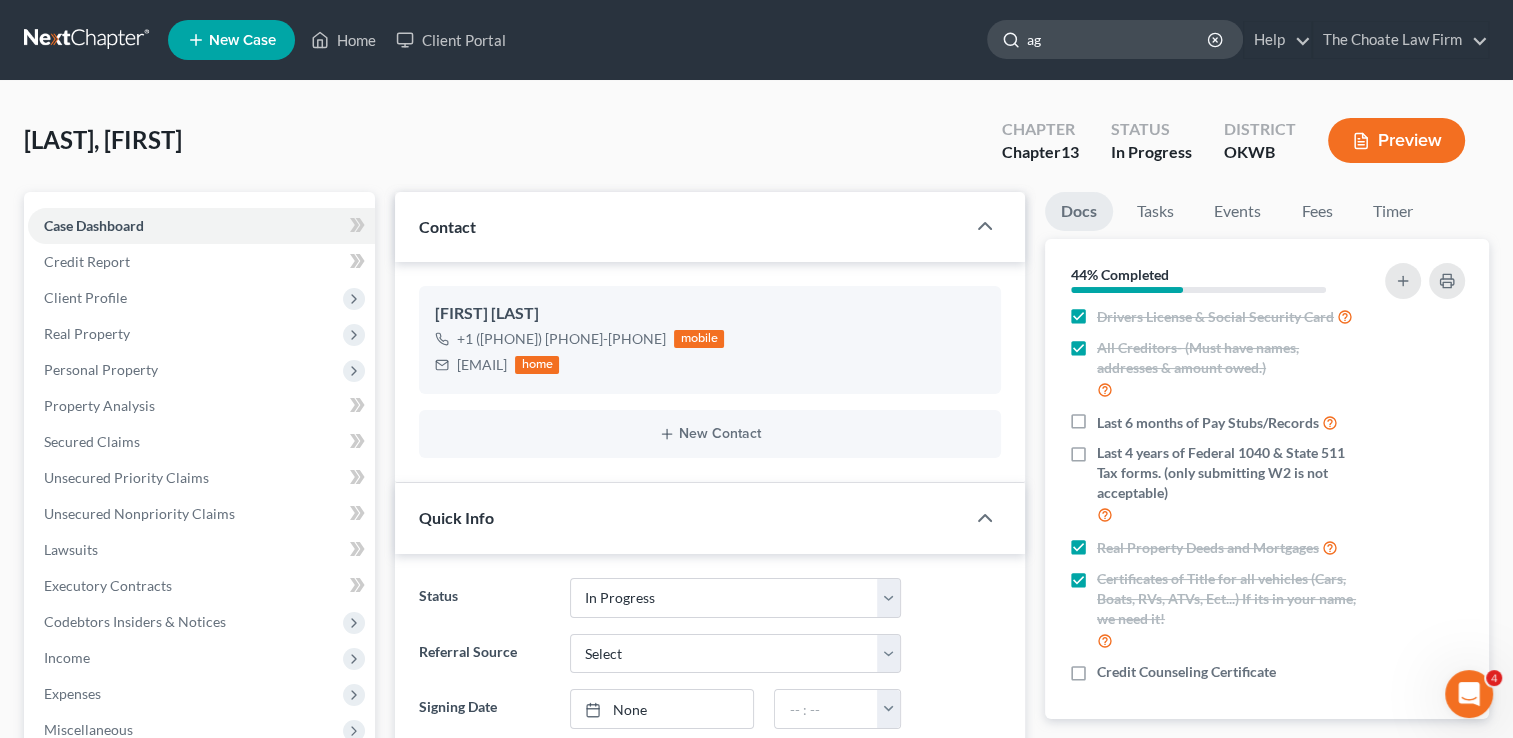 type on "a" 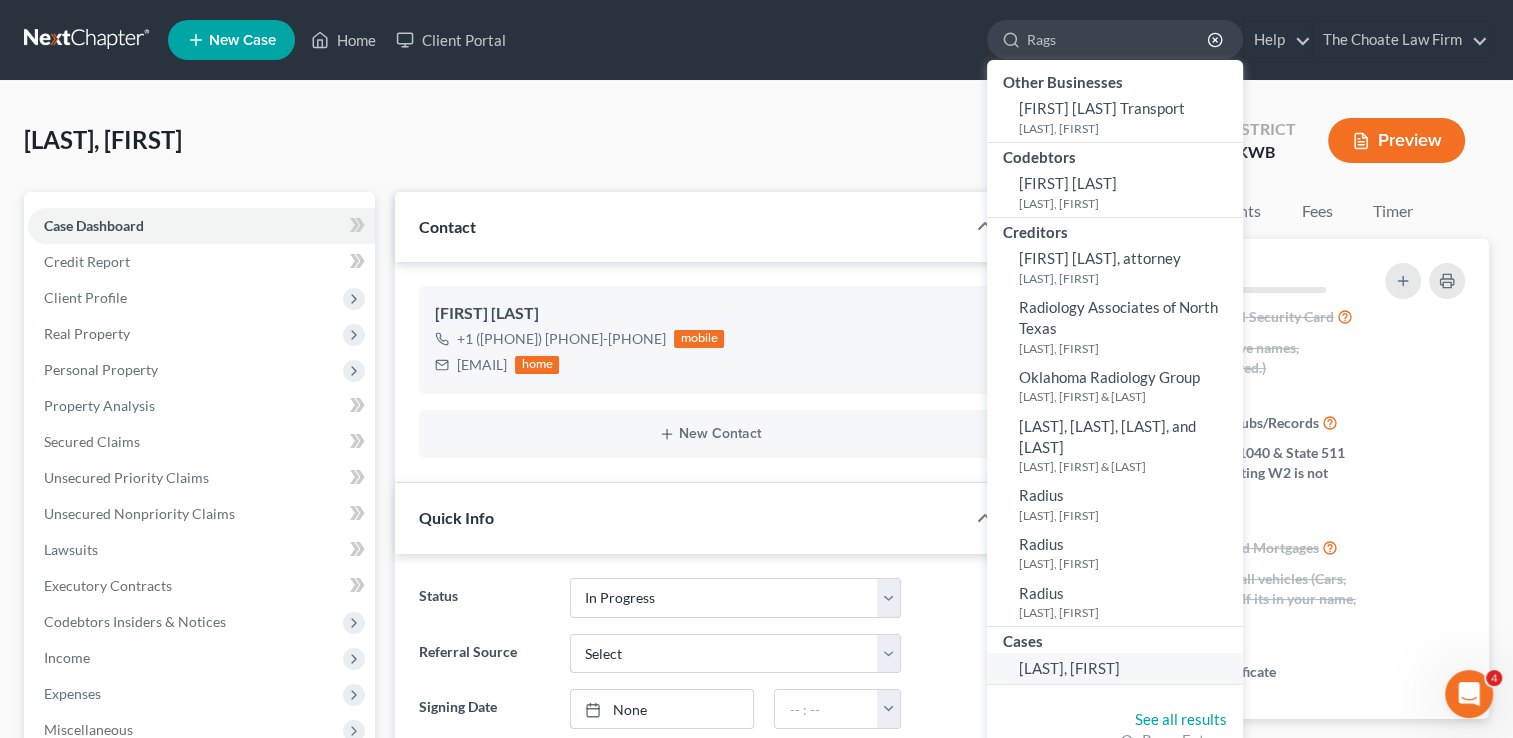 type on "Rags" 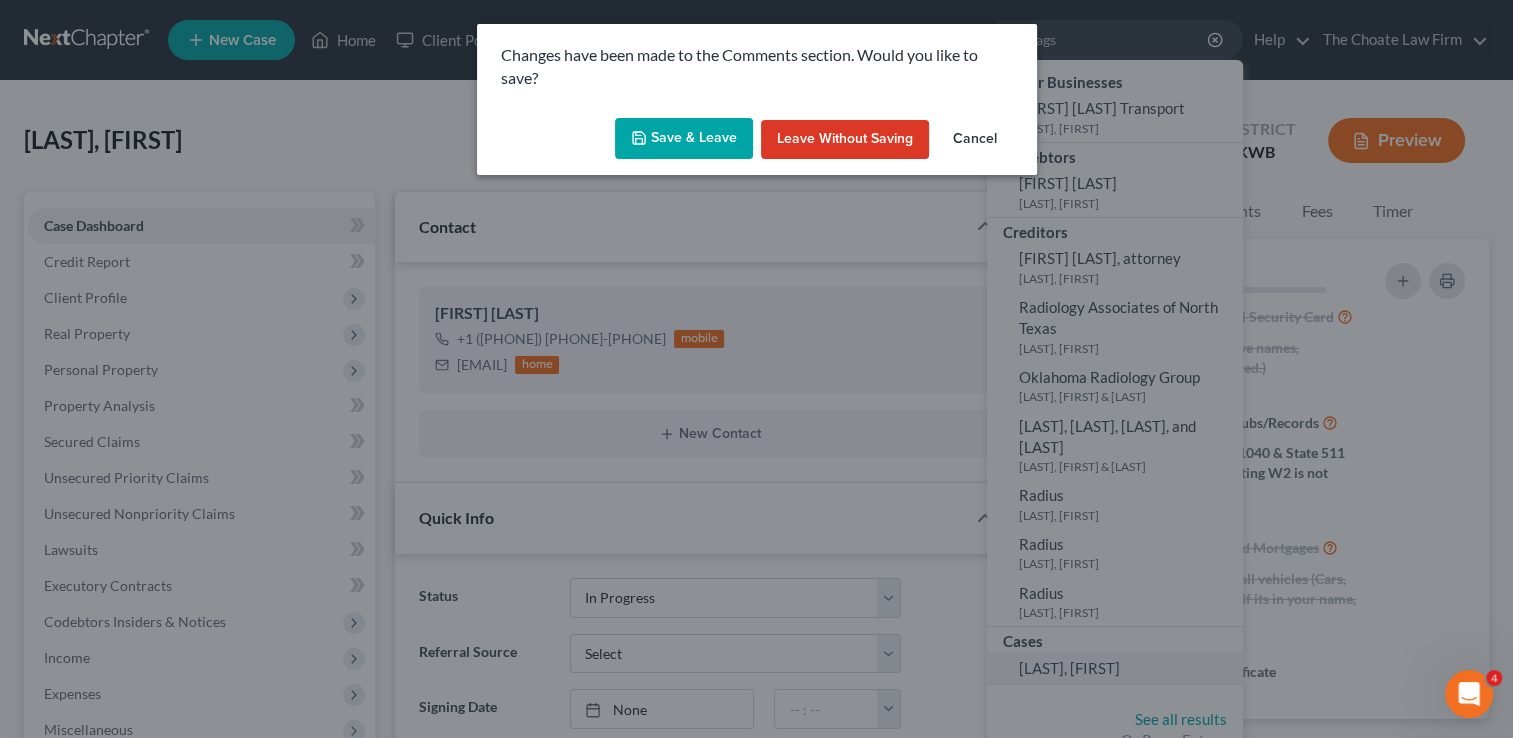 scroll, scrollTop: 72, scrollLeft: 0, axis: vertical 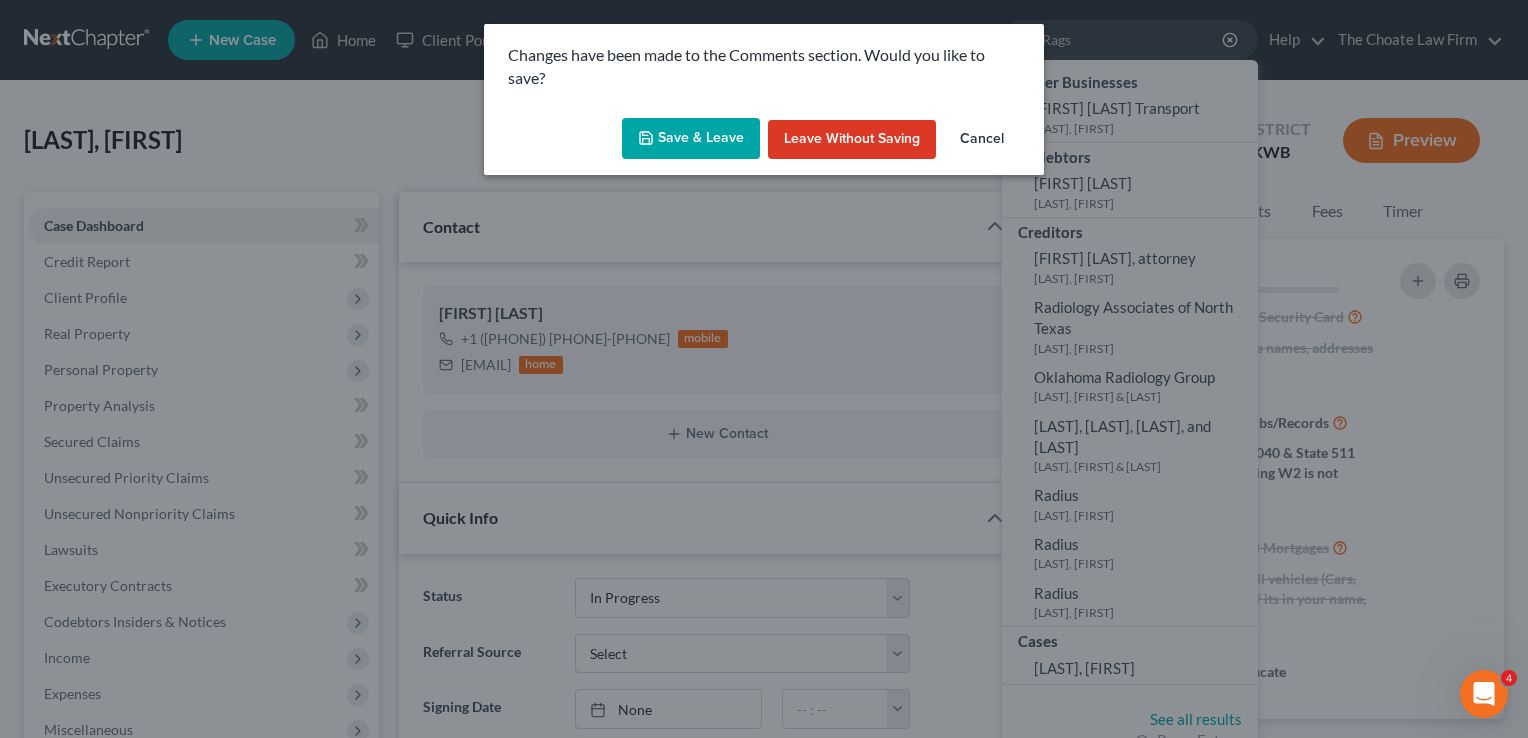 click on "Save & Leave" at bounding box center [691, 139] 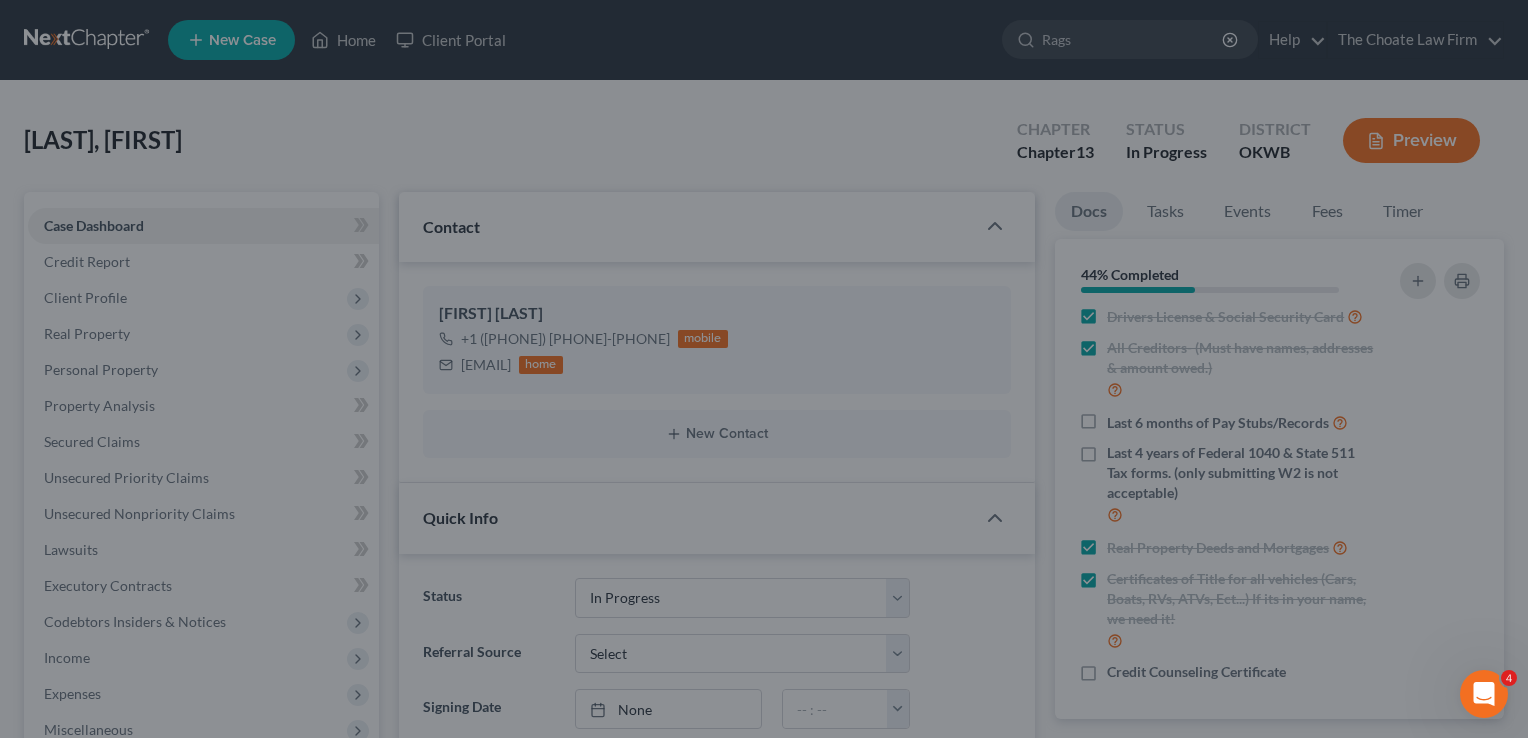 type 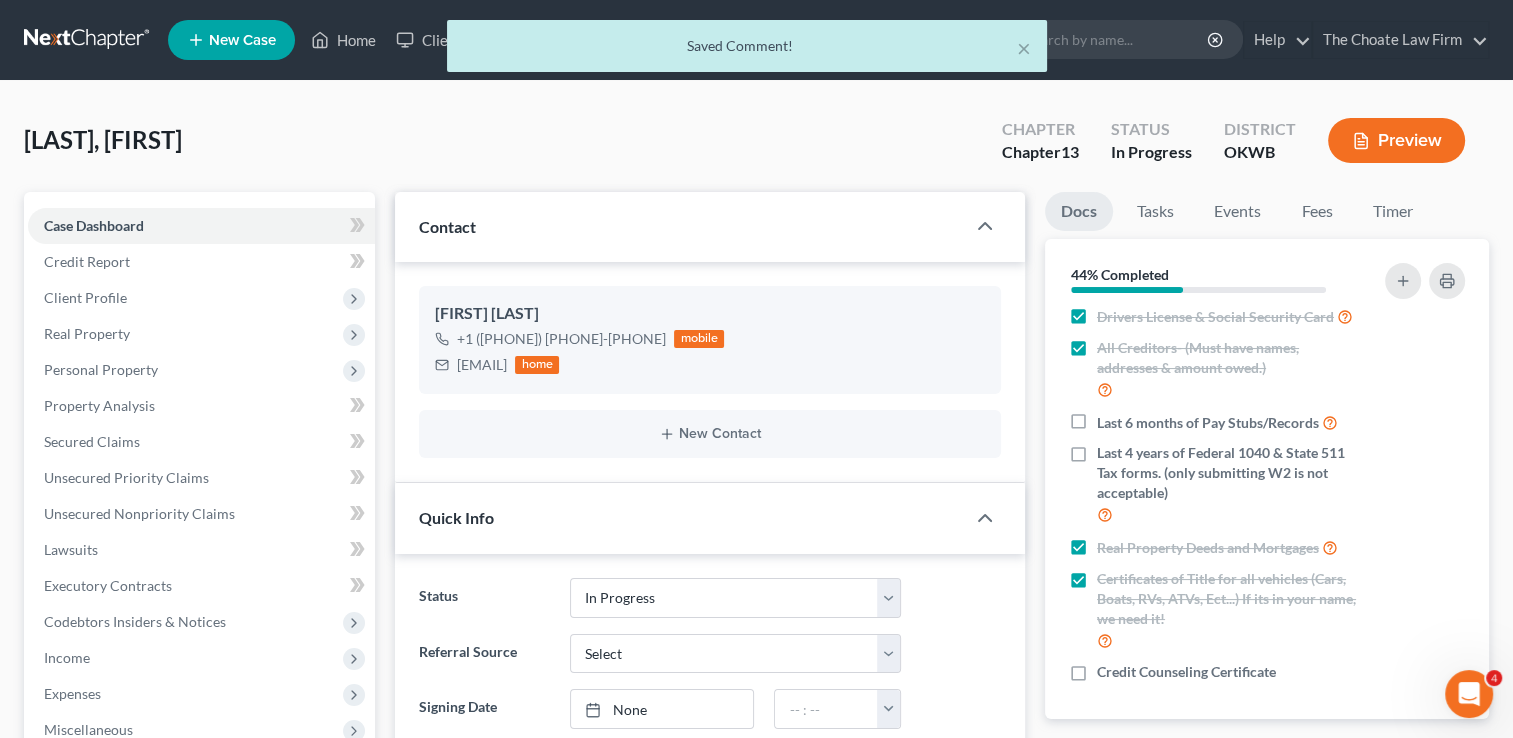 scroll, scrollTop: 0, scrollLeft: 0, axis: both 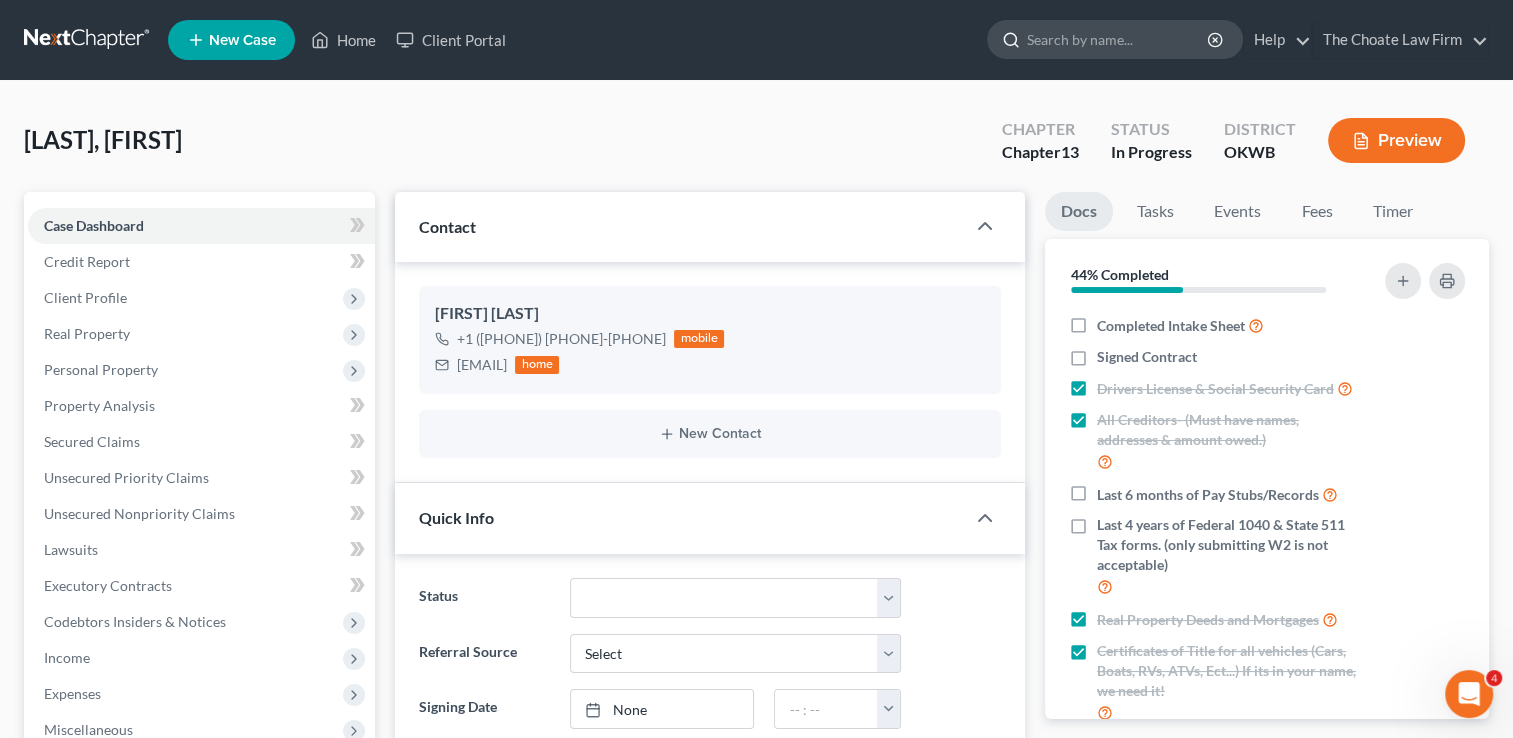 click at bounding box center (1118, 39) 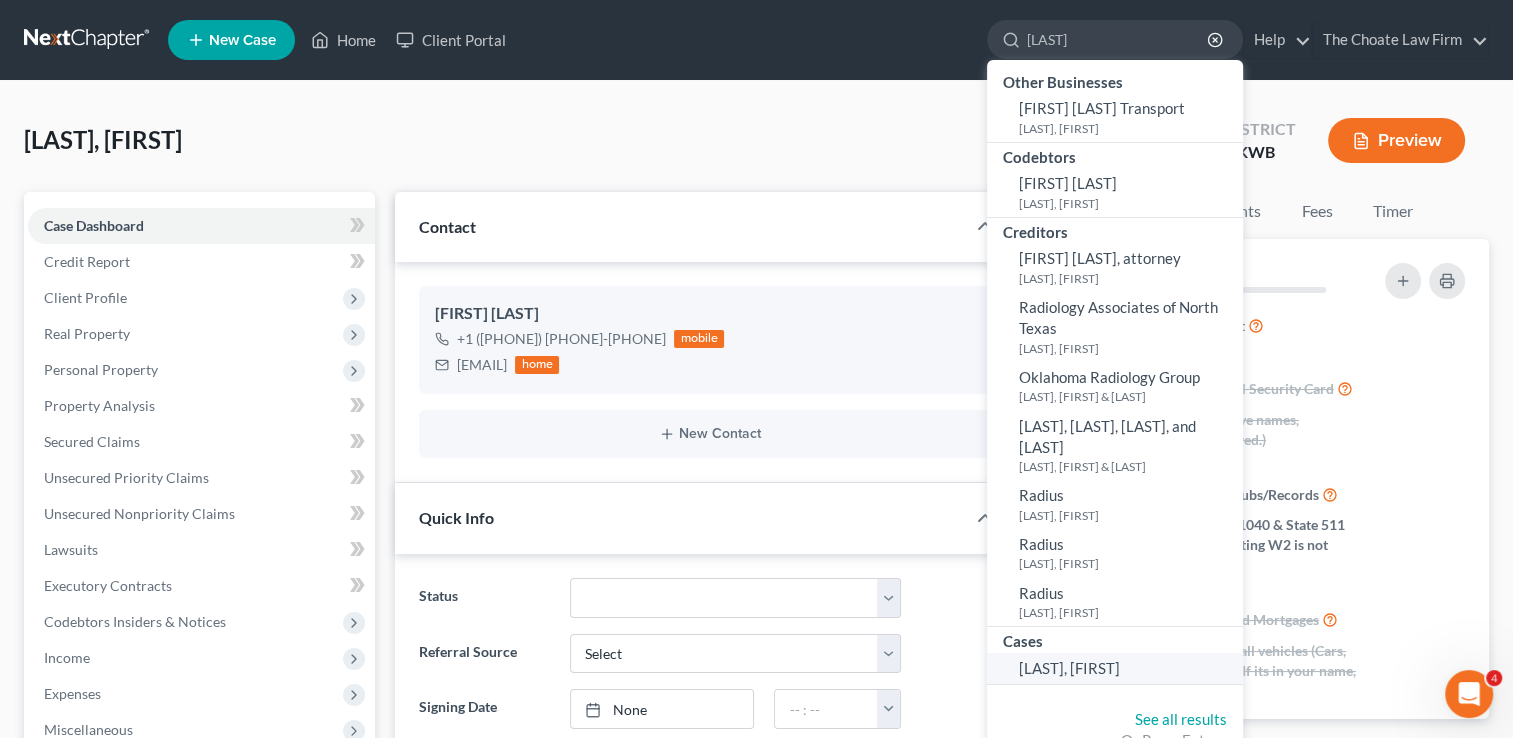 type on "[LAST]" 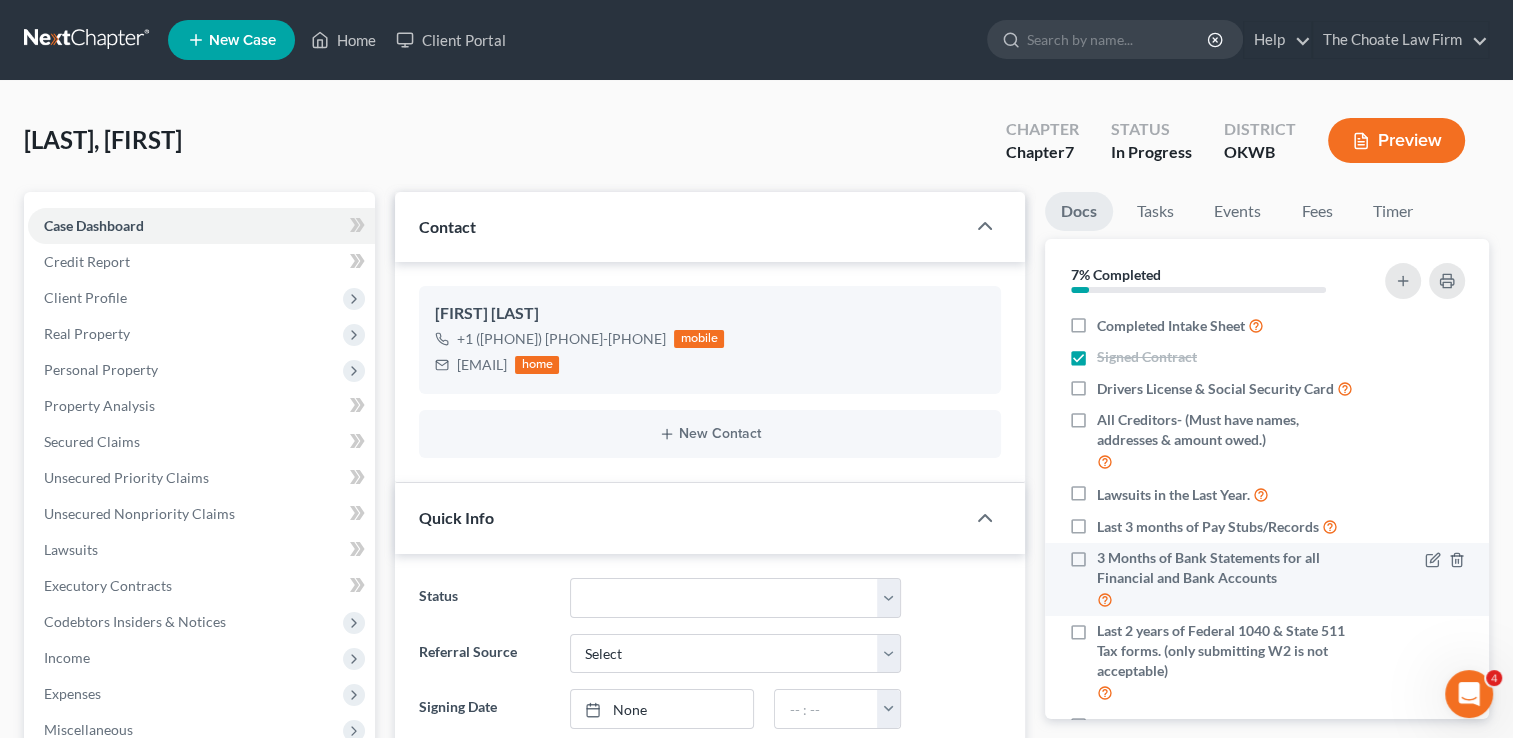 scroll, scrollTop: 140, scrollLeft: 0, axis: vertical 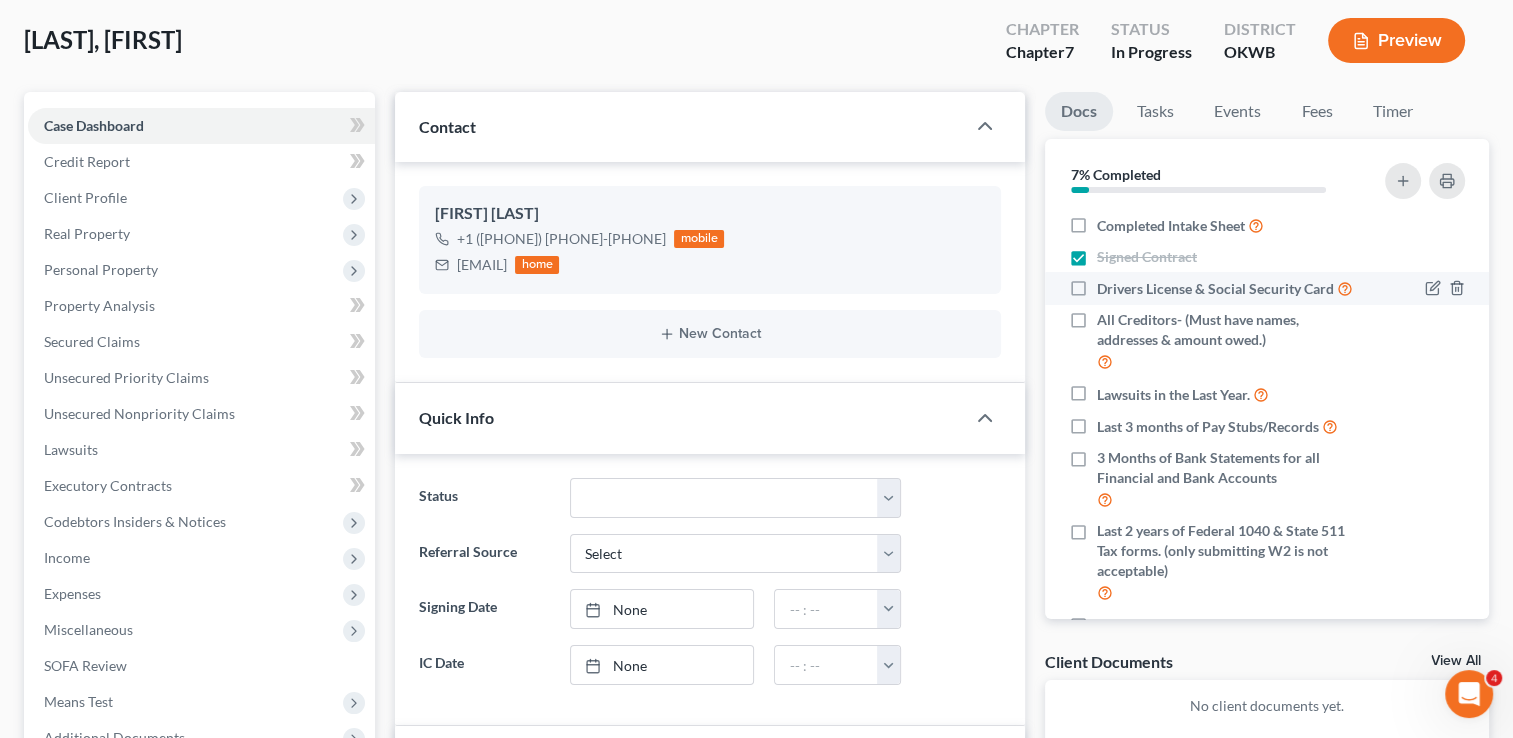 click on "Drivers License & Social Security Card" at bounding box center [1225, 288] 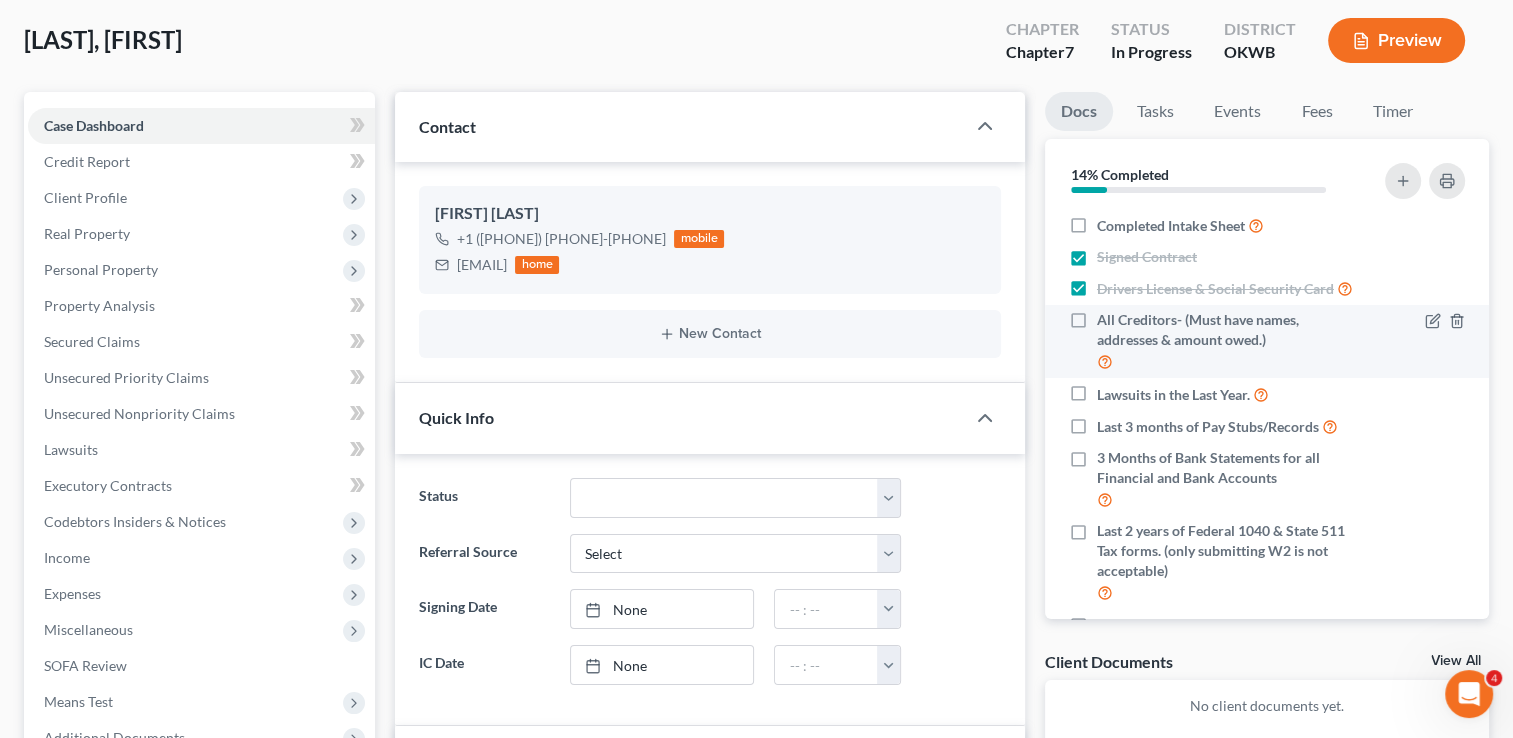 click on "All Creditors- (Must have names, addresses & amount owed.)" at bounding box center (1229, 341) 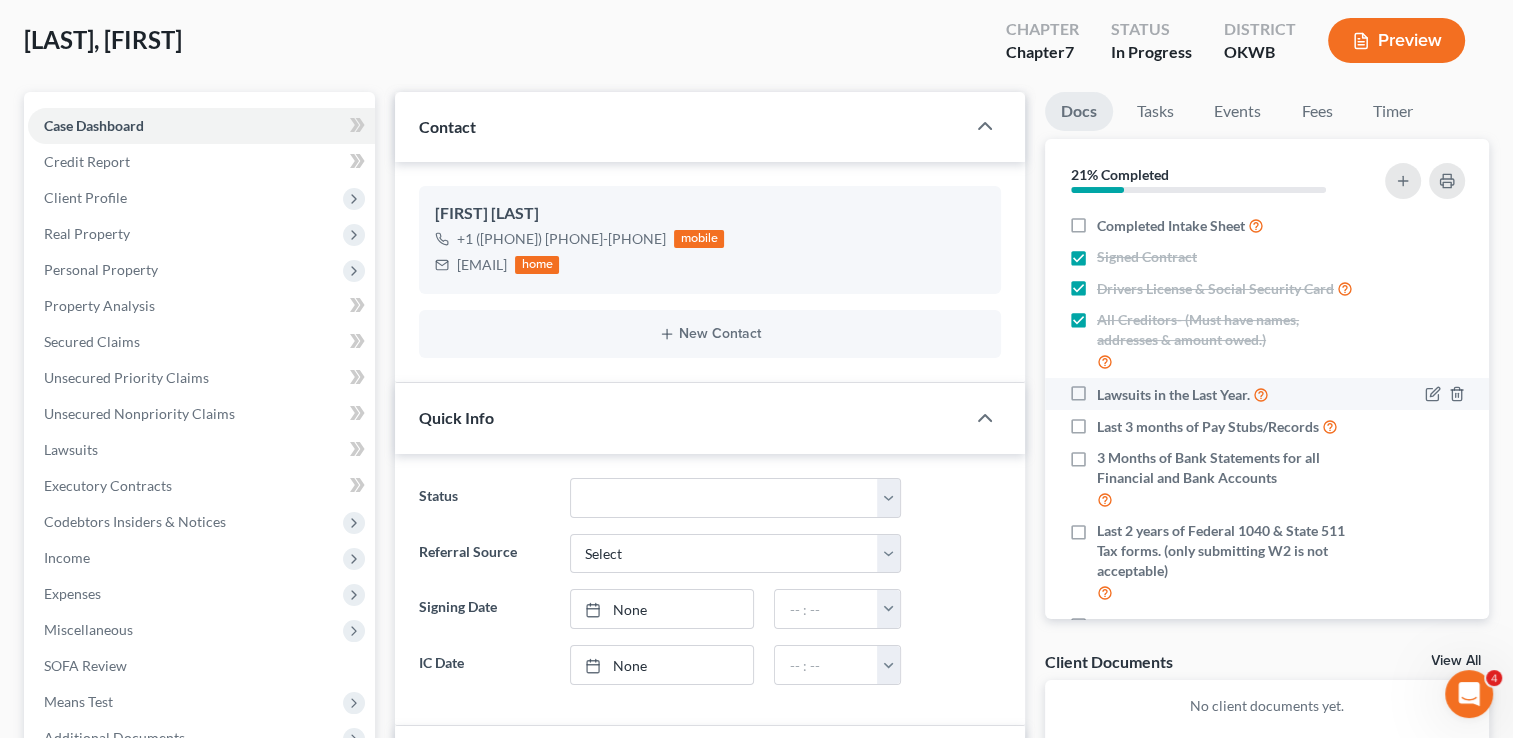 click on "Lawsuits in the Last Year." at bounding box center (1183, 394) 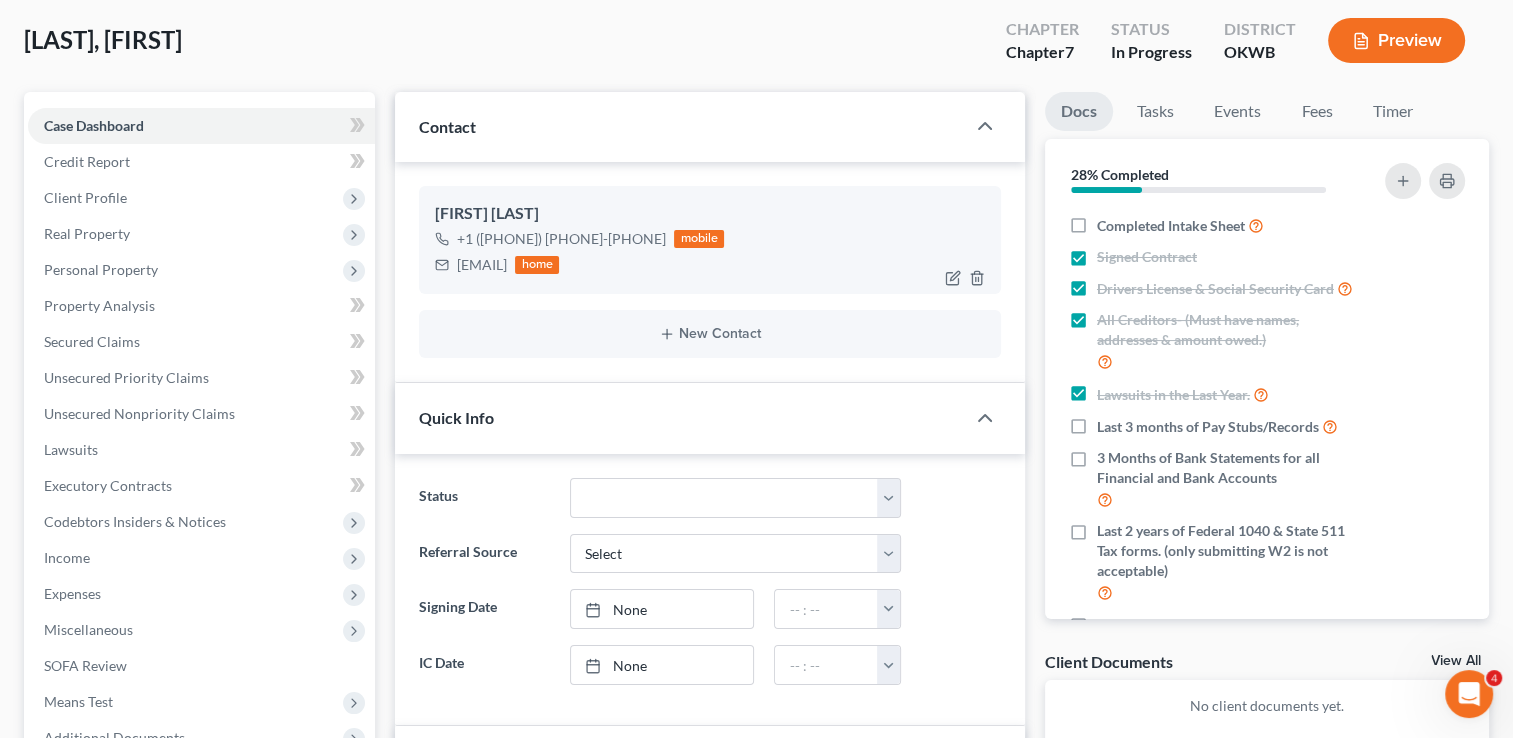 click on "[EMAIL]" at bounding box center [482, 265] 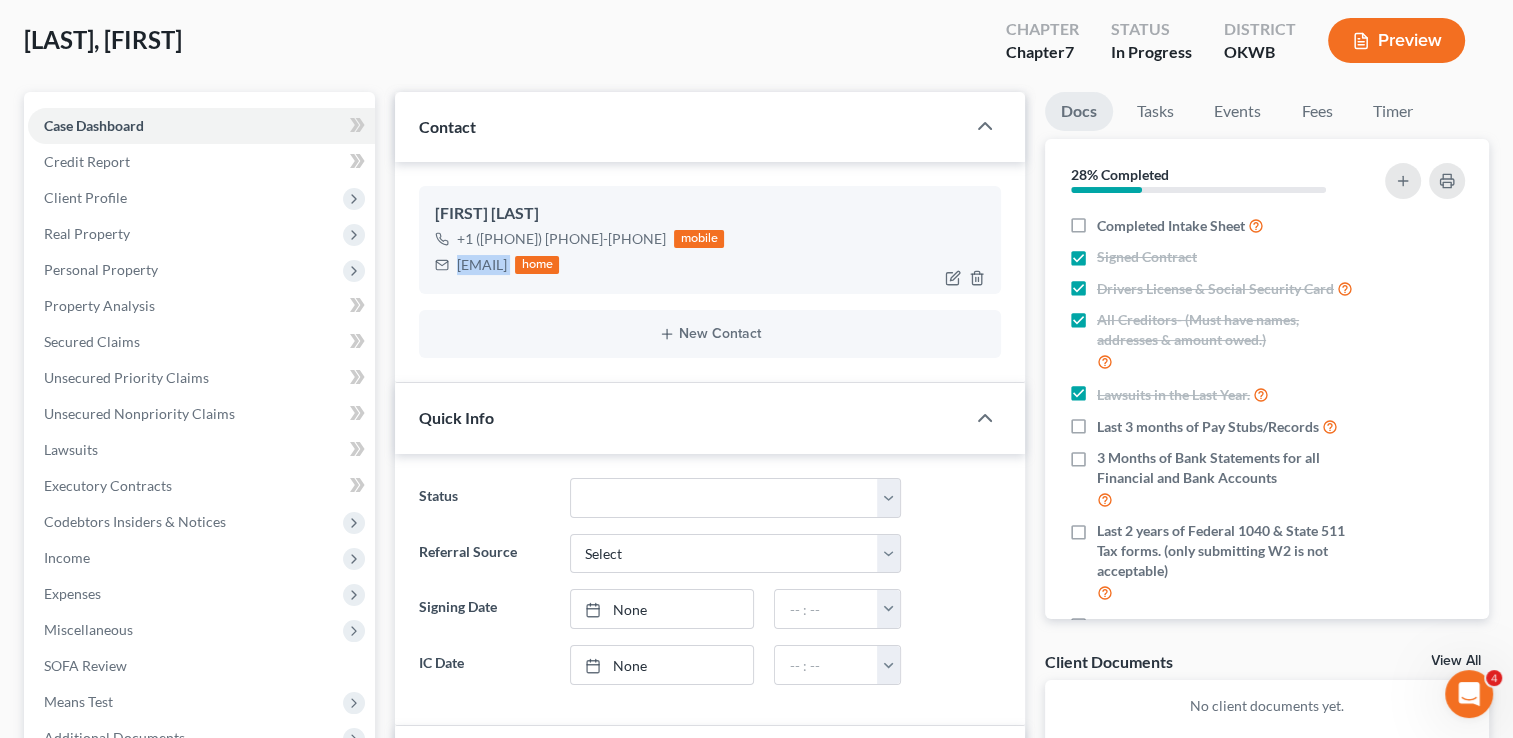 click on "[EMAIL]" at bounding box center (482, 265) 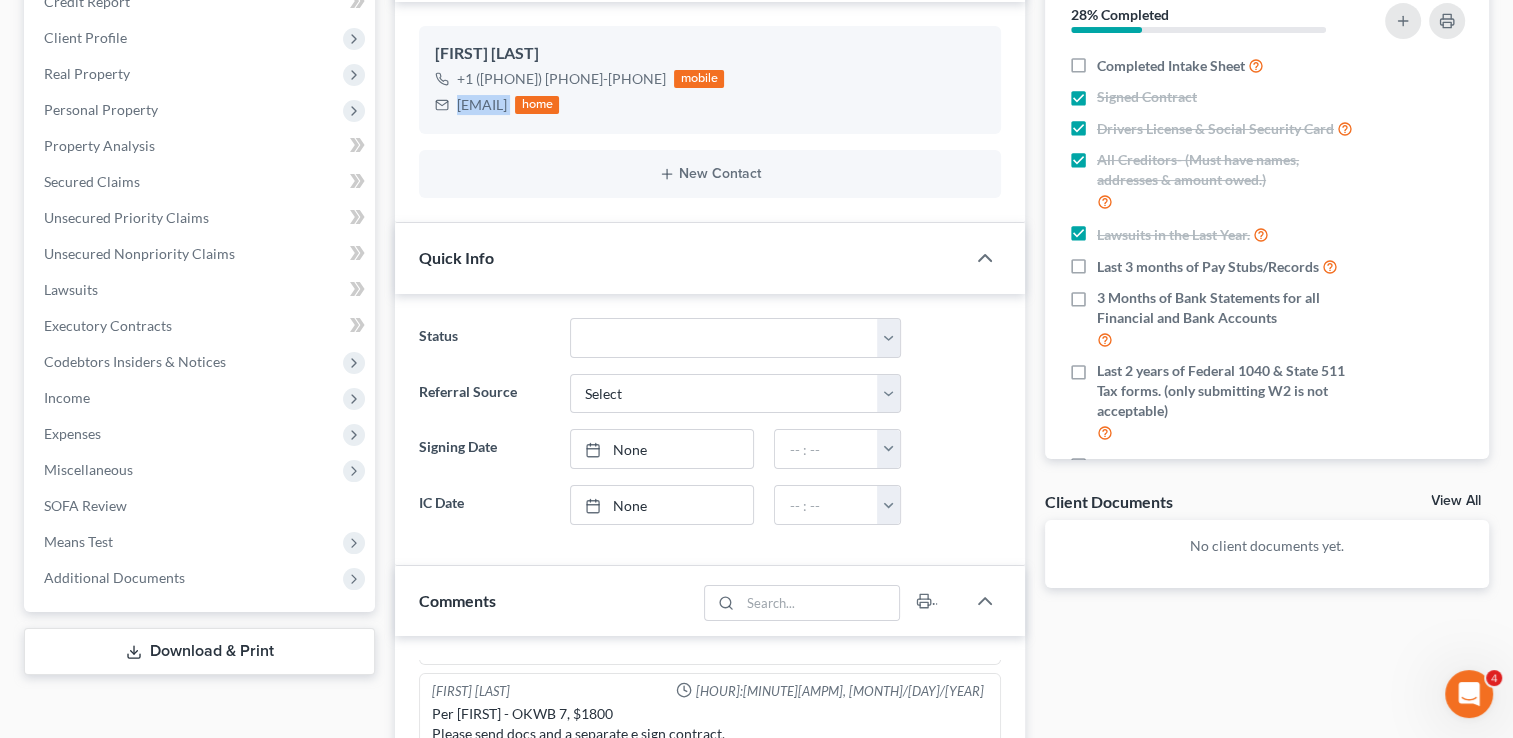 scroll, scrollTop: 256, scrollLeft: 0, axis: vertical 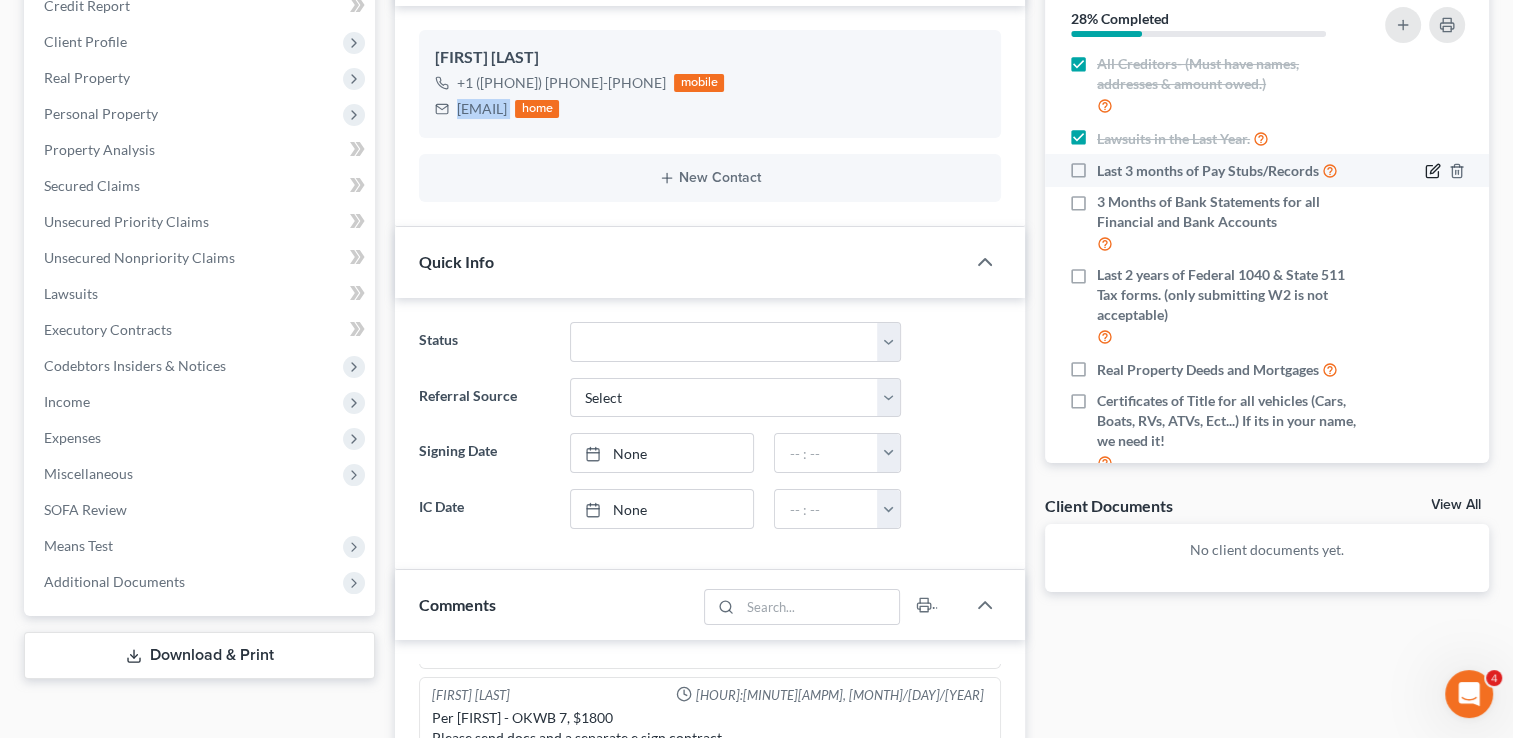 click 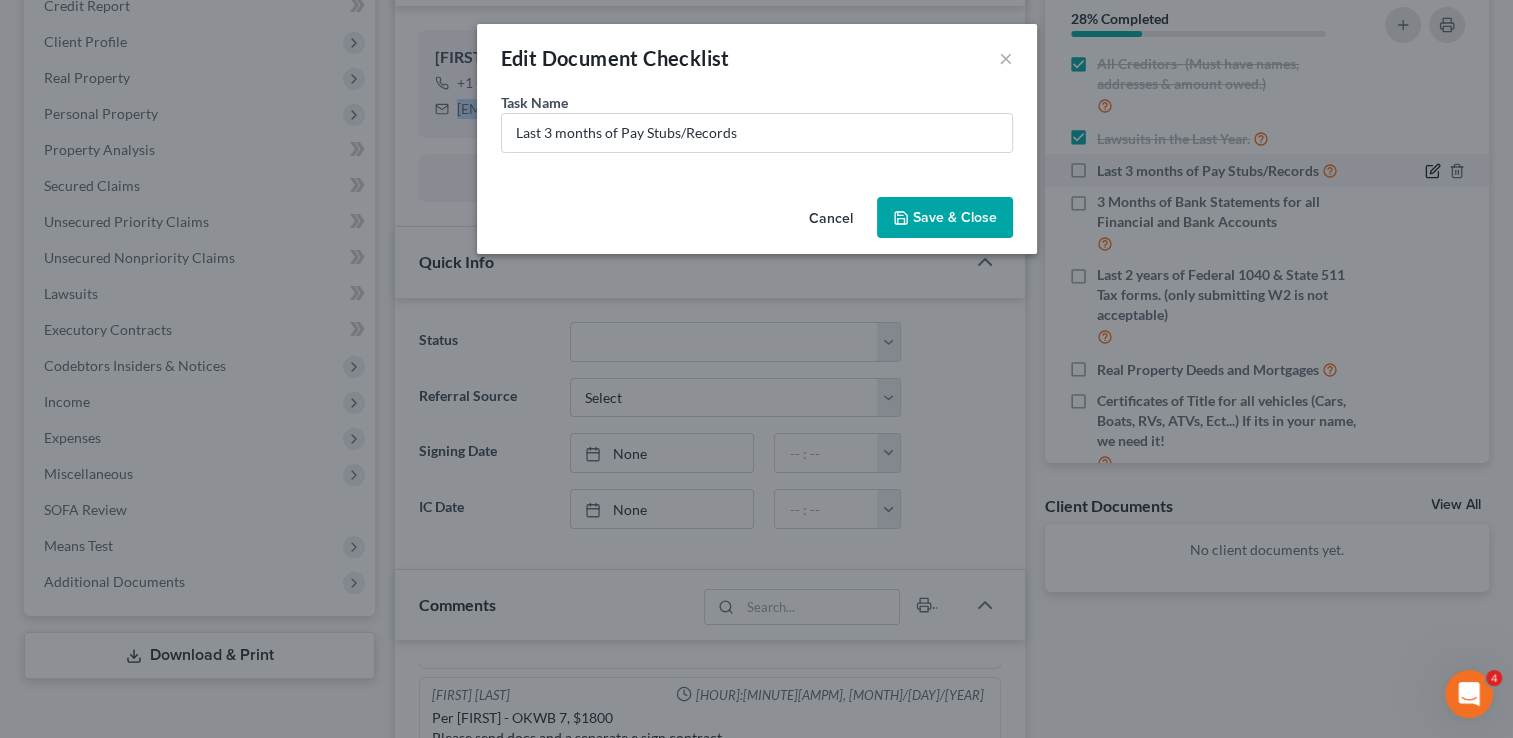 scroll, scrollTop: 80, scrollLeft: 0, axis: vertical 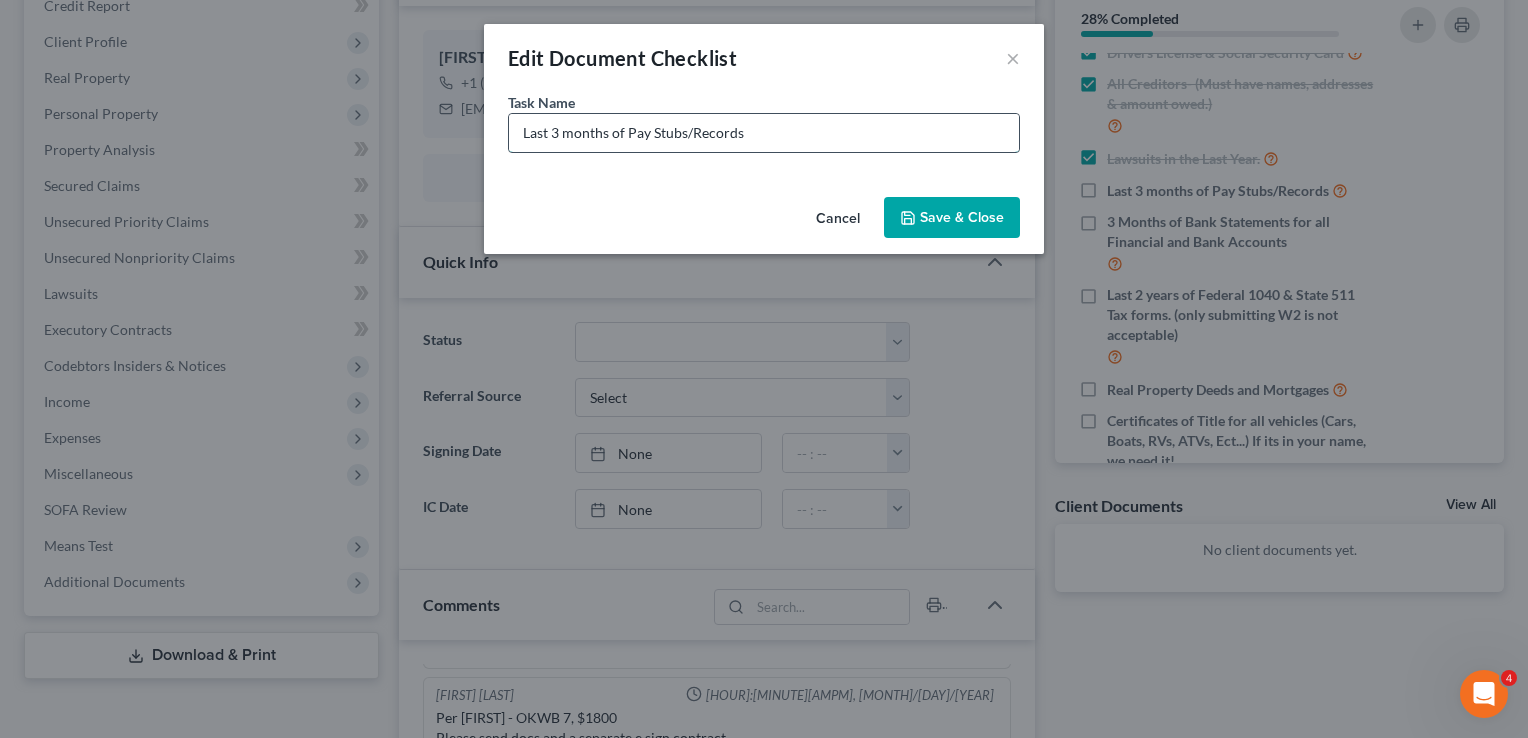 click on "Last 3 months of Pay Stubs/Records" at bounding box center [764, 133] 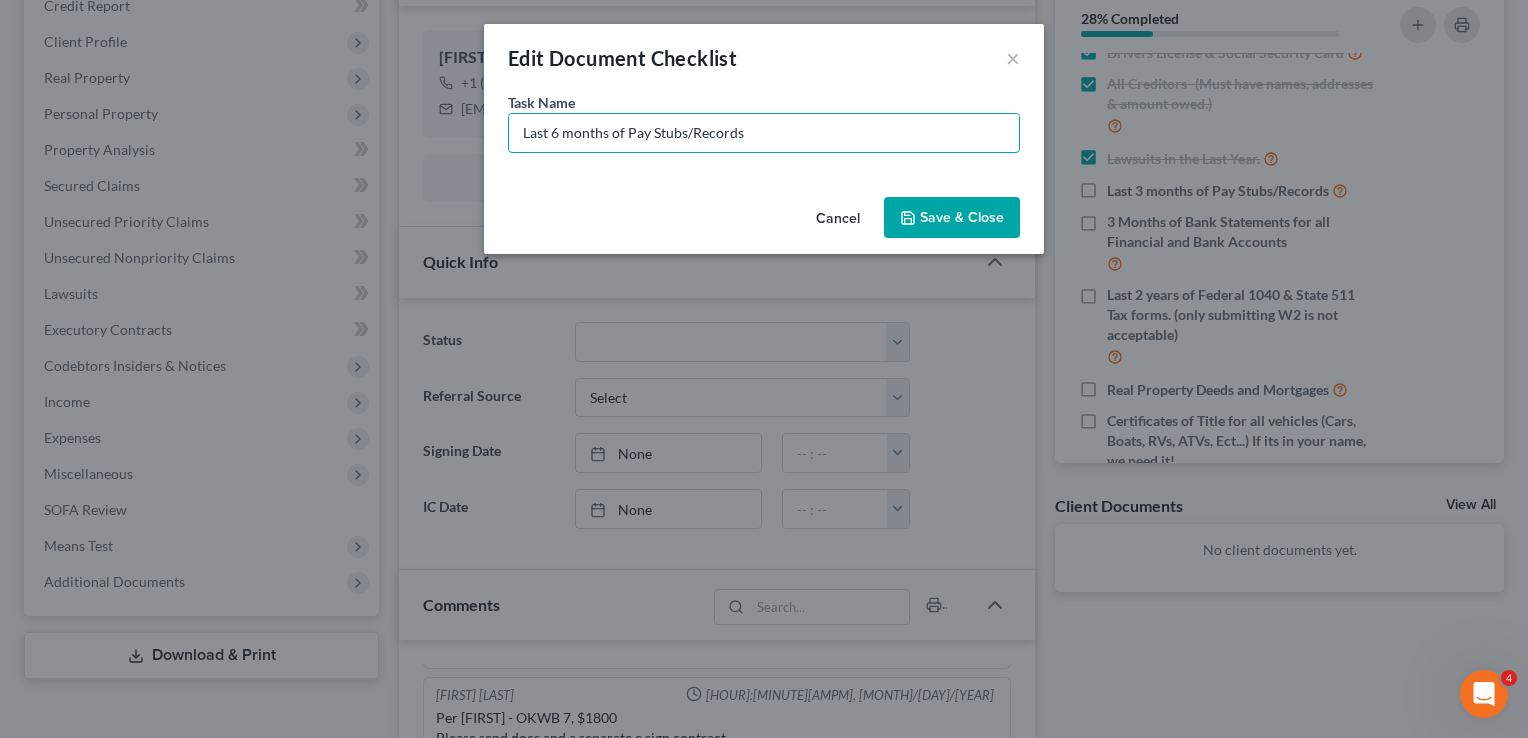 type on "Last 6 months of Pay Stubs/Records" 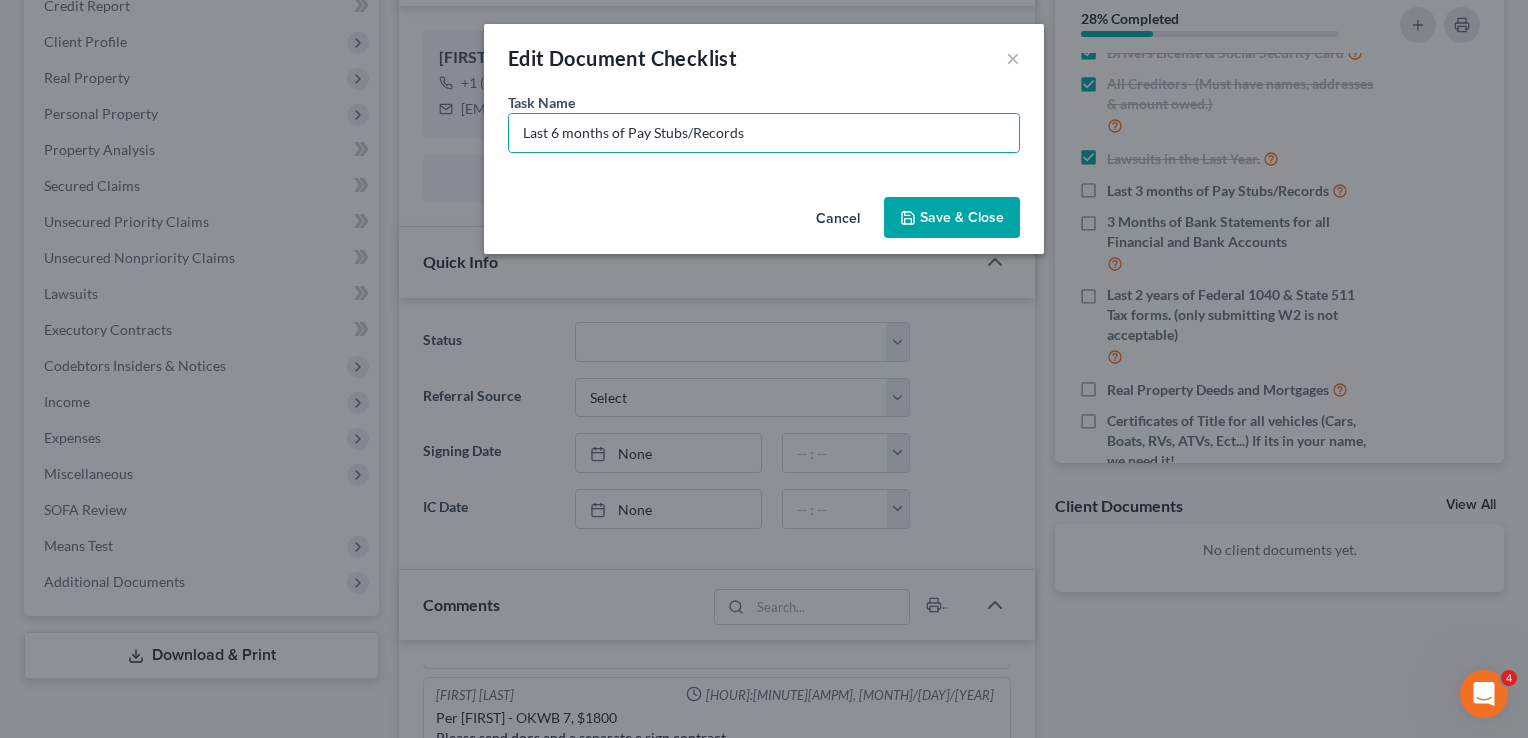 click 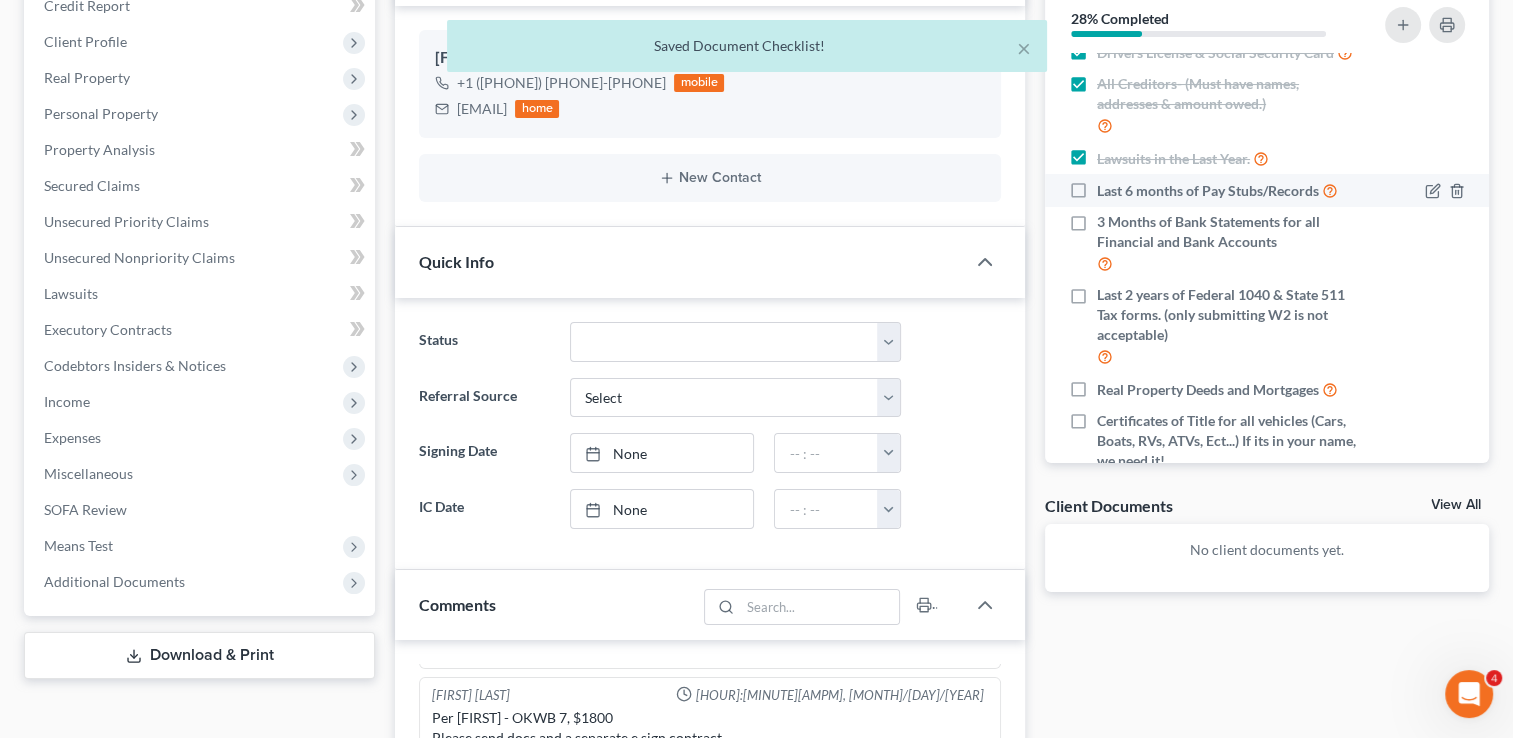 click on "Last 6 months of Pay Stubs/Records" at bounding box center (1217, 190) 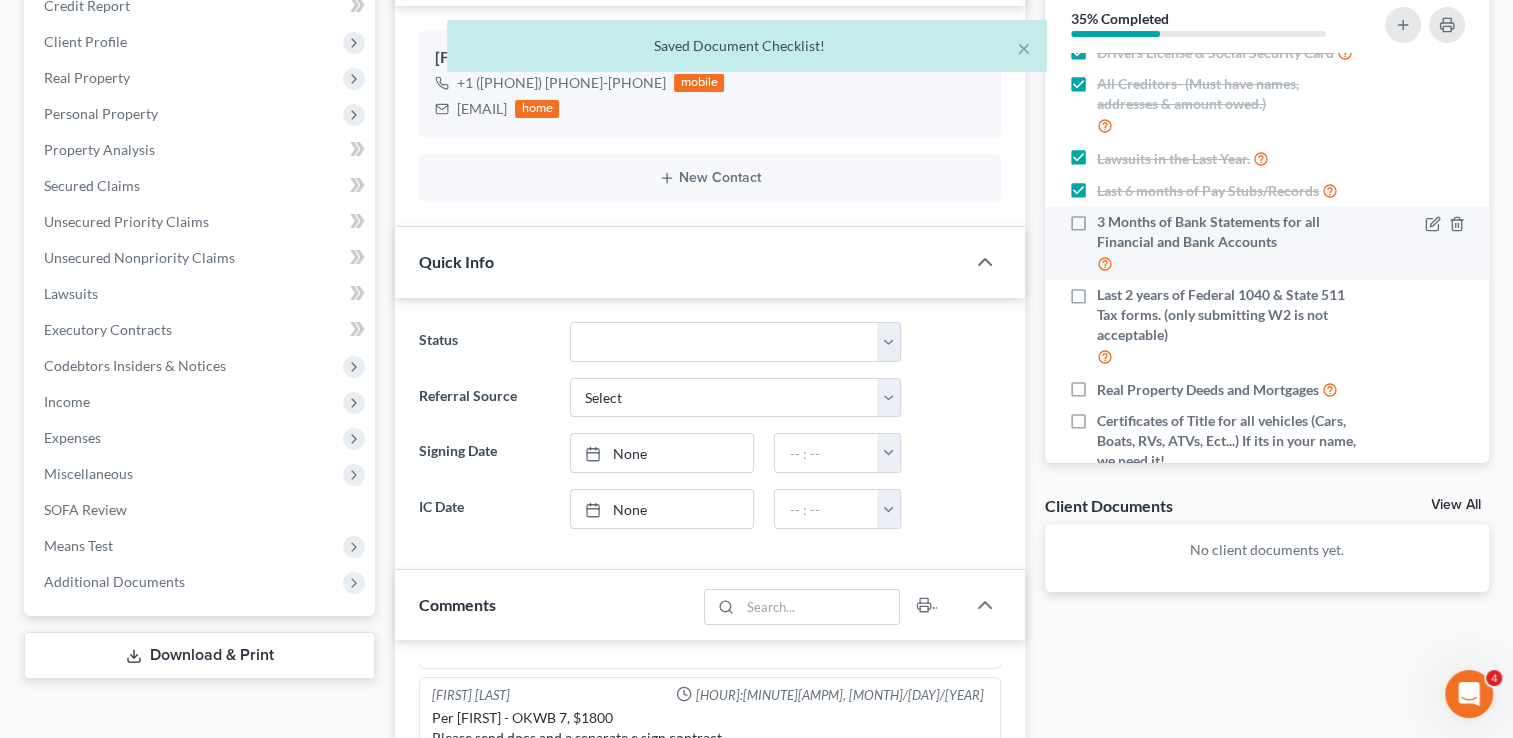 click on "3 Months of Bank Statements for all Financial and Bank Accounts" at bounding box center (1229, 243) 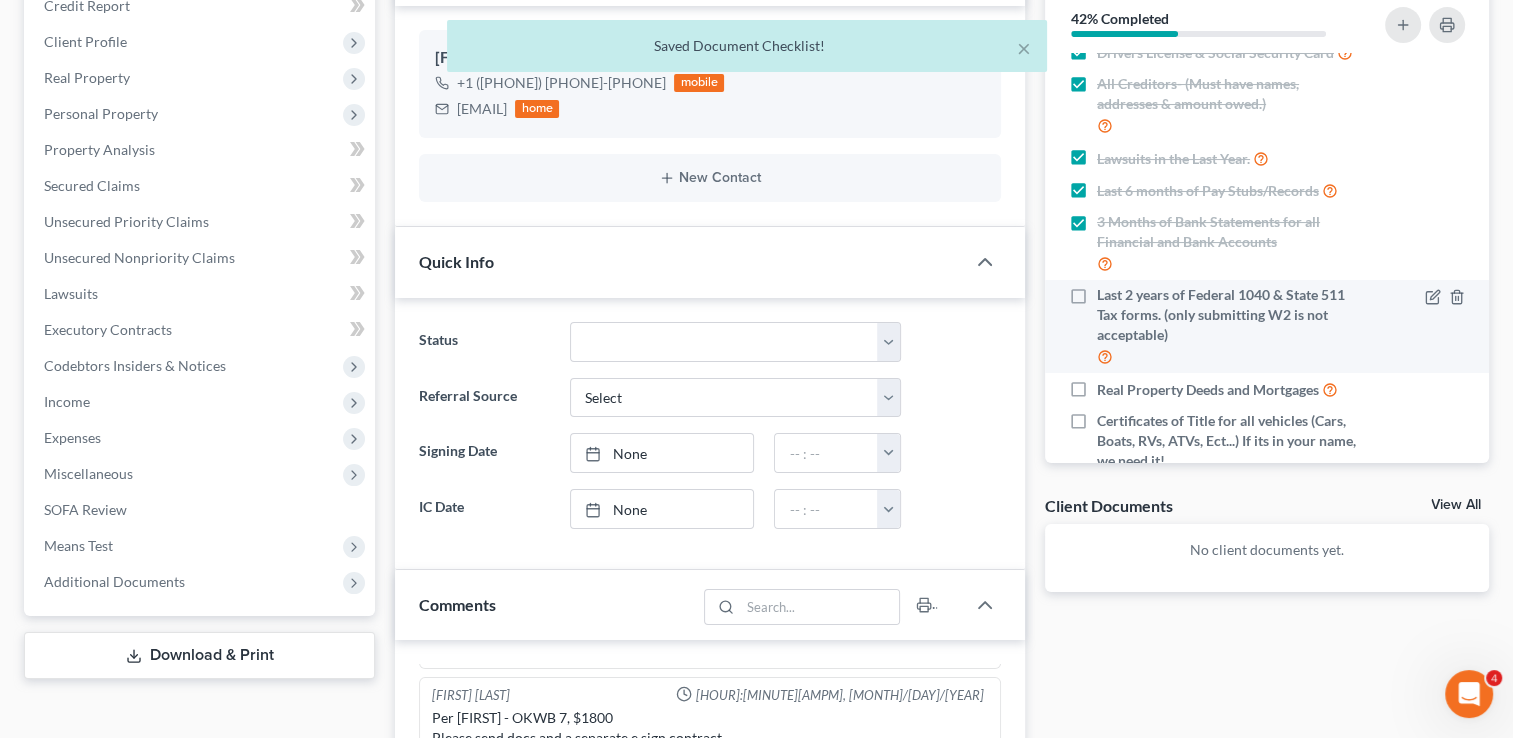 click on "Last 2 years of Federal 1040 & State 511 Tax forms. (only submitting W2 is not acceptable)" at bounding box center (1229, 326) 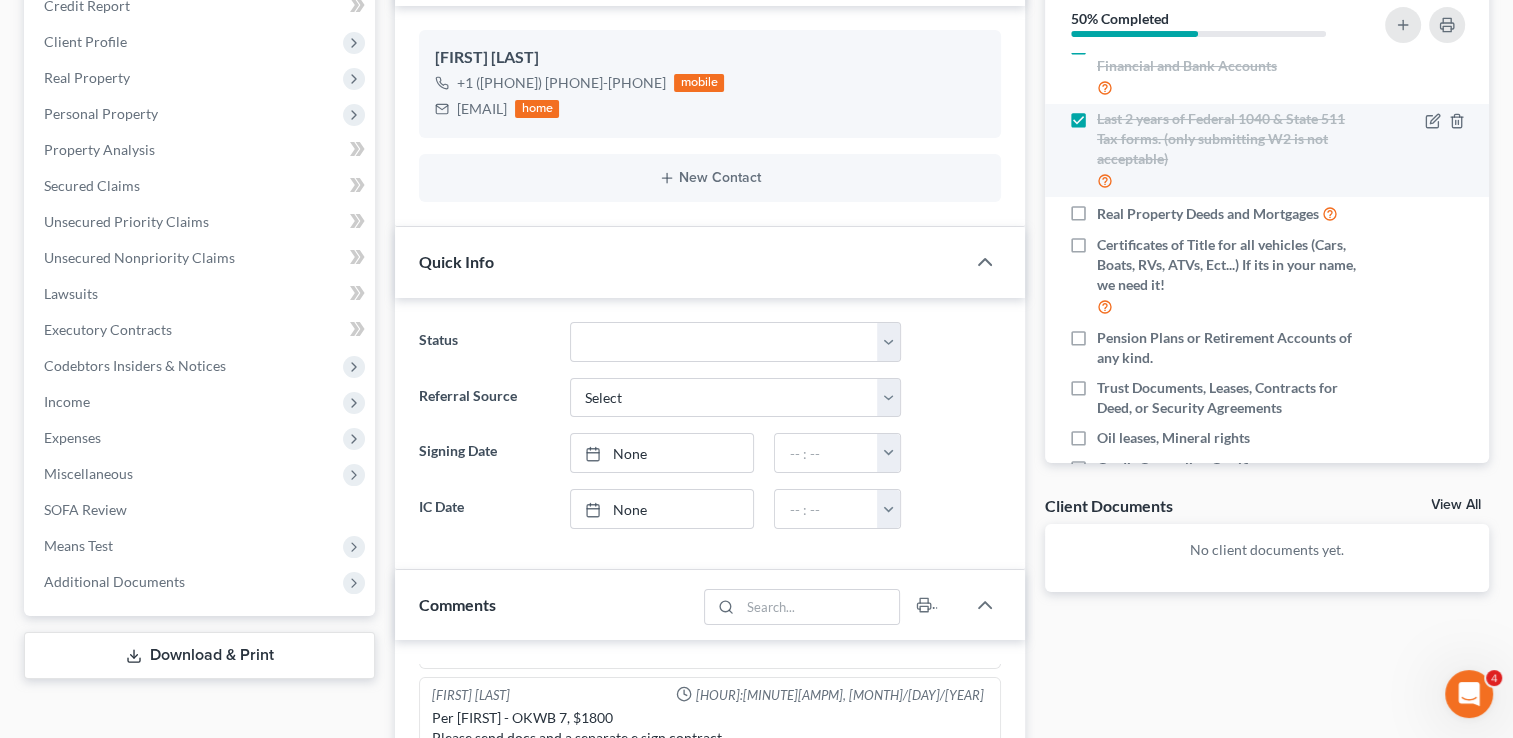 scroll, scrollTop: 280, scrollLeft: 0, axis: vertical 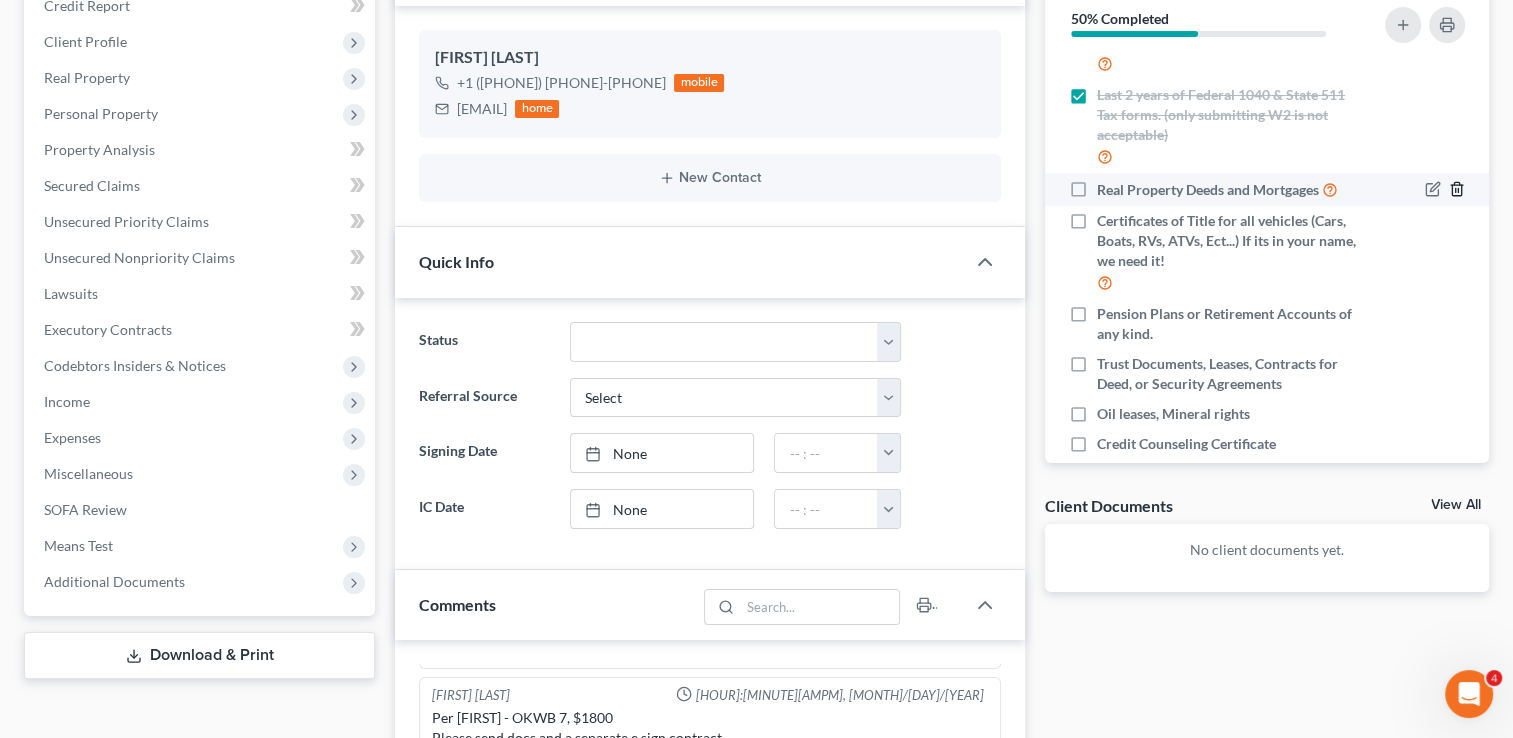 click 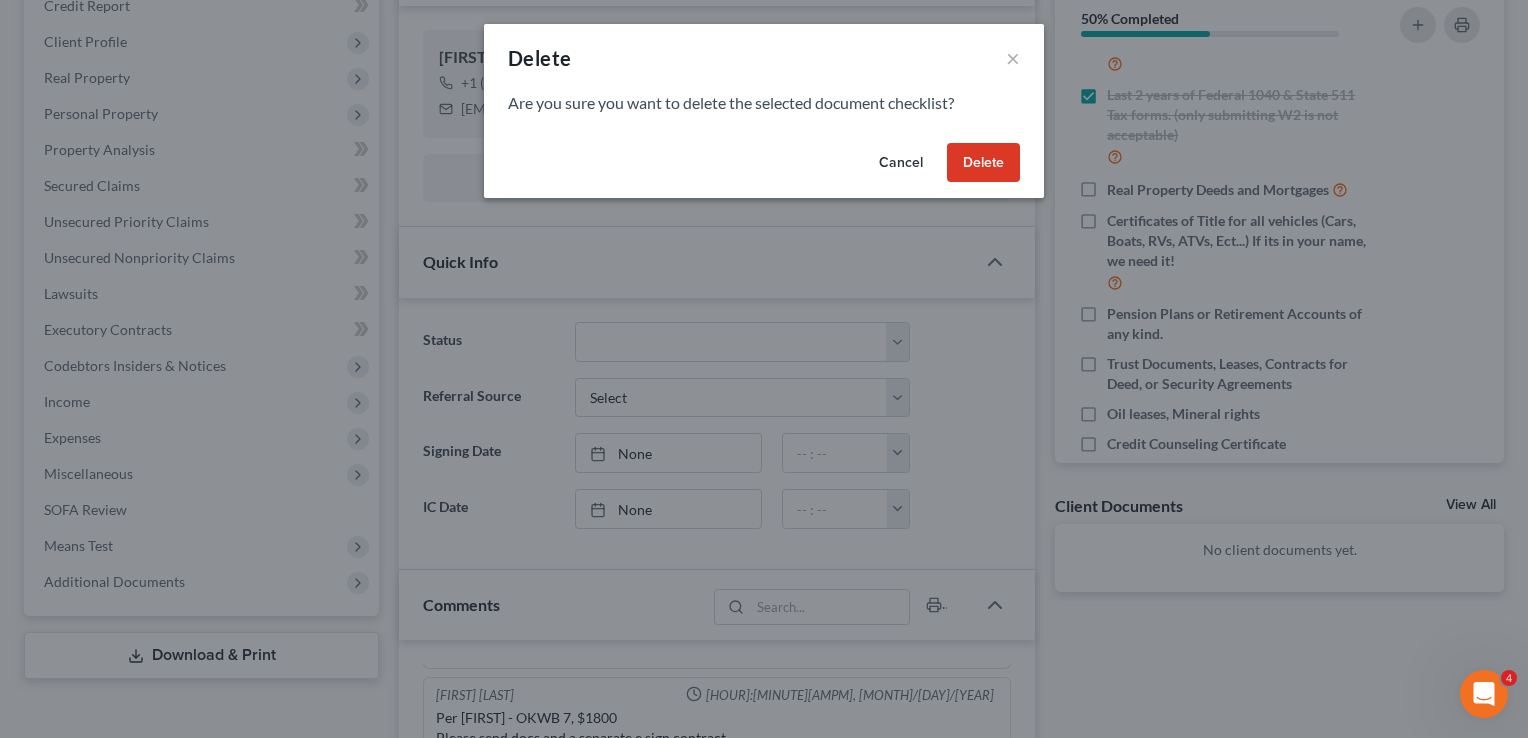 click on "Delete" at bounding box center (983, 163) 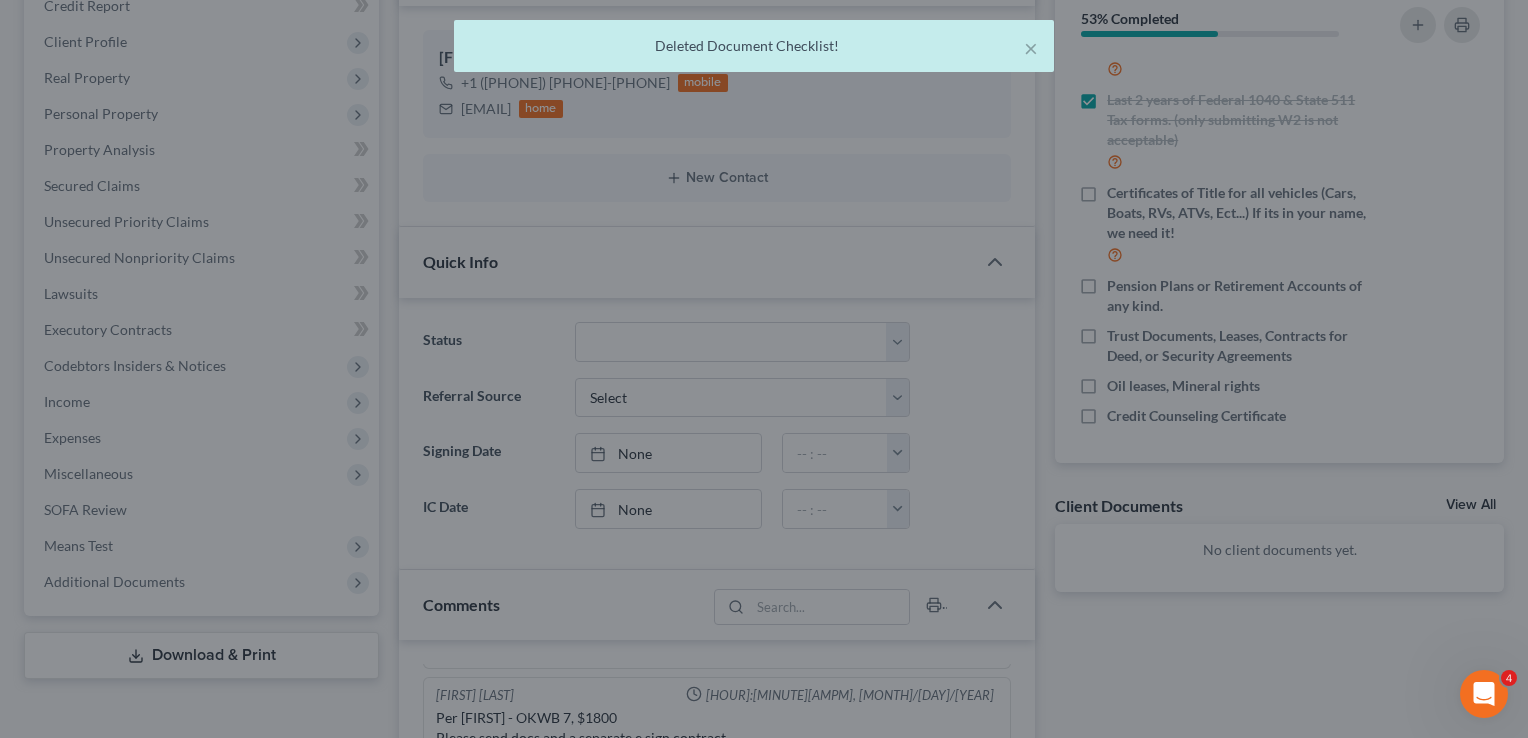 scroll, scrollTop: 295, scrollLeft: 0, axis: vertical 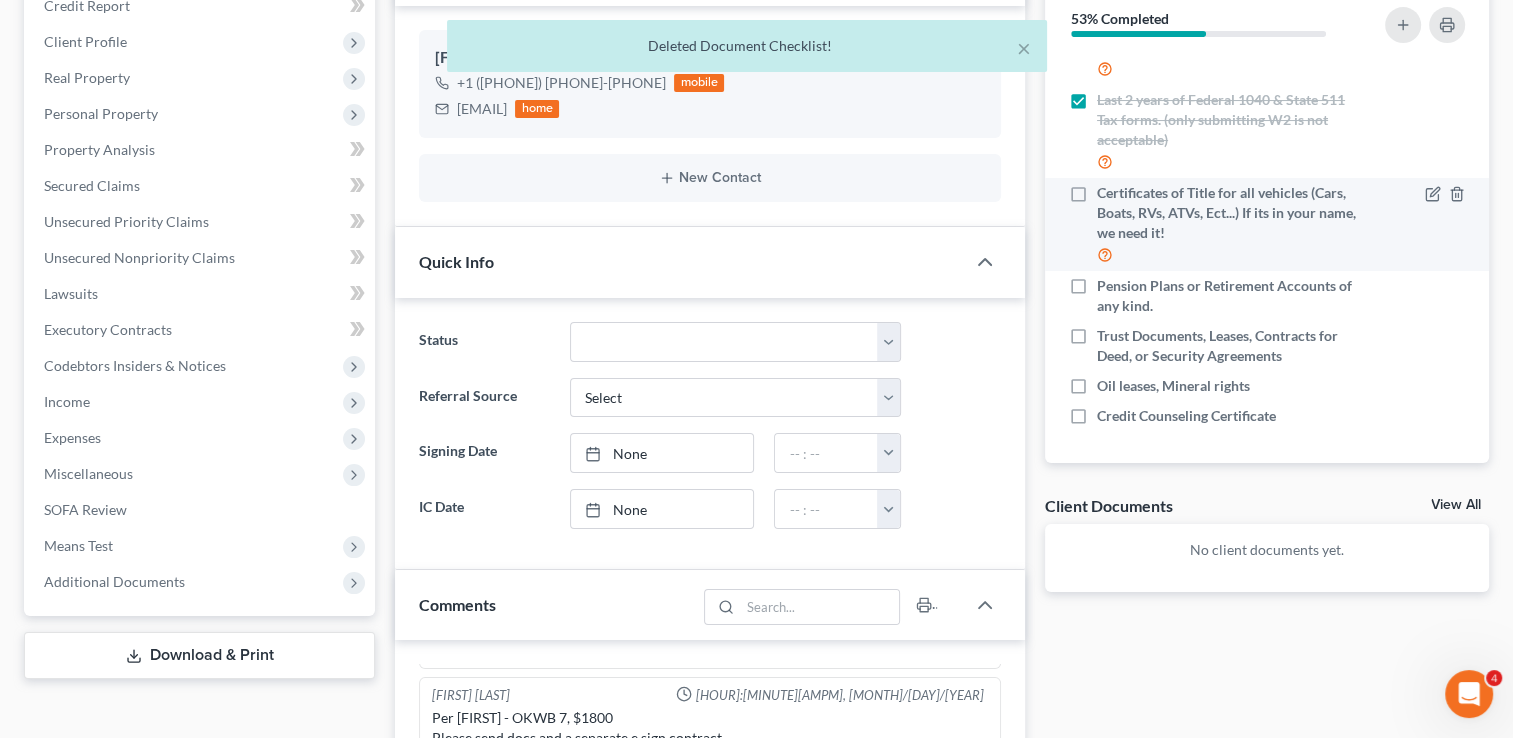 click on "Certificates of Title for all vehicles (Cars, Boats, RVs, ATVs, Ect...) If its in your name, we need it!" at bounding box center (1229, 224) 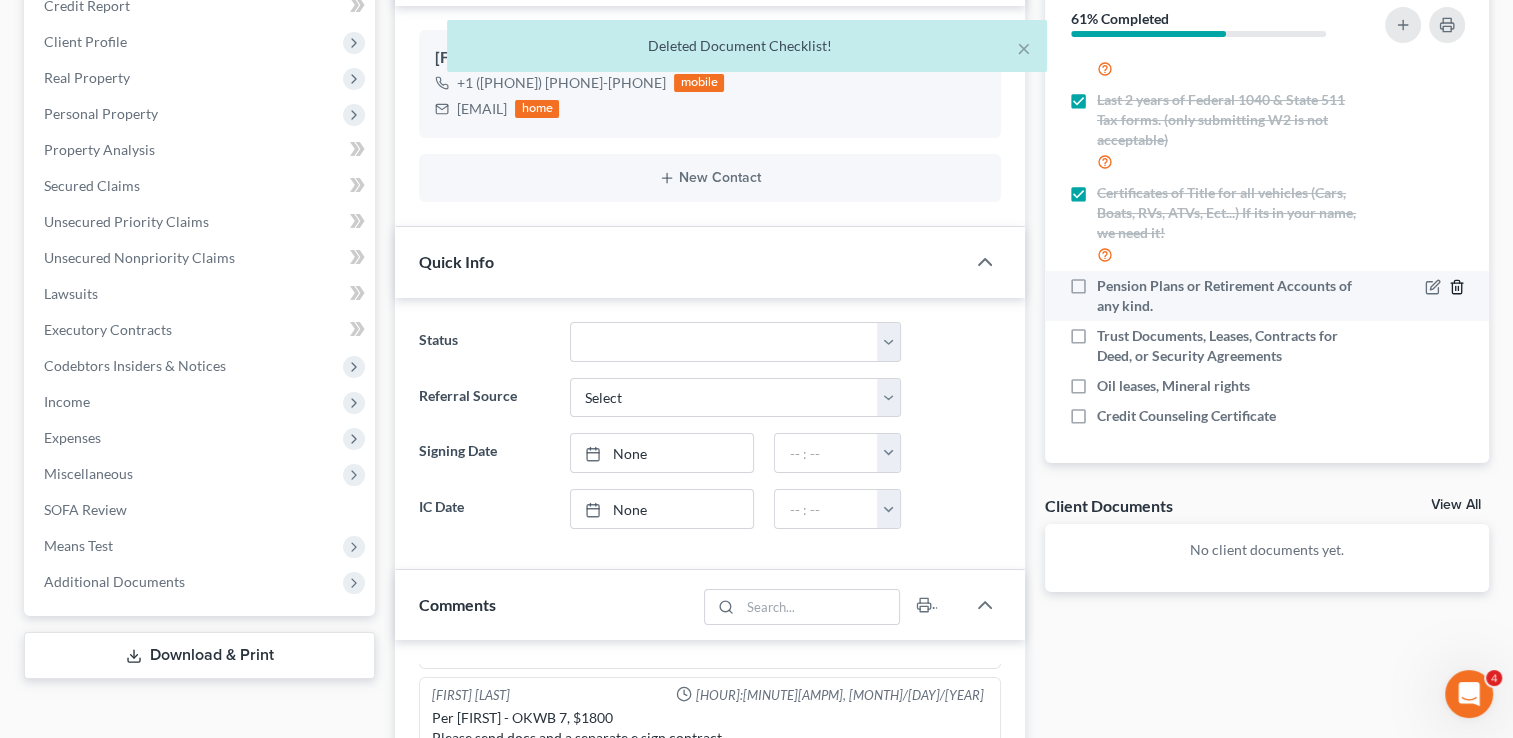 click 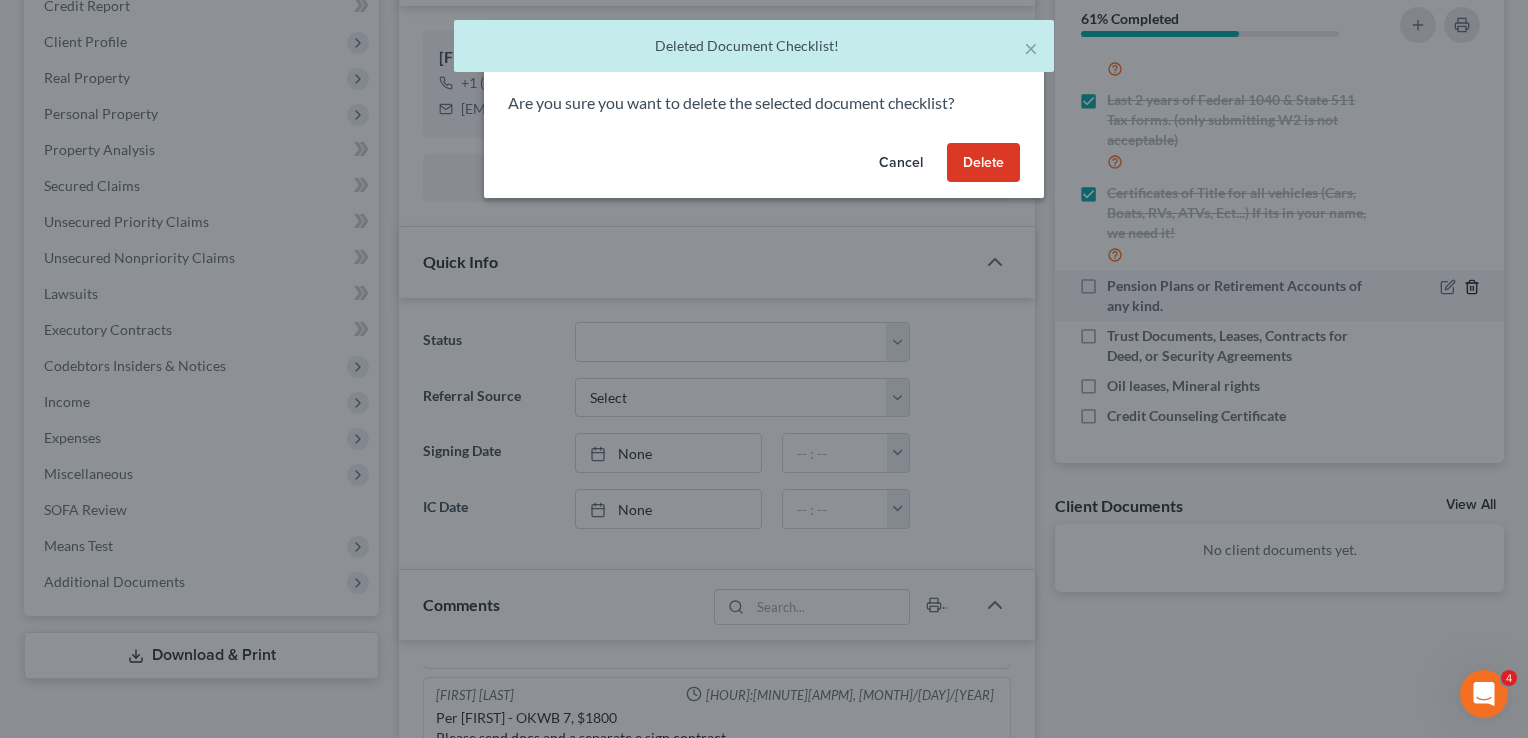 scroll, scrollTop: 275, scrollLeft: 0, axis: vertical 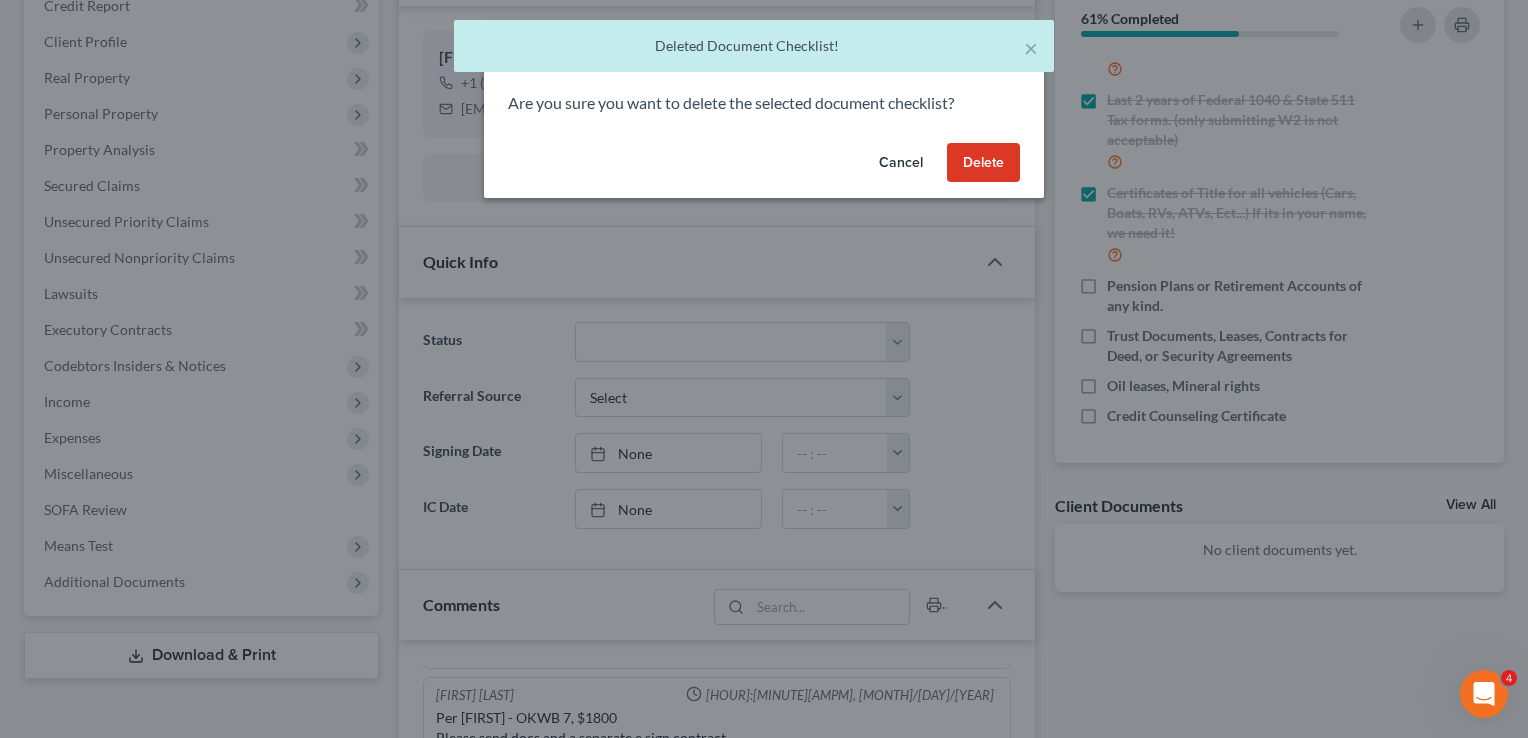 click on "Delete" at bounding box center (983, 163) 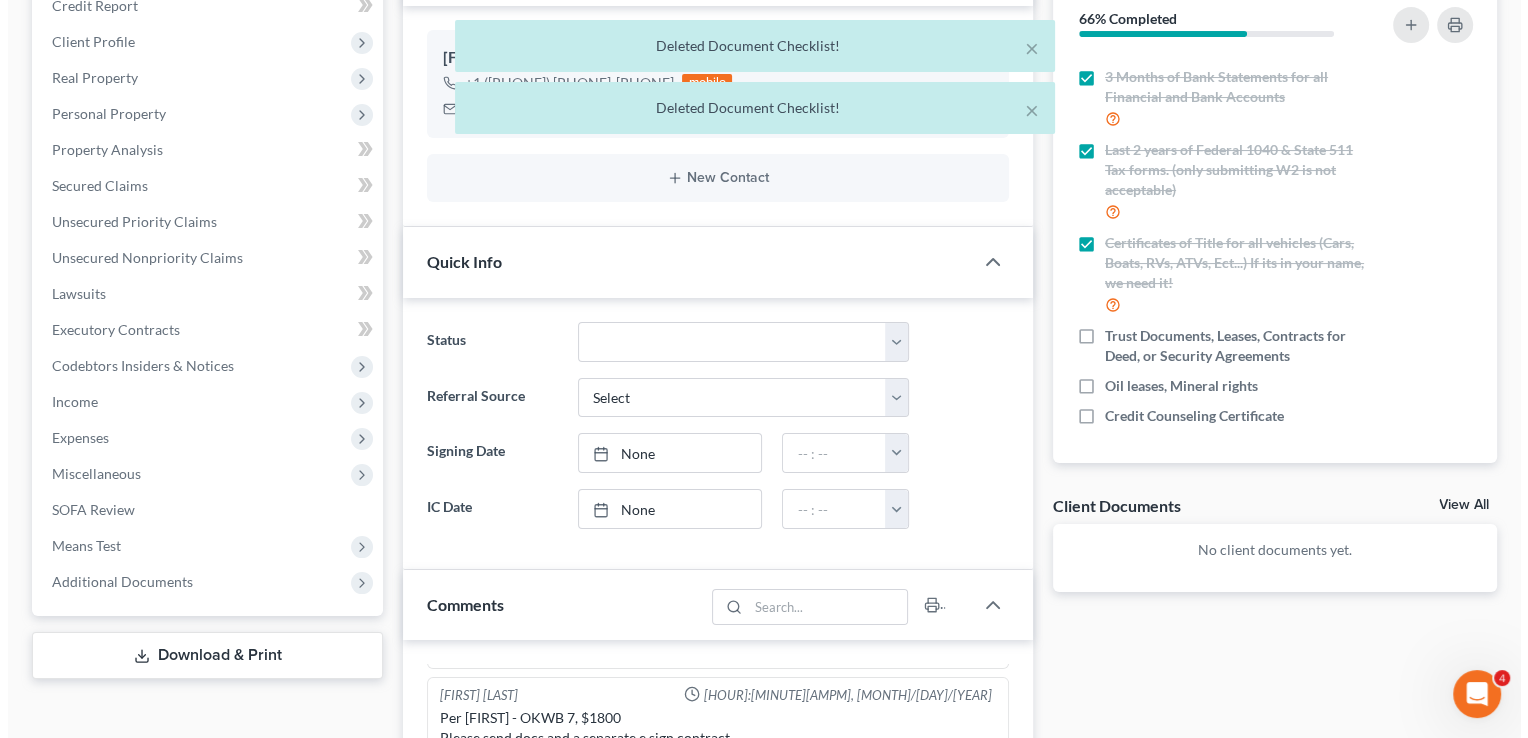 scroll, scrollTop: 245, scrollLeft: 0, axis: vertical 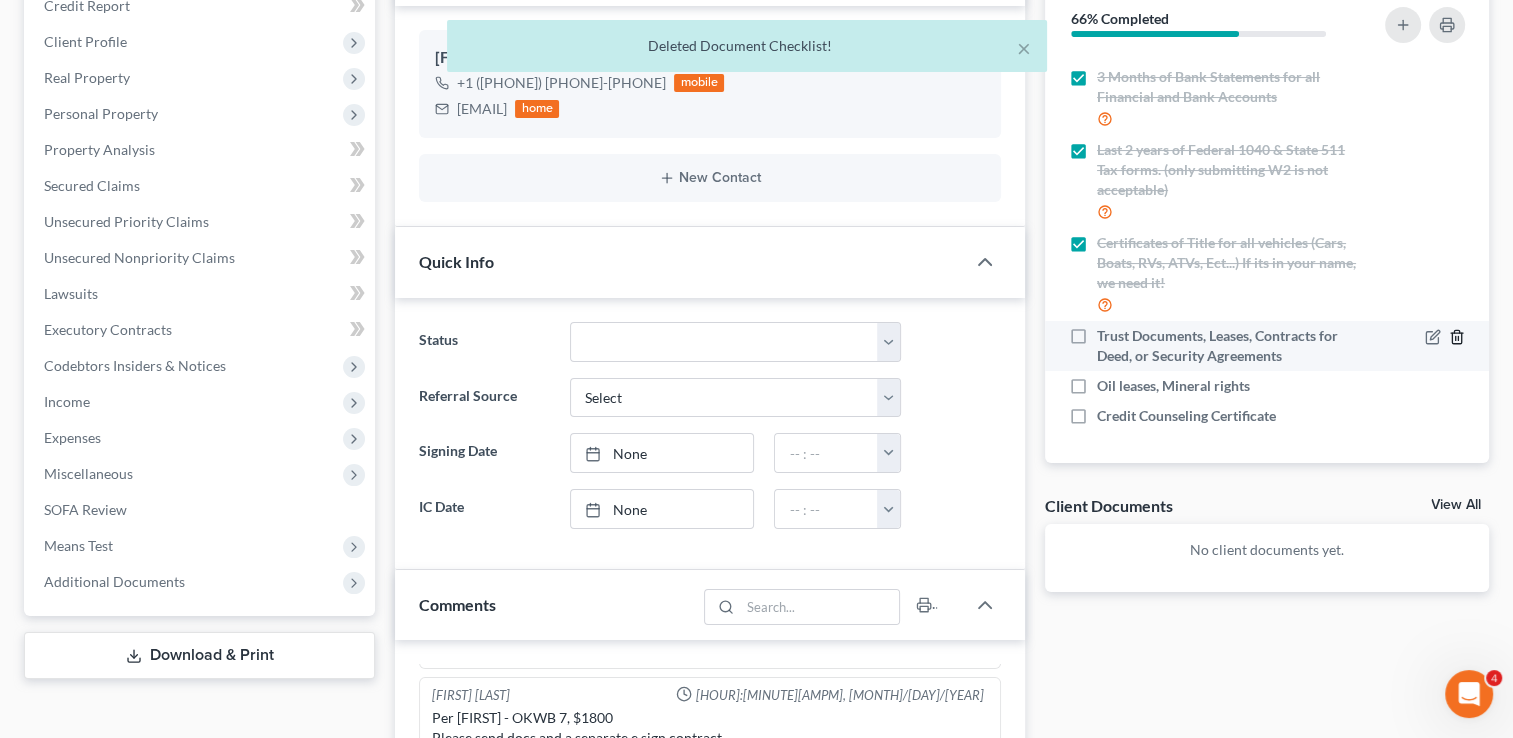 click 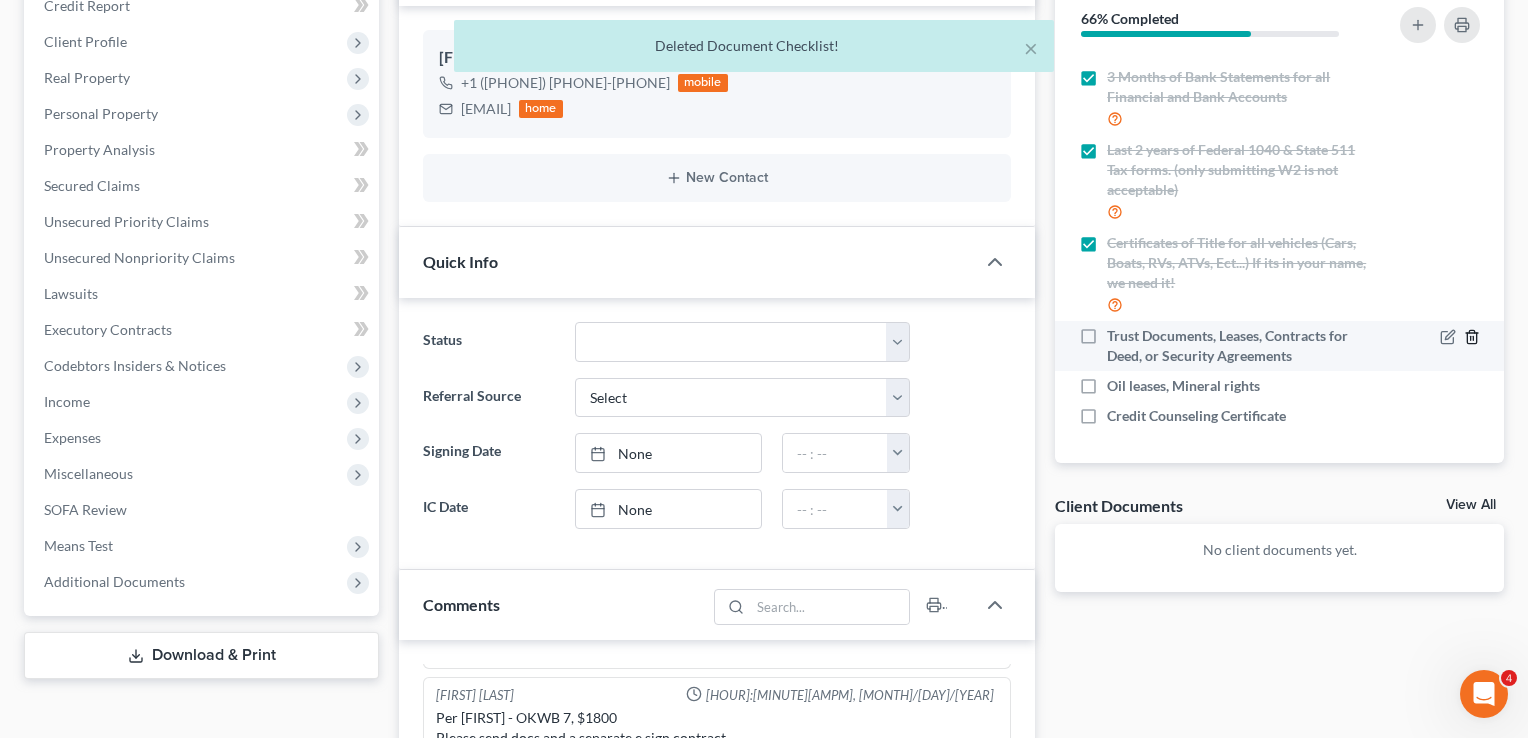 scroll, scrollTop: 225, scrollLeft: 0, axis: vertical 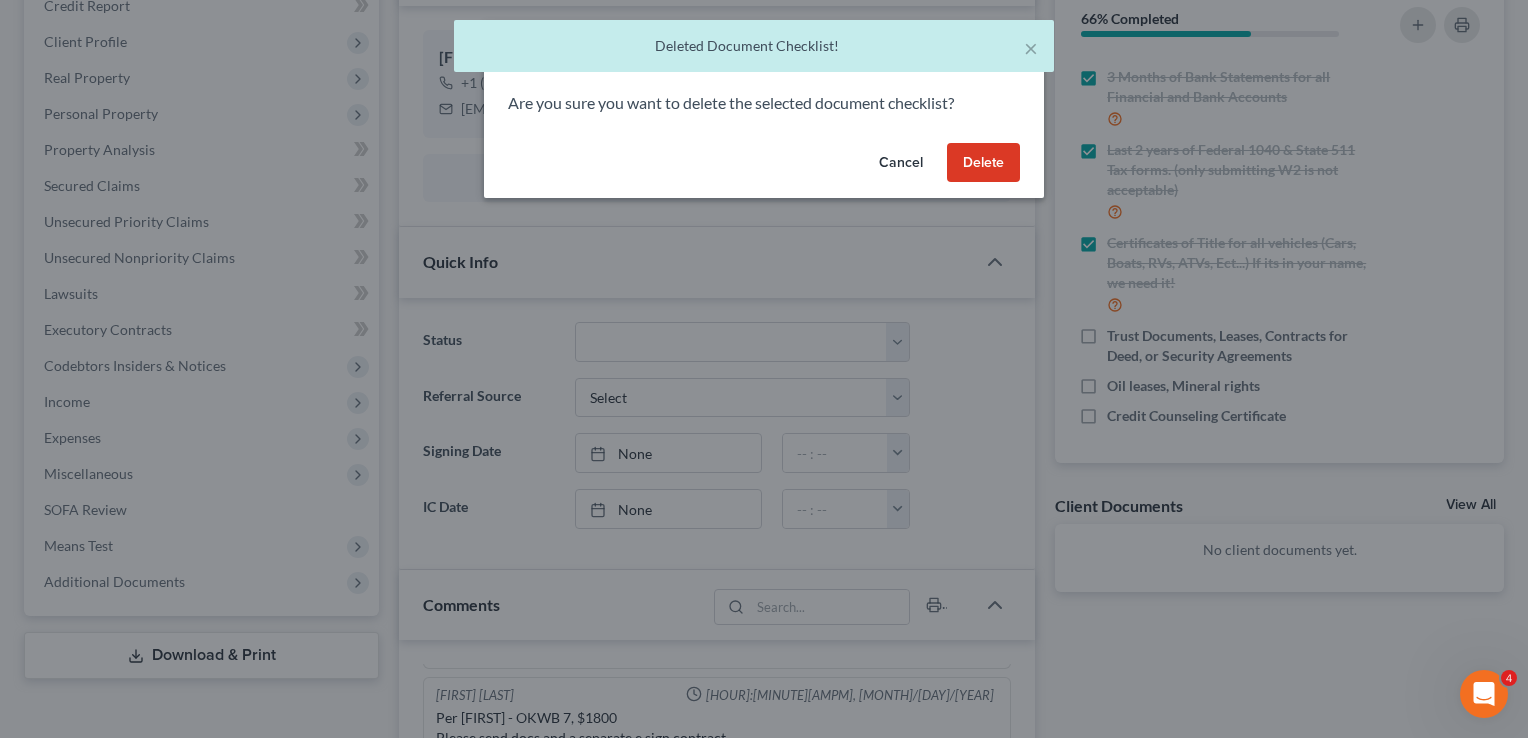 click on "Delete" at bounding box center (983, 163) 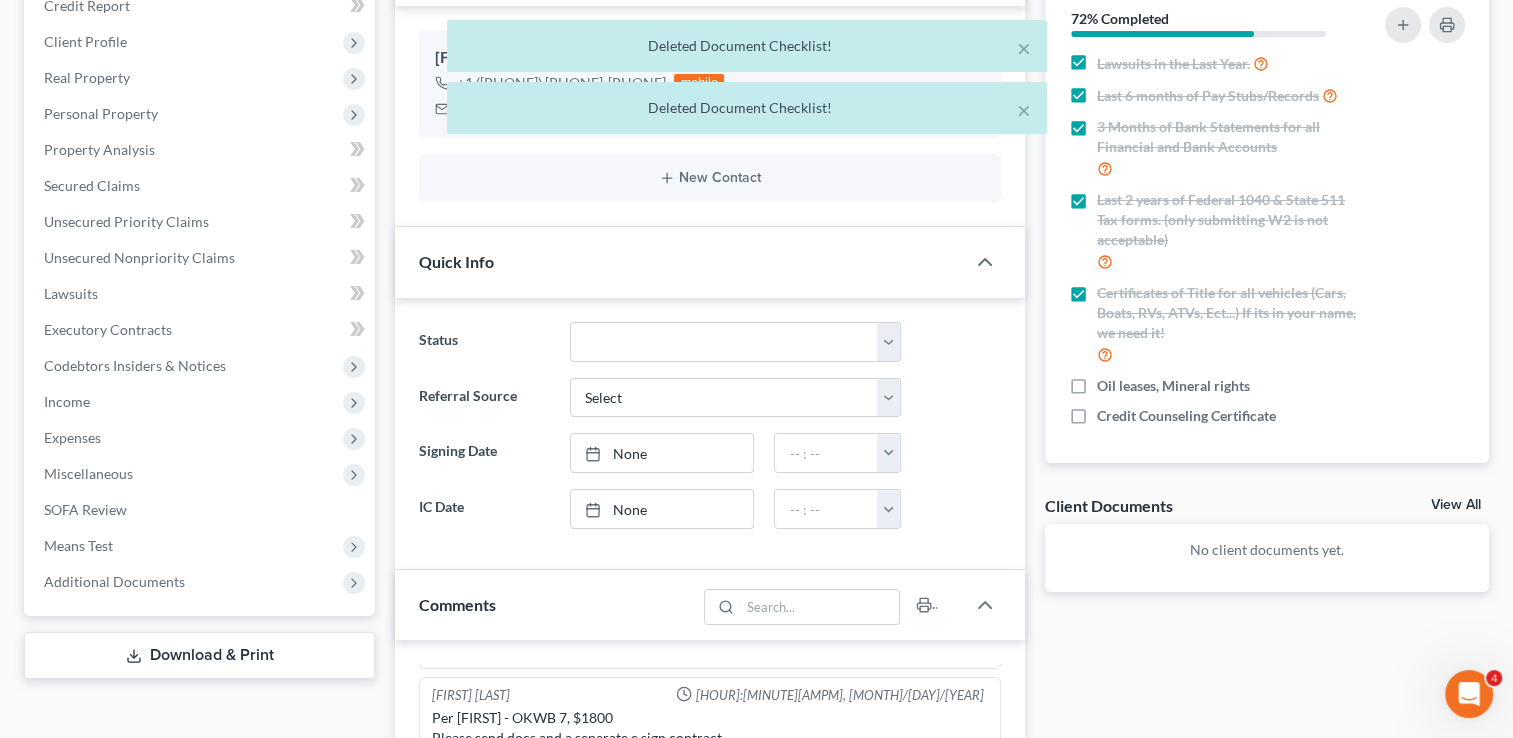 scroll, scrollTop: 195, scrollLeft: 0, axis: vertical 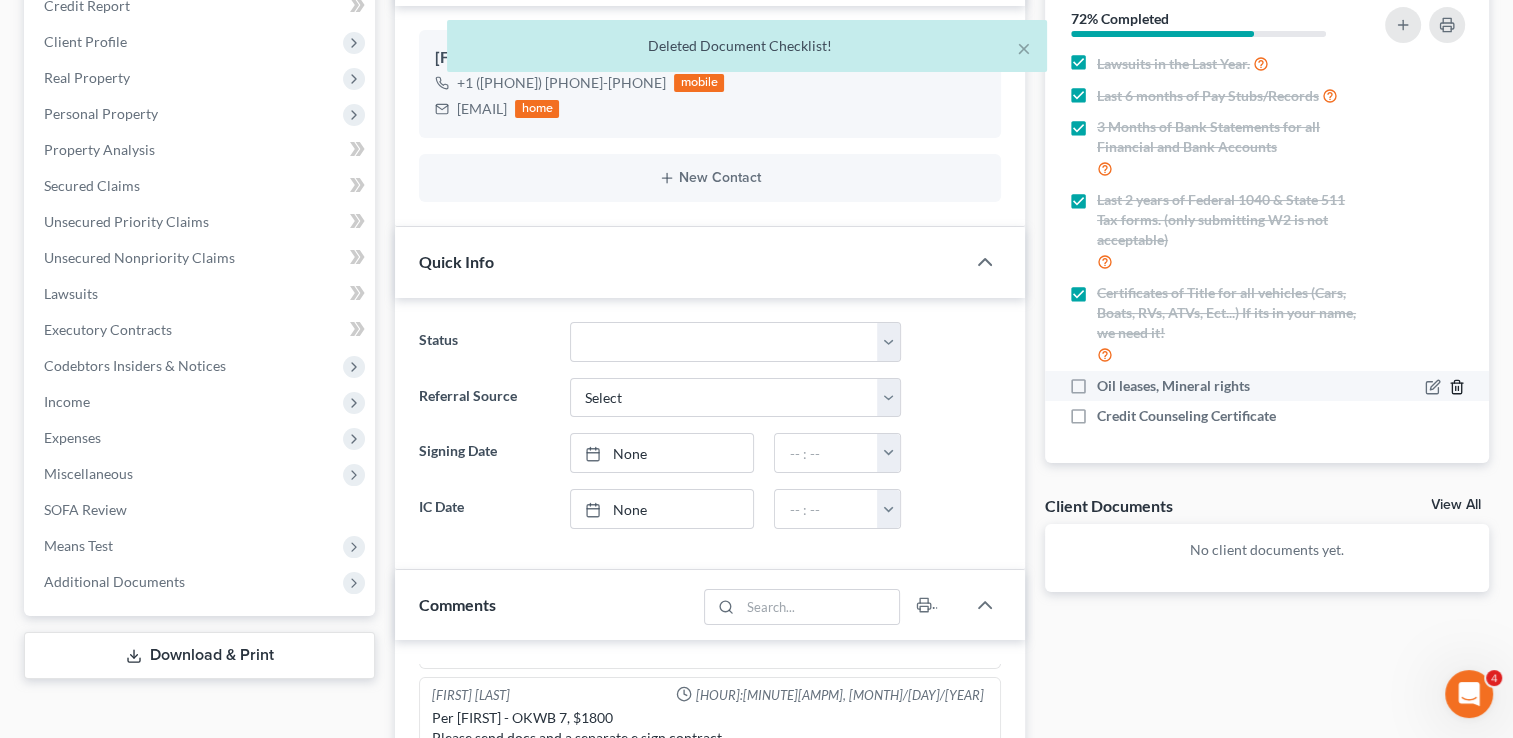 click 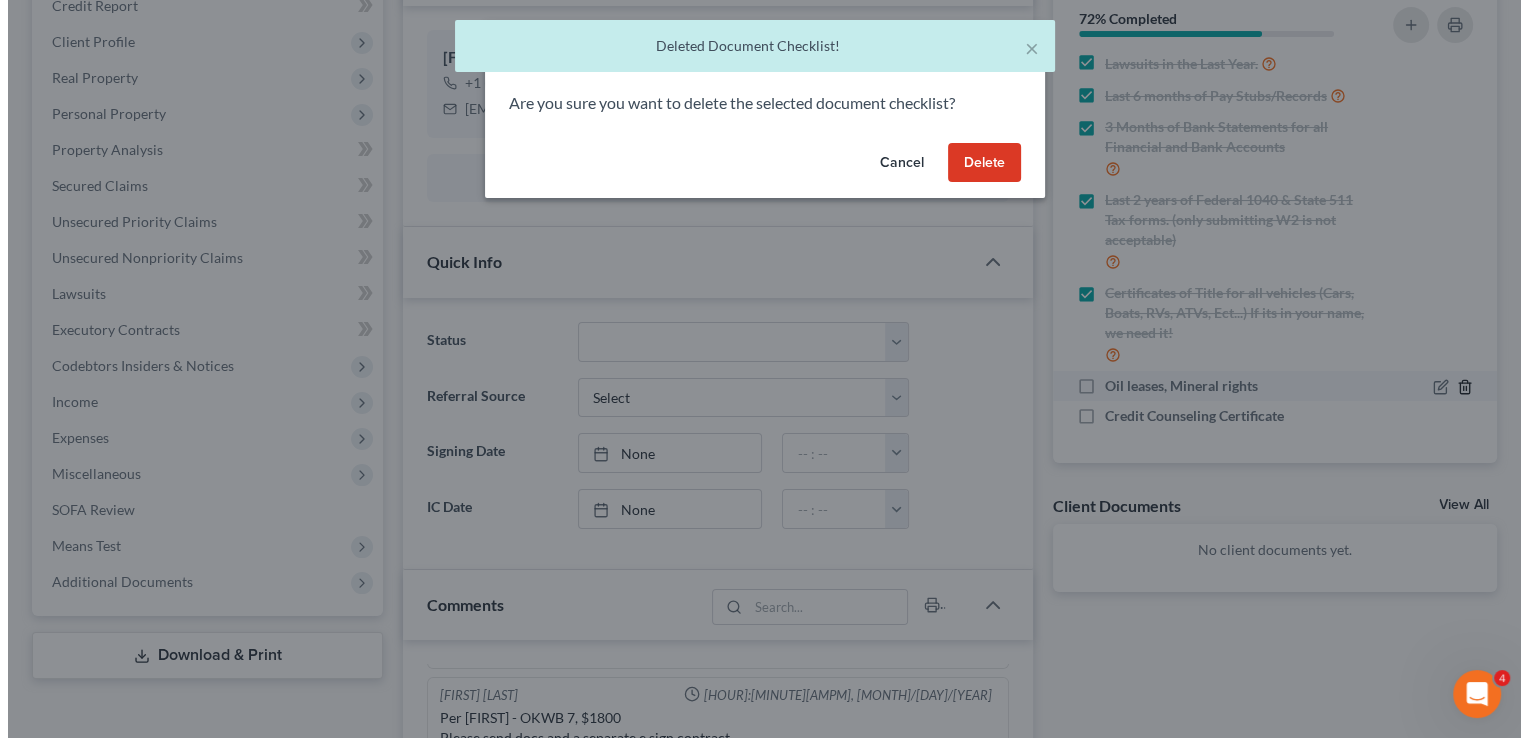 scroll, scrollTop: 175, scrollLeft: 0, axis: vertical 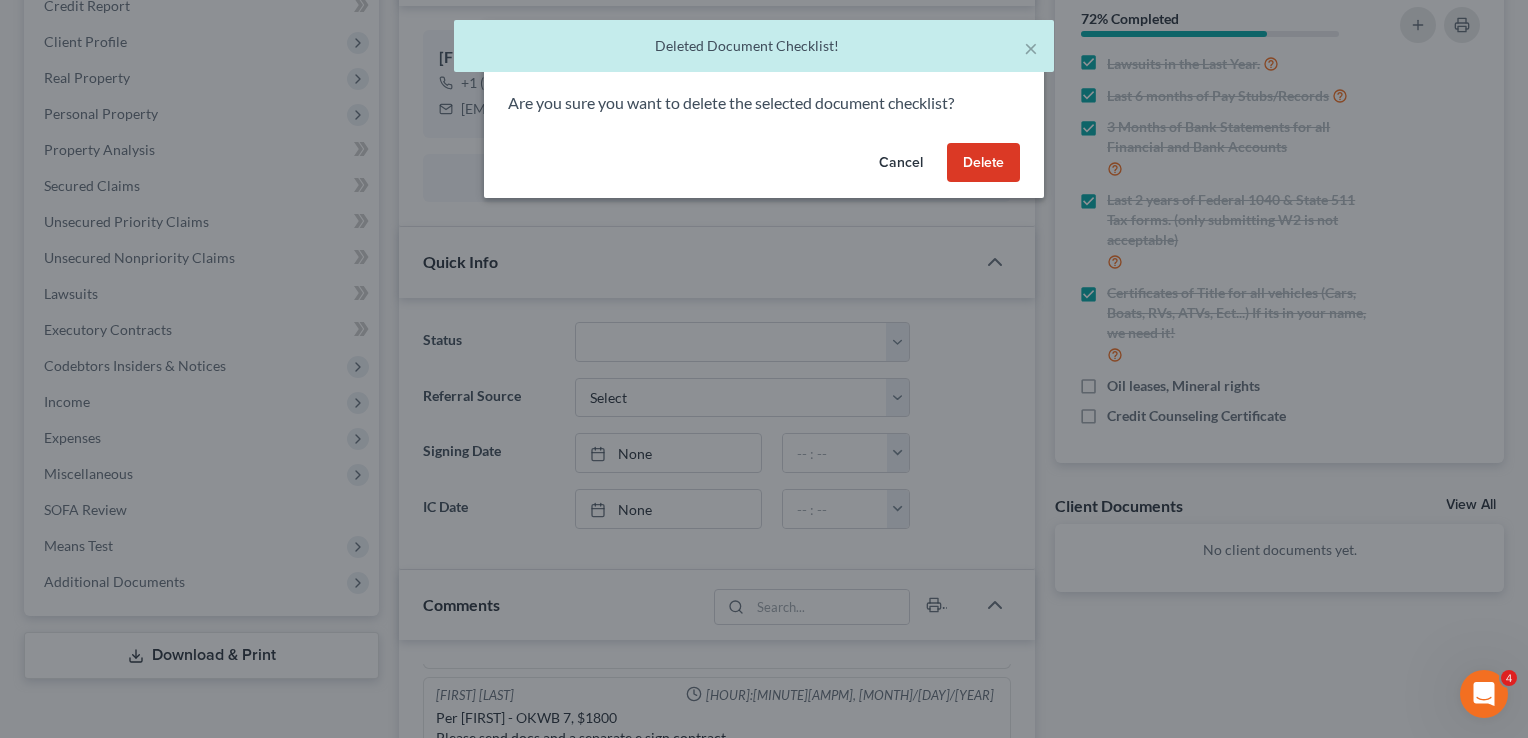 click on "Delete" at bounding box center [983, 163] 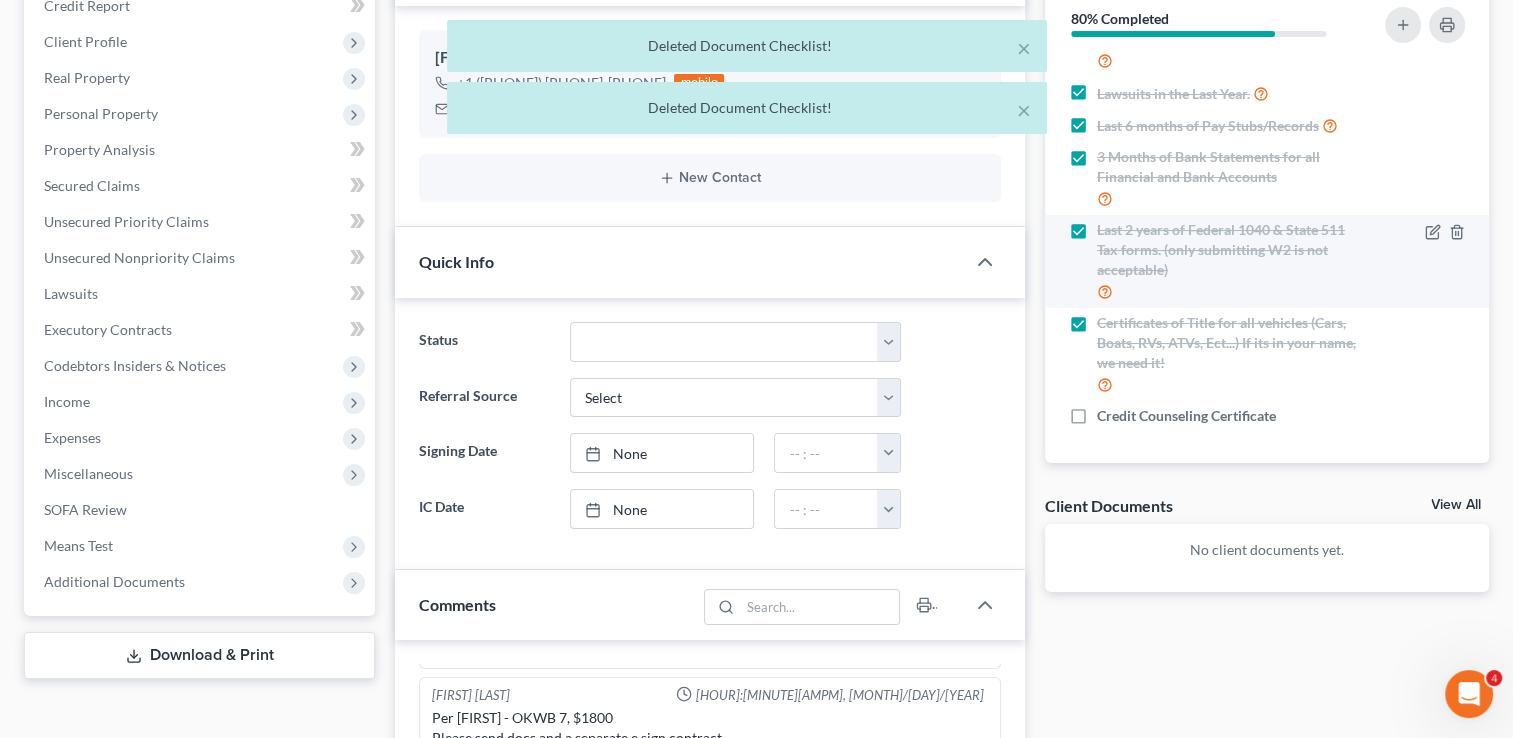 scroll, scrollTop: 0, scrollLeft: 0, axis: both 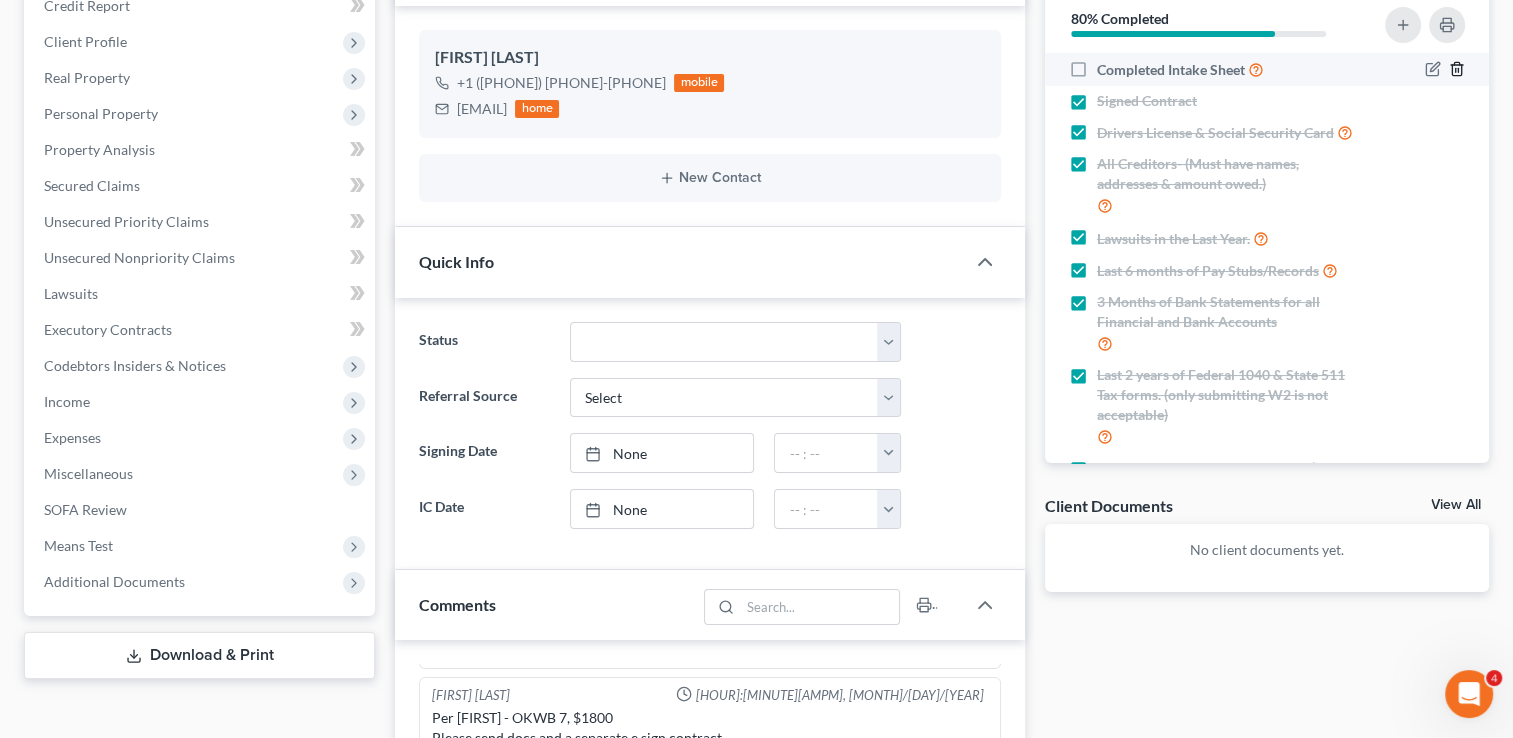 click 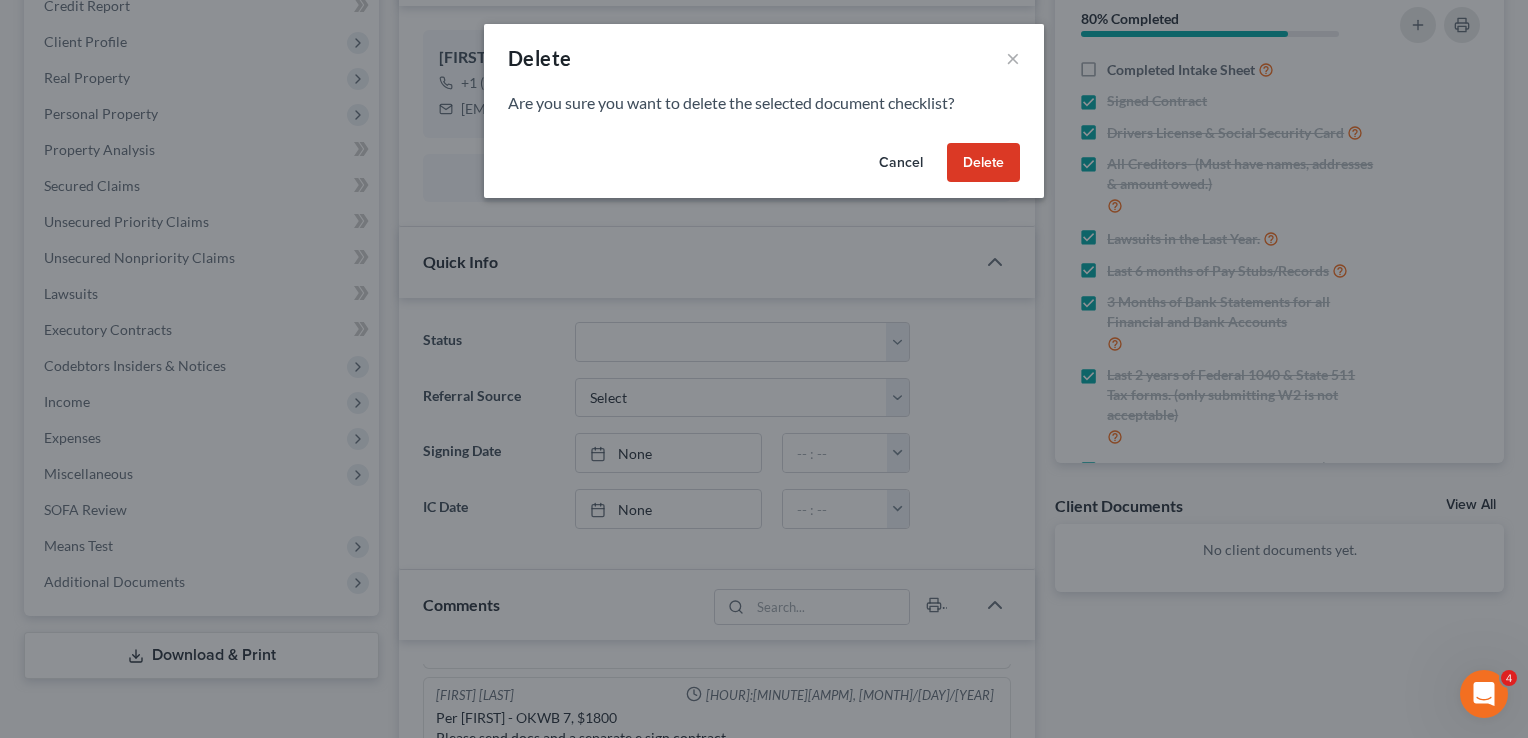 click on "Delete" at bounding box center [983, 163] 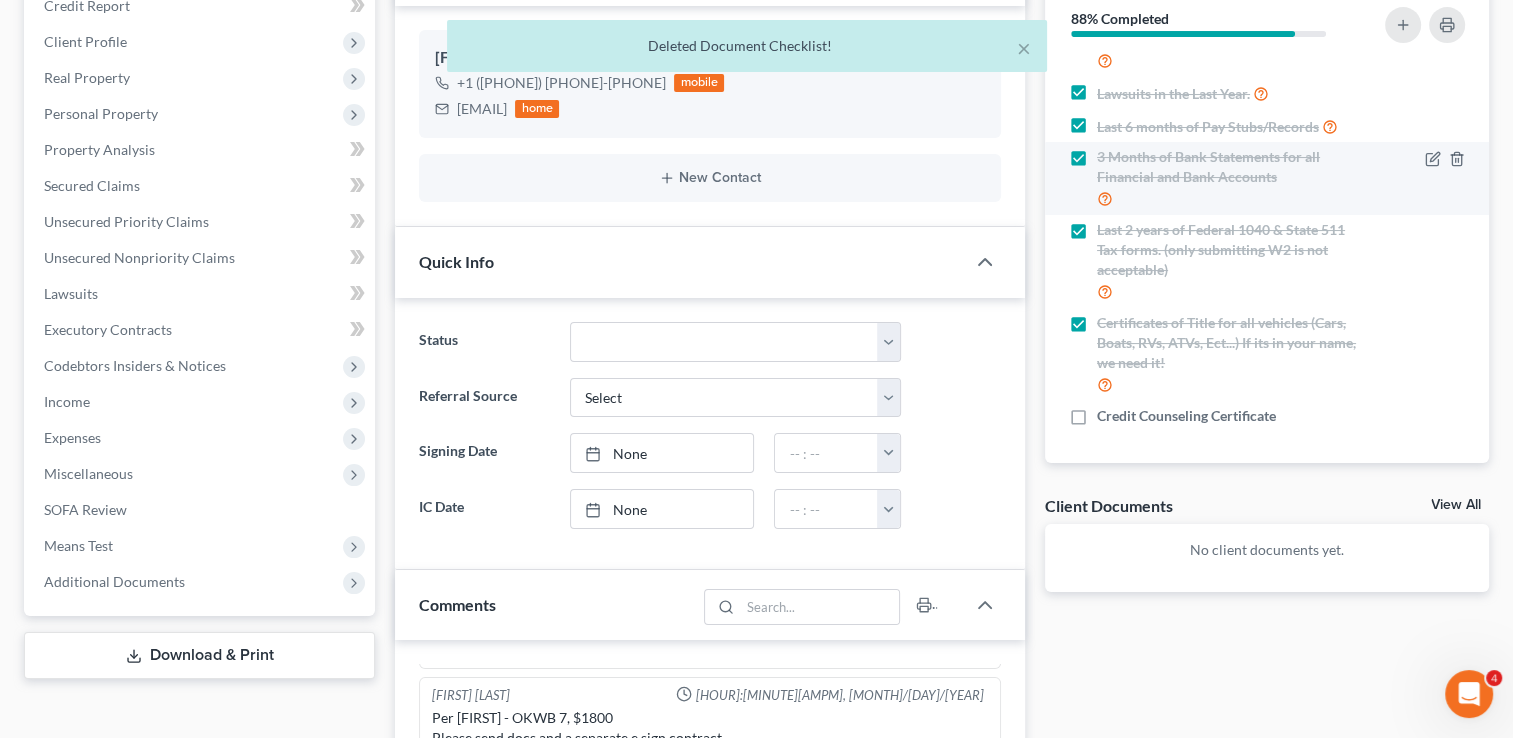 scroll, scrollTop: 132, scrollLeft: 0, axis: vertical 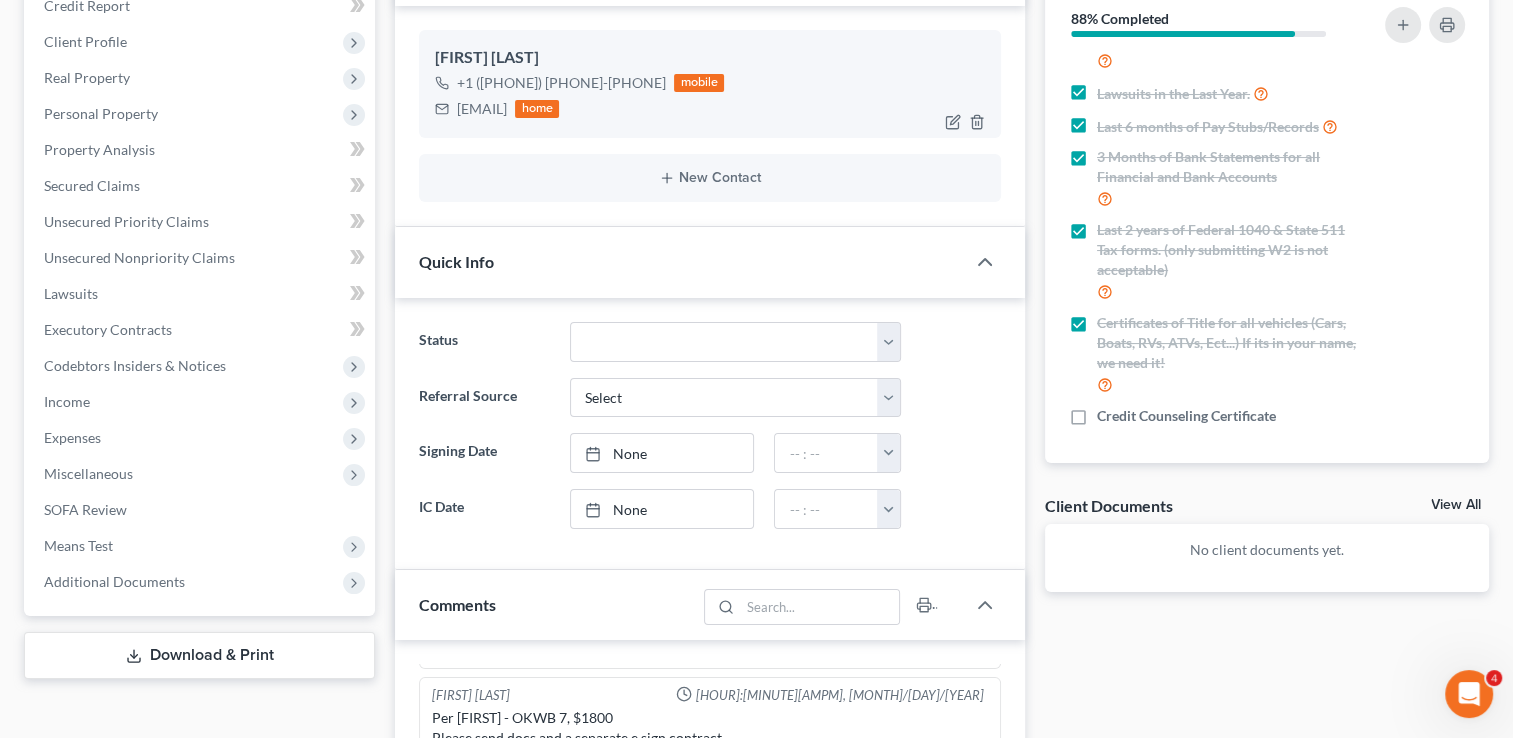 click on "[EMAIL]" at bounding box center [482, 109] 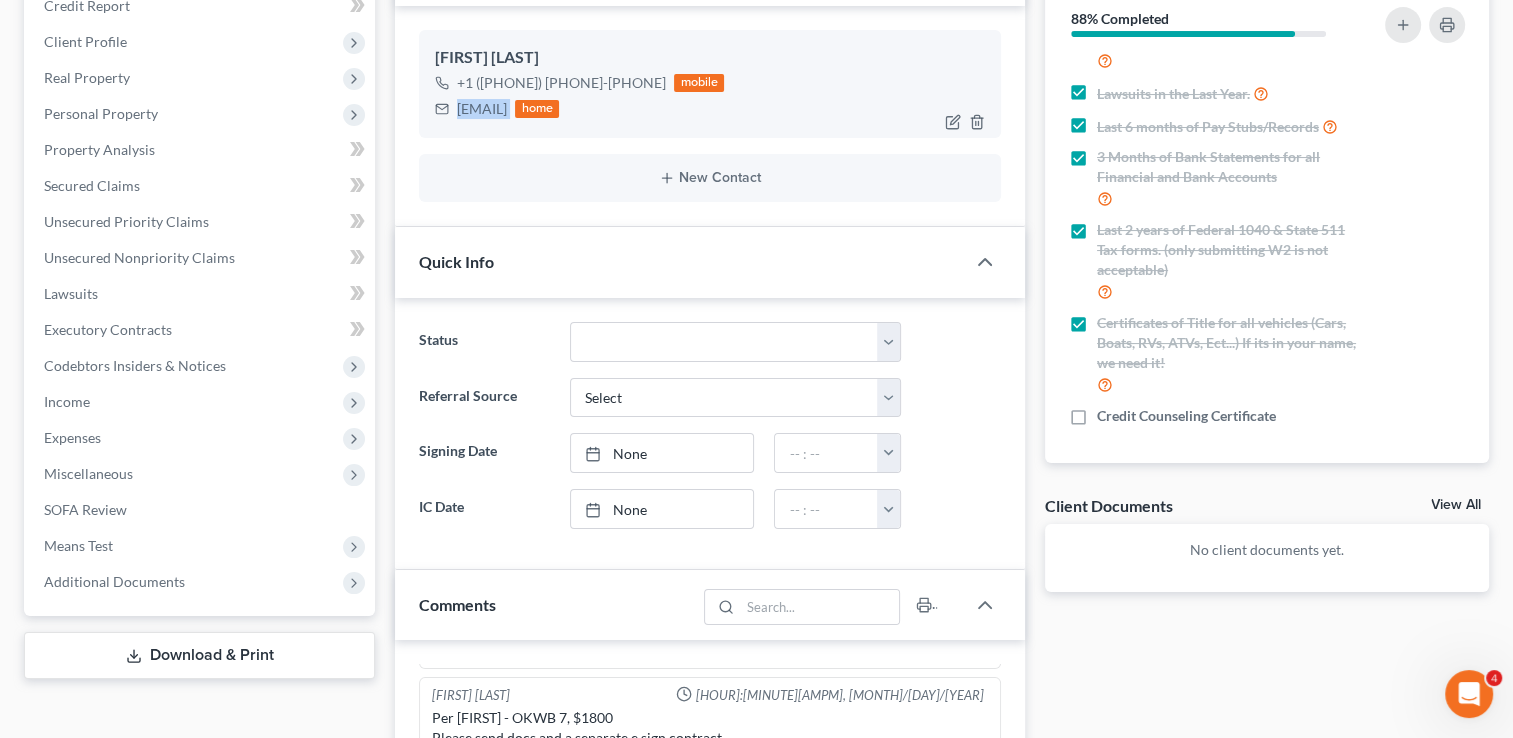 click on "[EMAIL]" at bounding box center (482, 109) 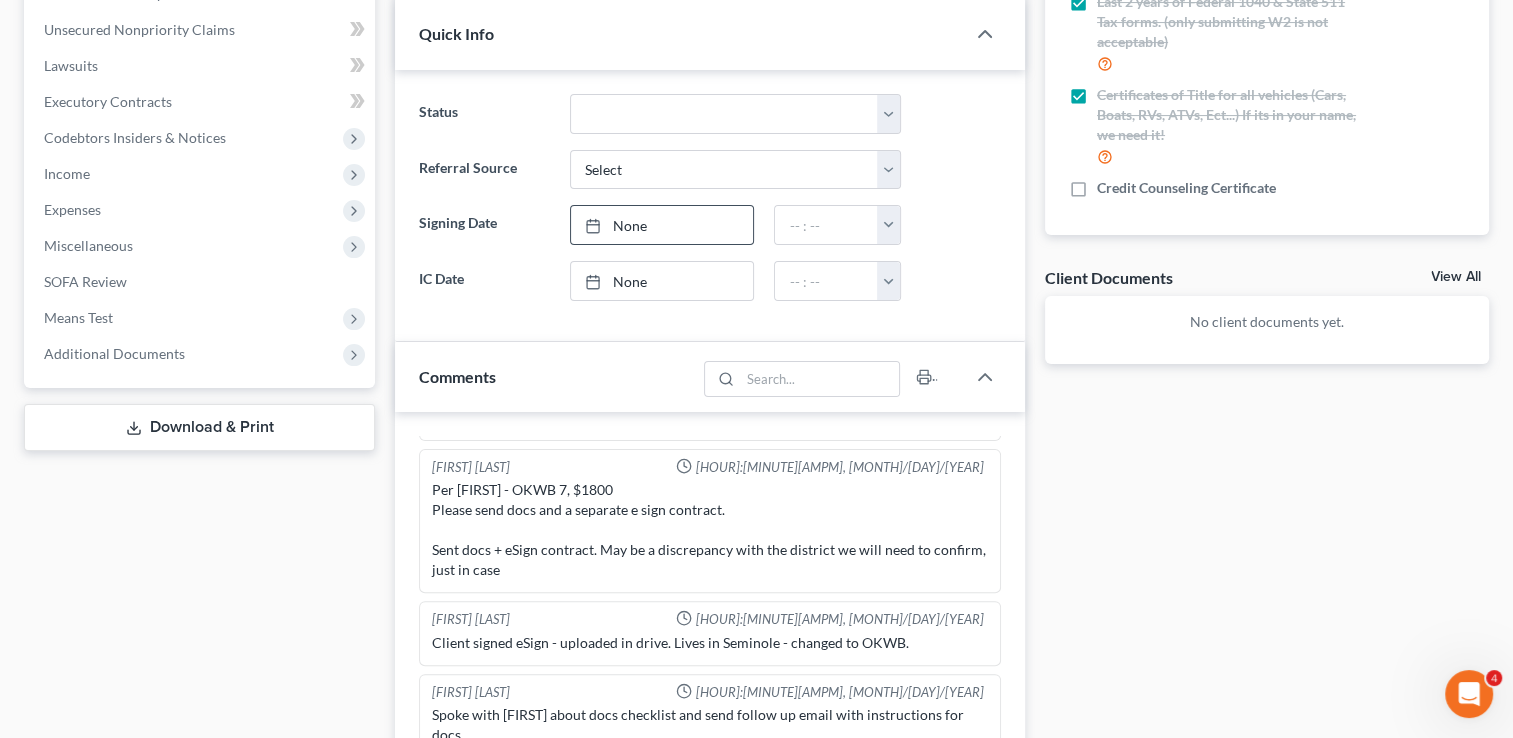 scroll, scrollTop: 956, scrollLeft: 0, axis: vertical 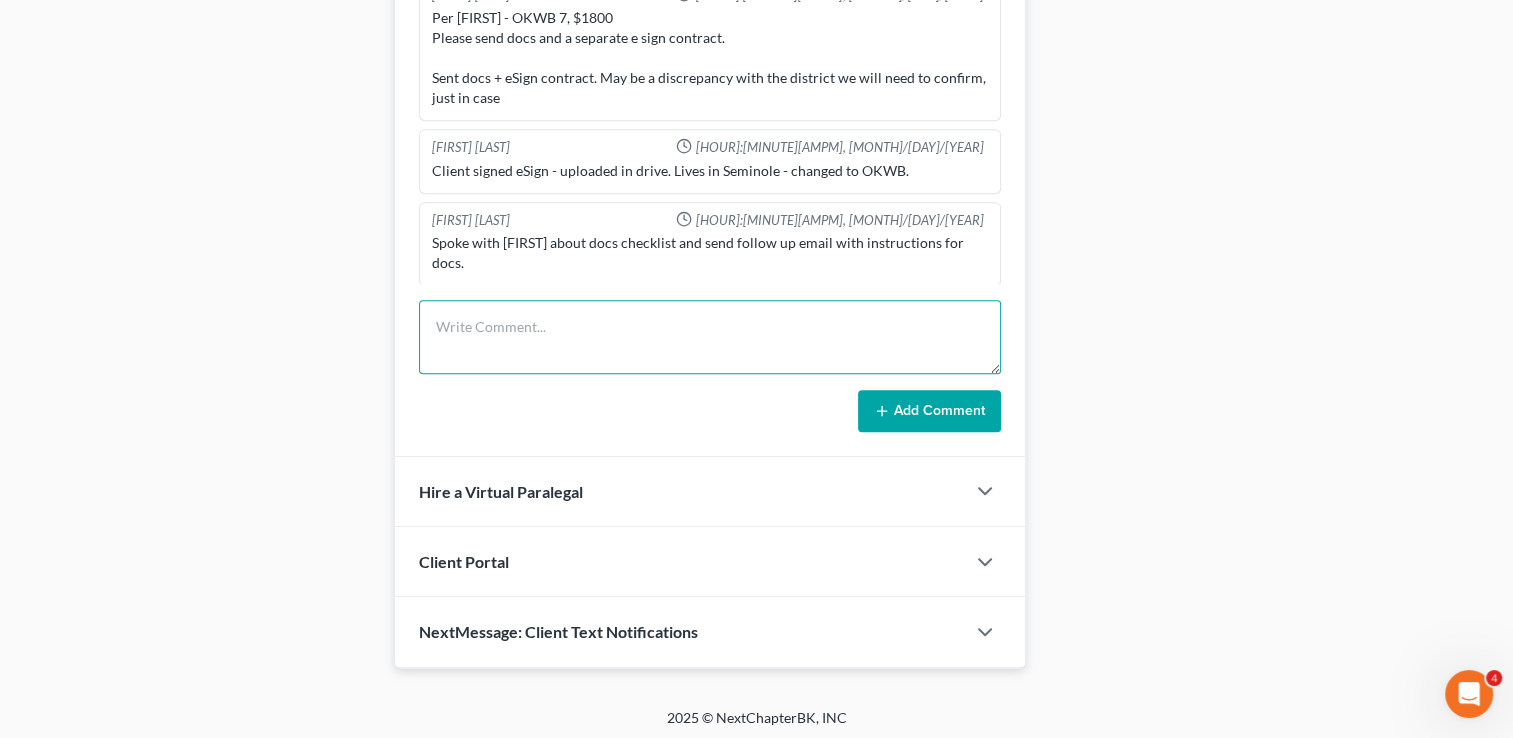 click at bounding box center [710, 337] 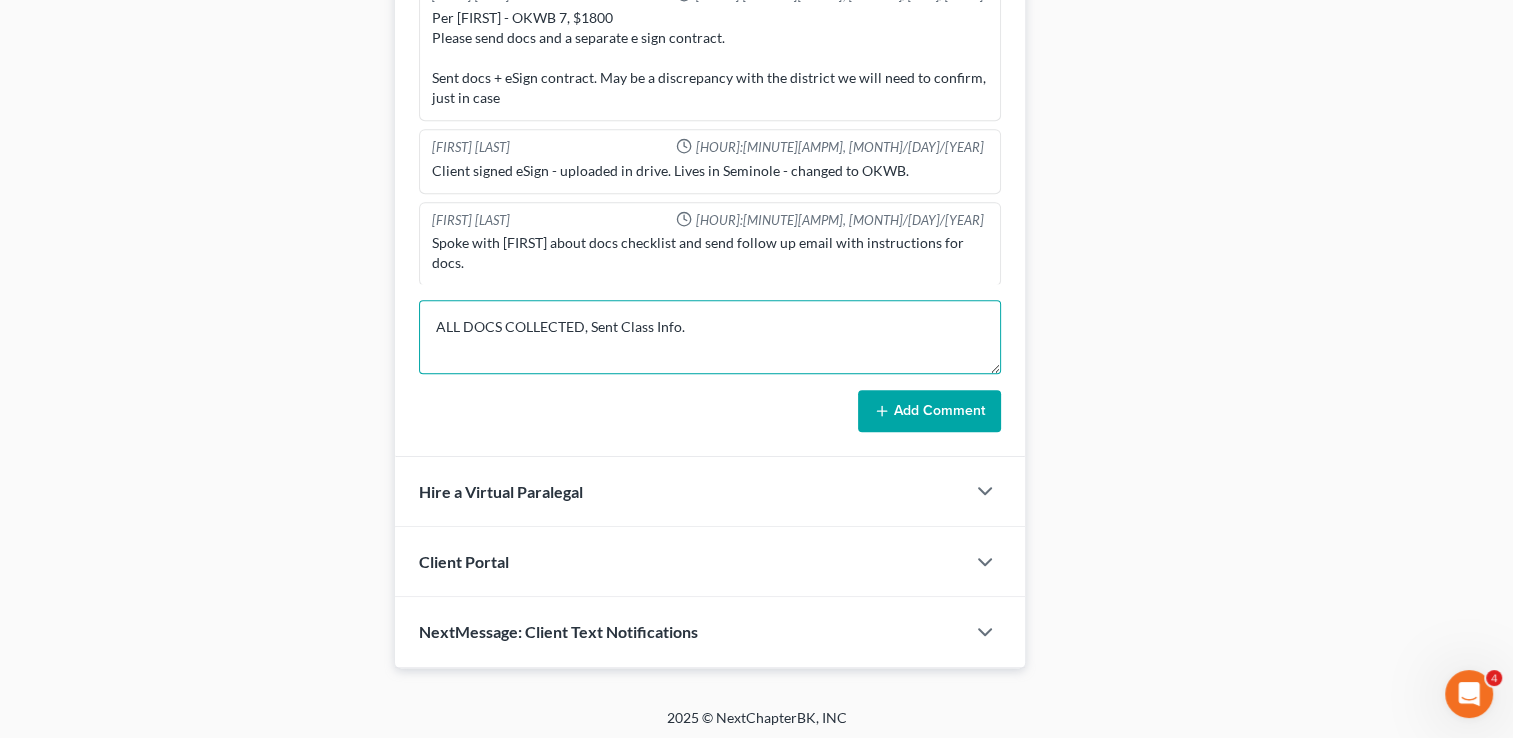 click on "ALL DOCS COLLECTED, Sent Class Info." at bounding box center (710, 337) 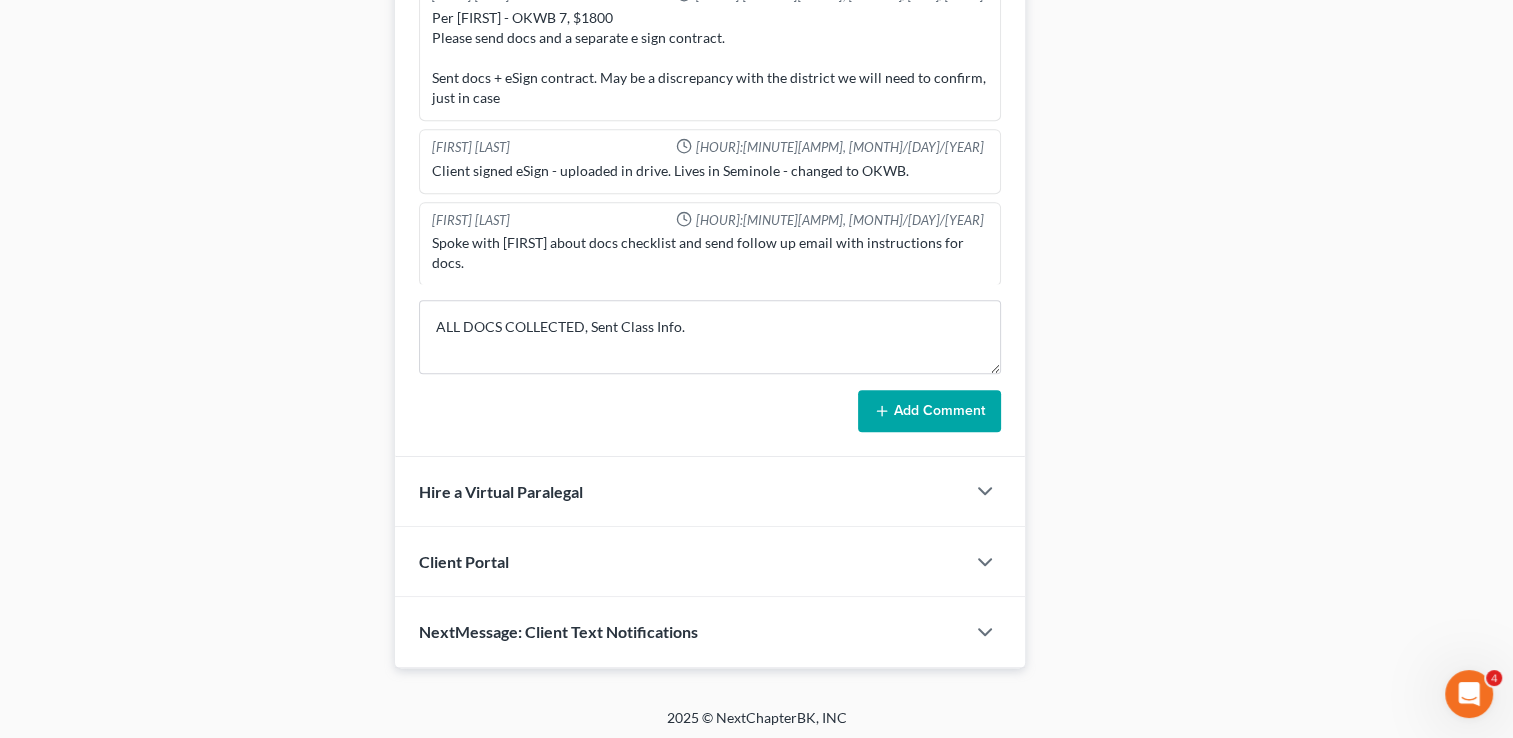 click on "Add Comment" at bounding box center [929, 411] 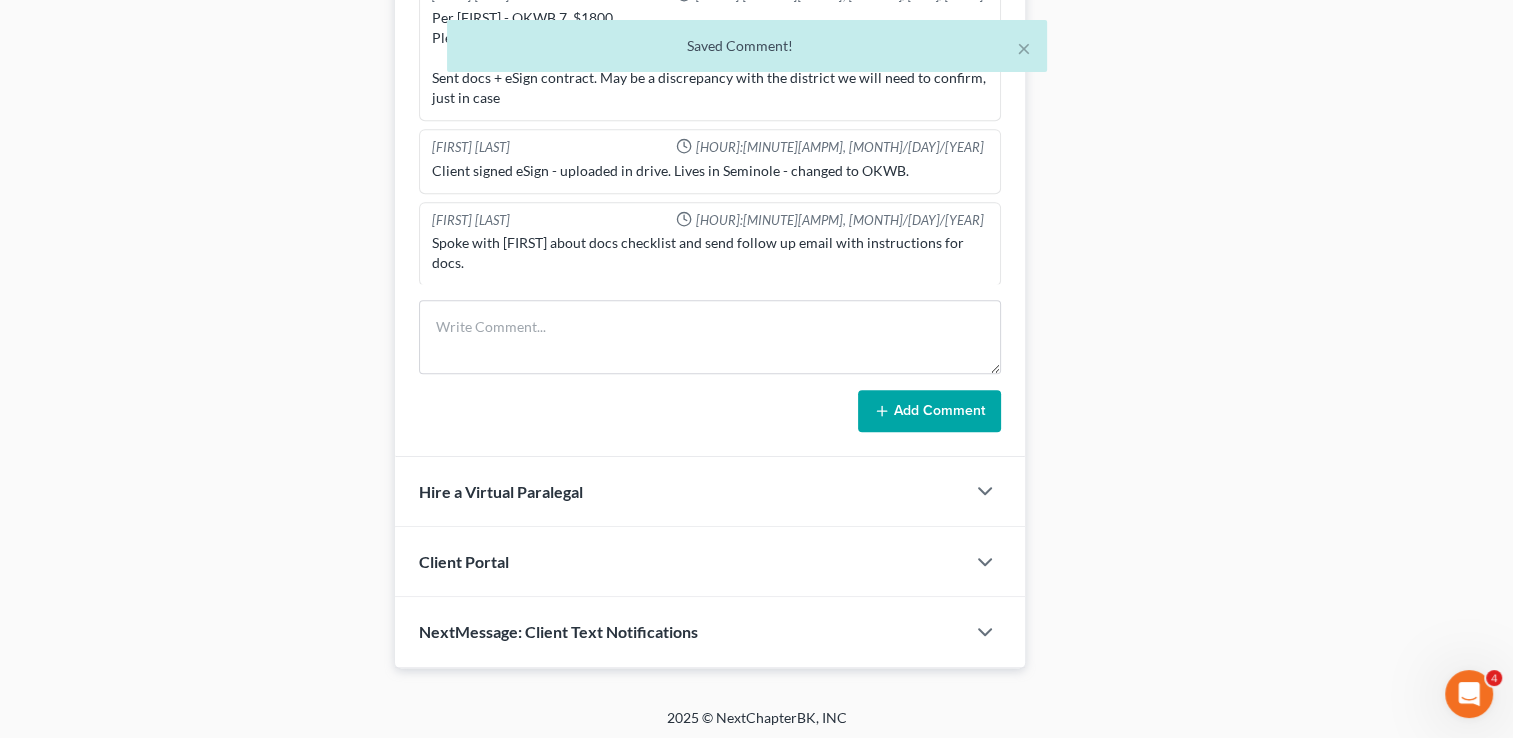 scroll, scrollTop: 214, scrollLeft: 0, axis: vertical 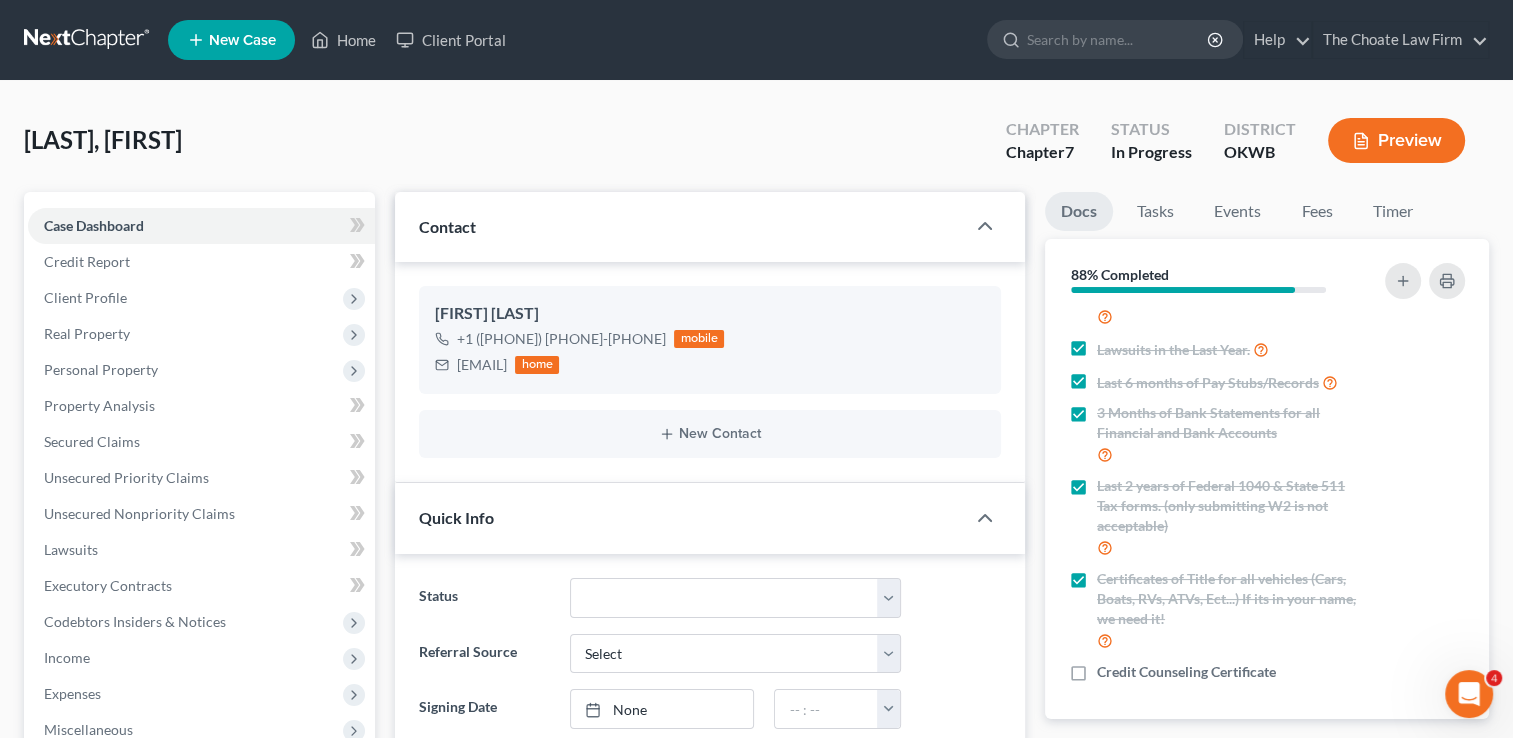 click at bounding box center (88, 40) 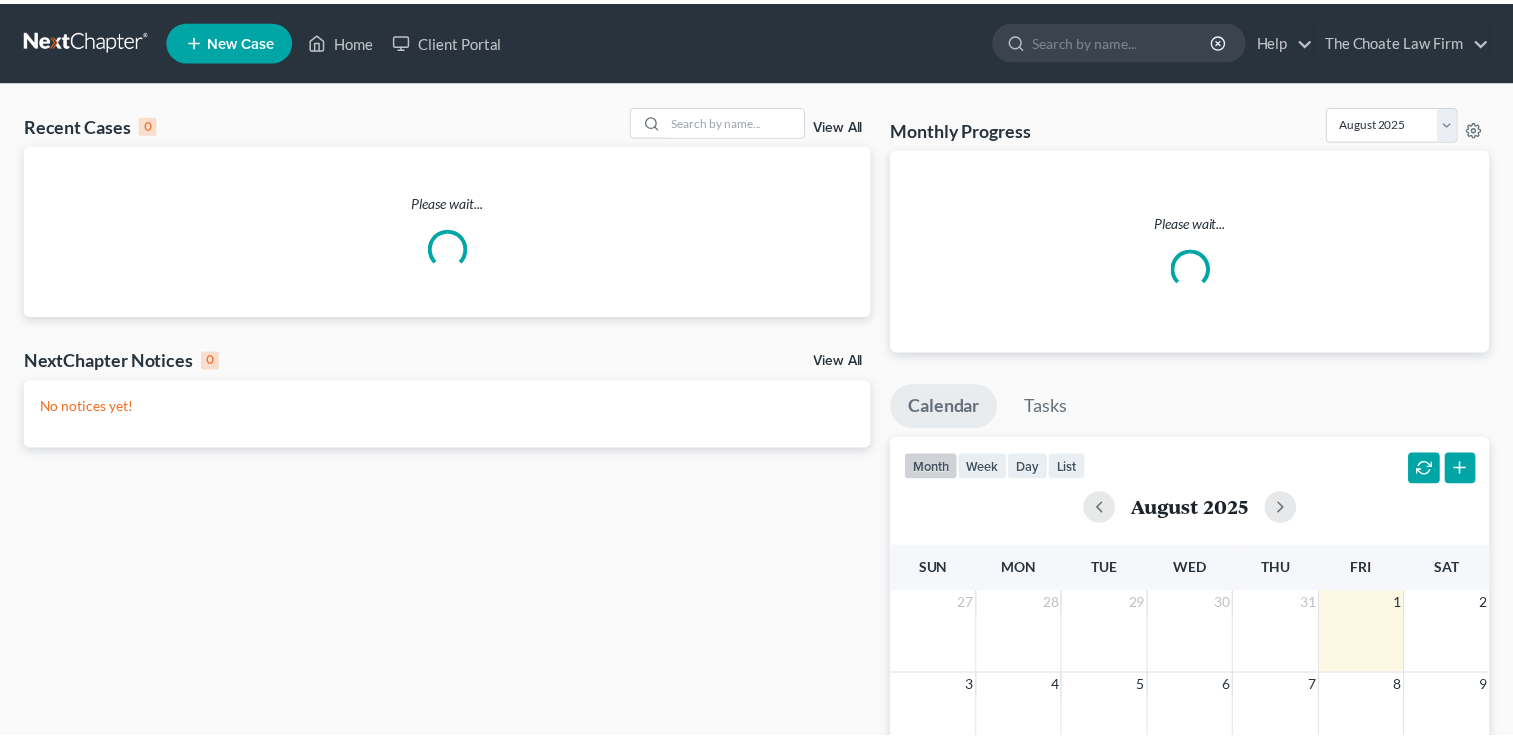 scroll, scrollTop: 0, scrollLeft: 0, axis: both 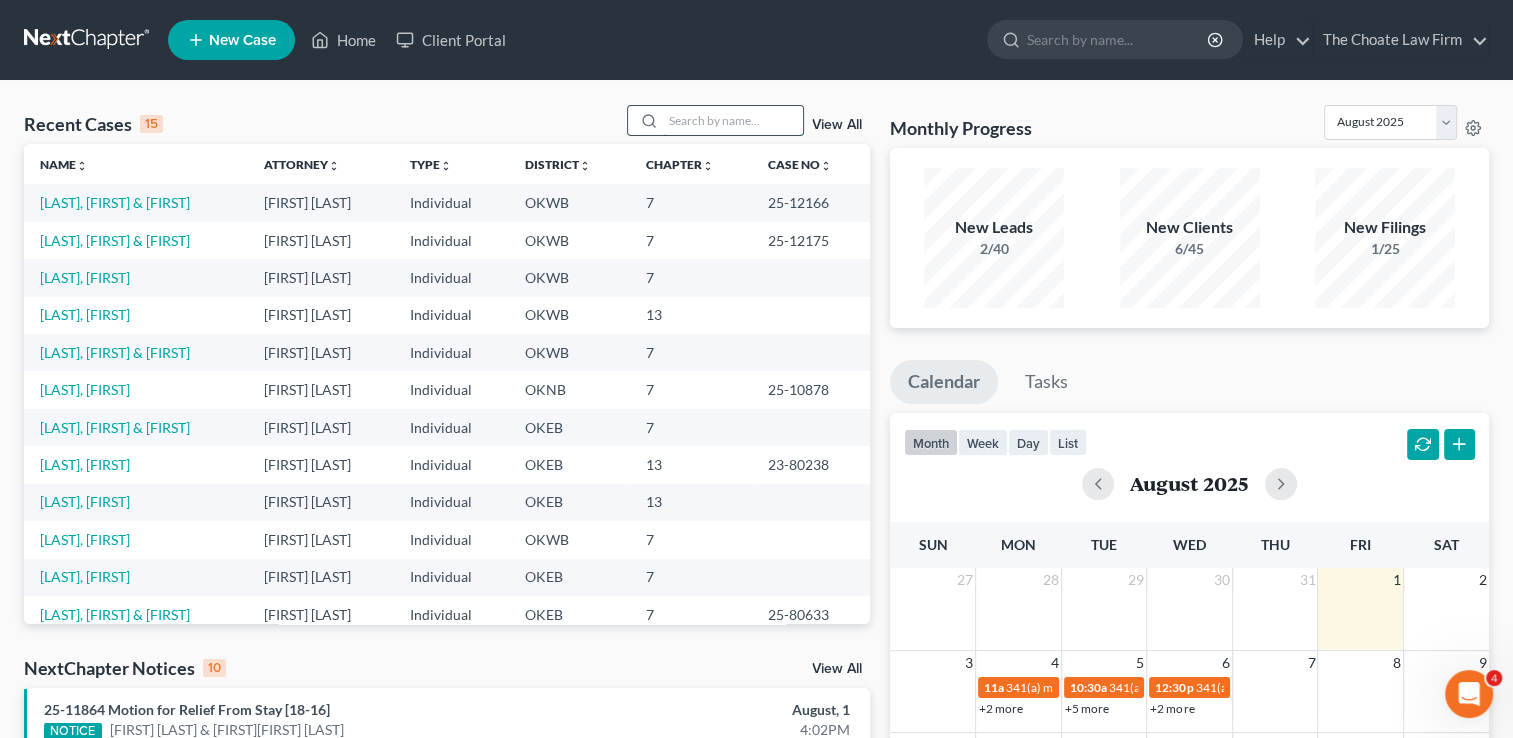 click at bounding box center (733, 120) 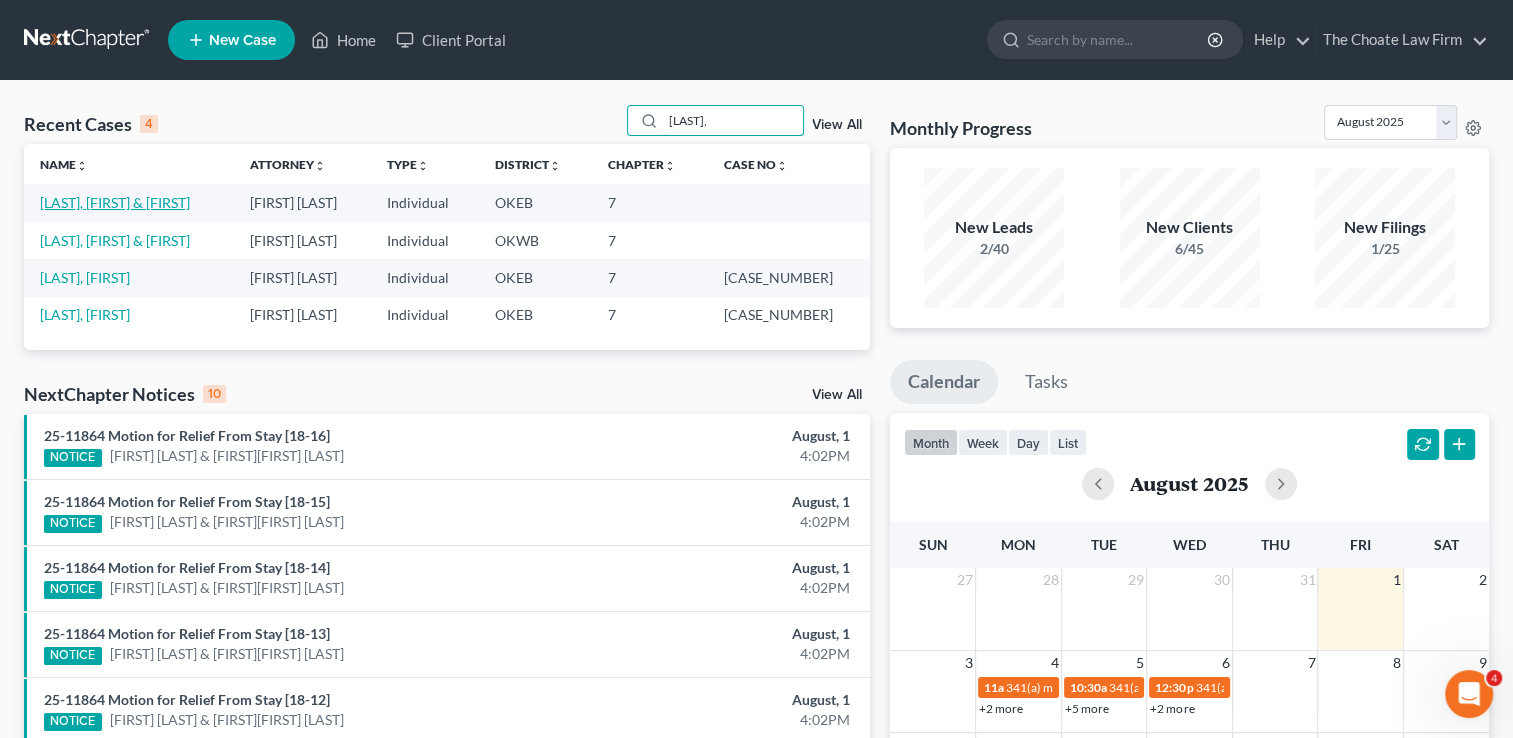 type on "[LAST]," 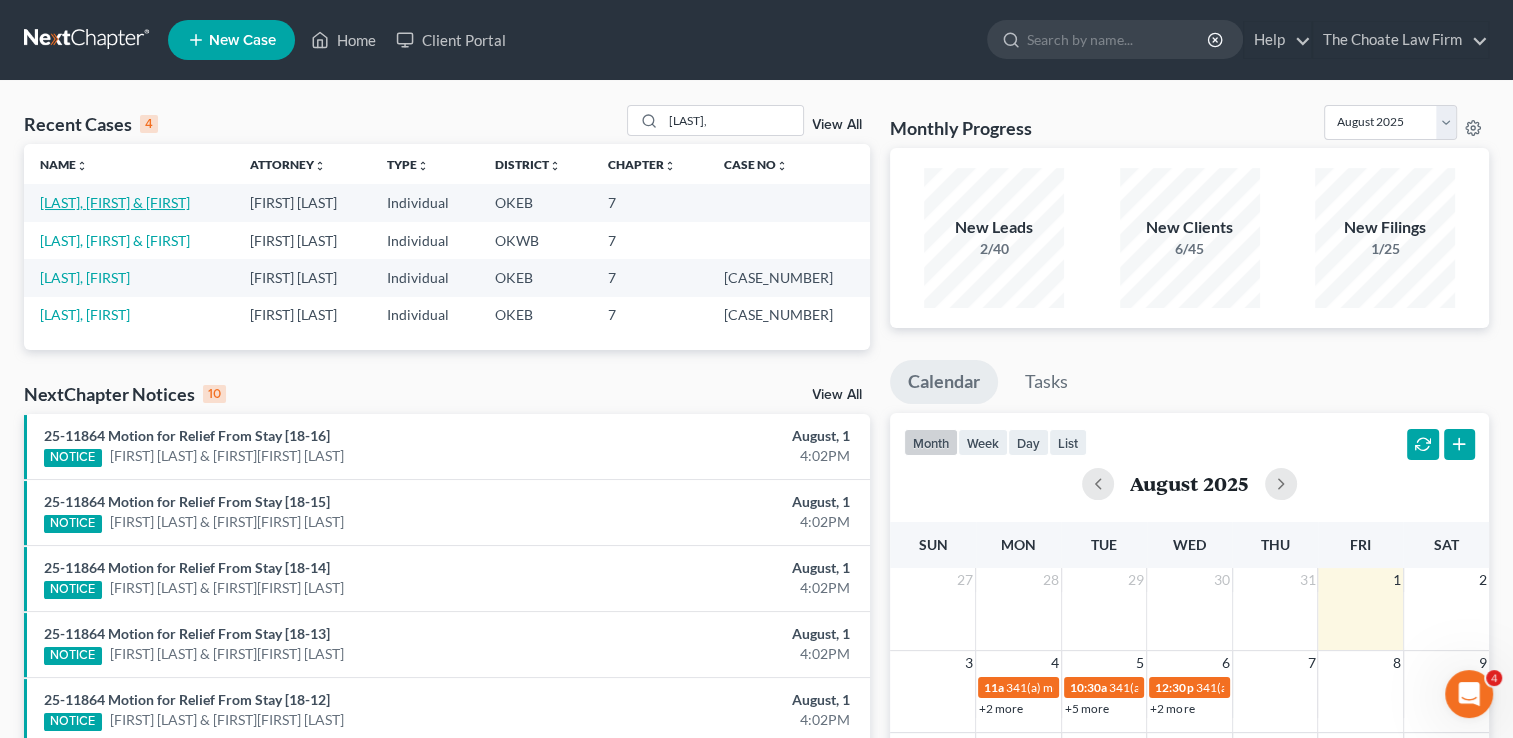 click on "[LAST], [FIRST] & [FIRST]" at bounding box center (115, 202) 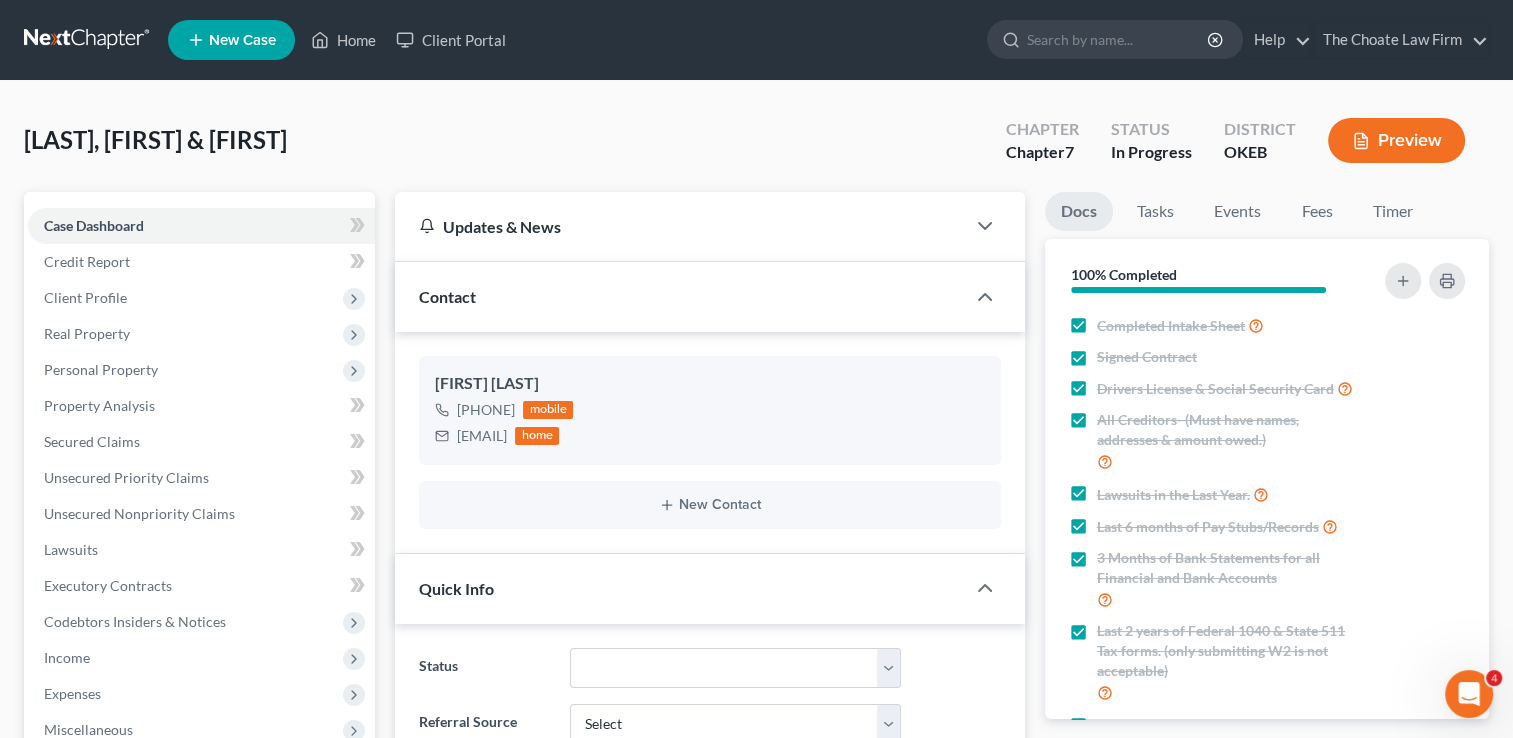 scroll, scrollTop: 802, scrollLeft: 0, axis: vertical 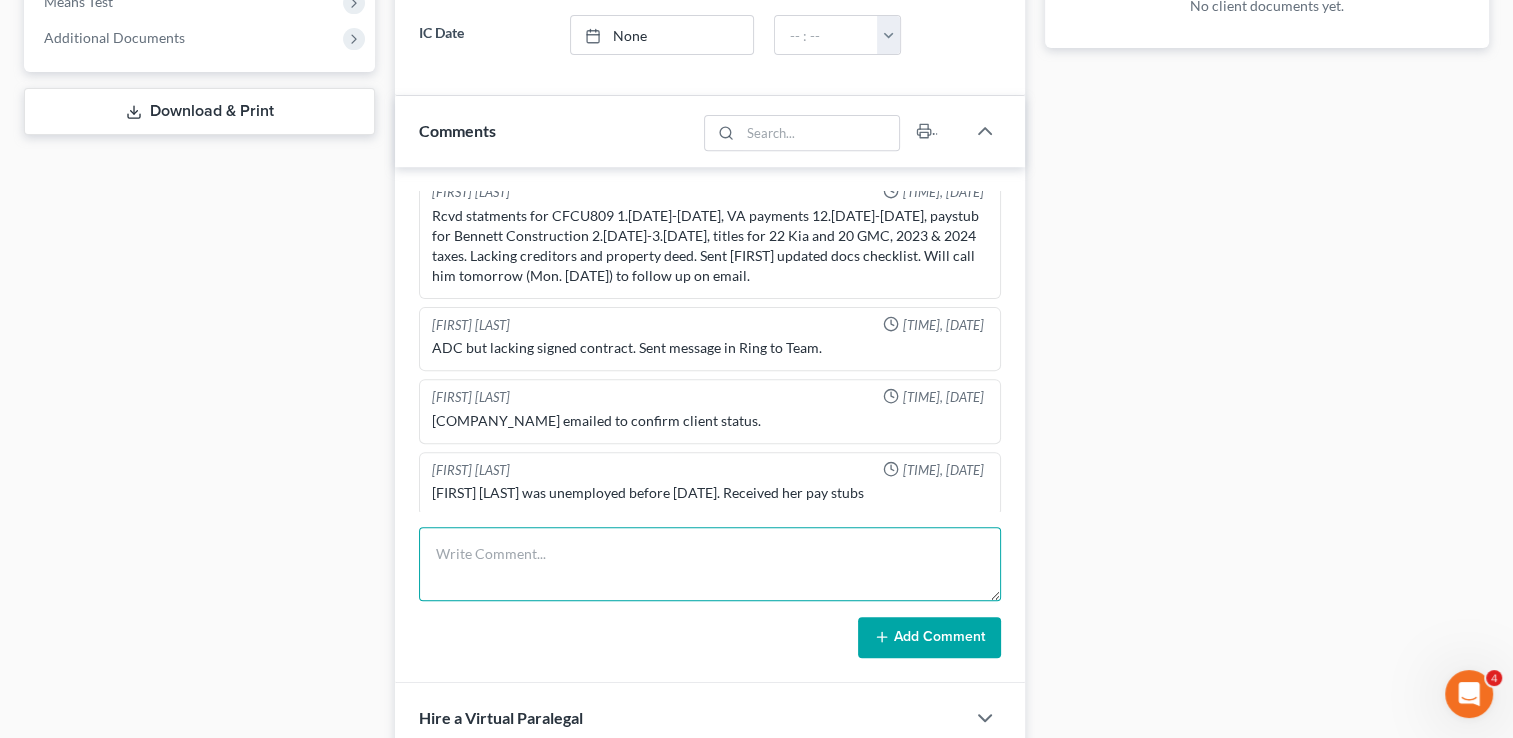 click at bounding box center [710, 564] 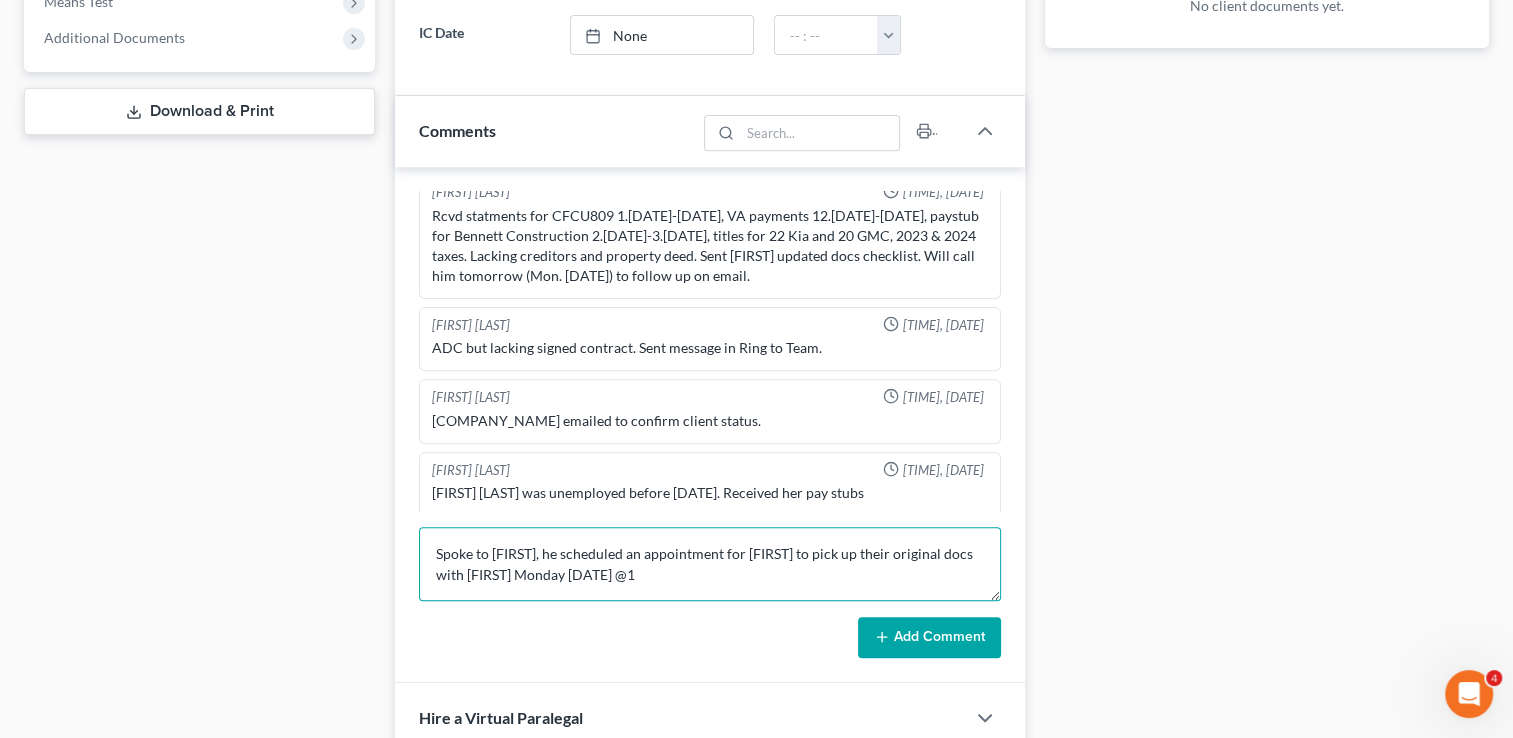 type on "Spoke to Aaron, he scheduled an appointment for Jacee to pick up their original docs with Stormi Monday 8/4 @1" 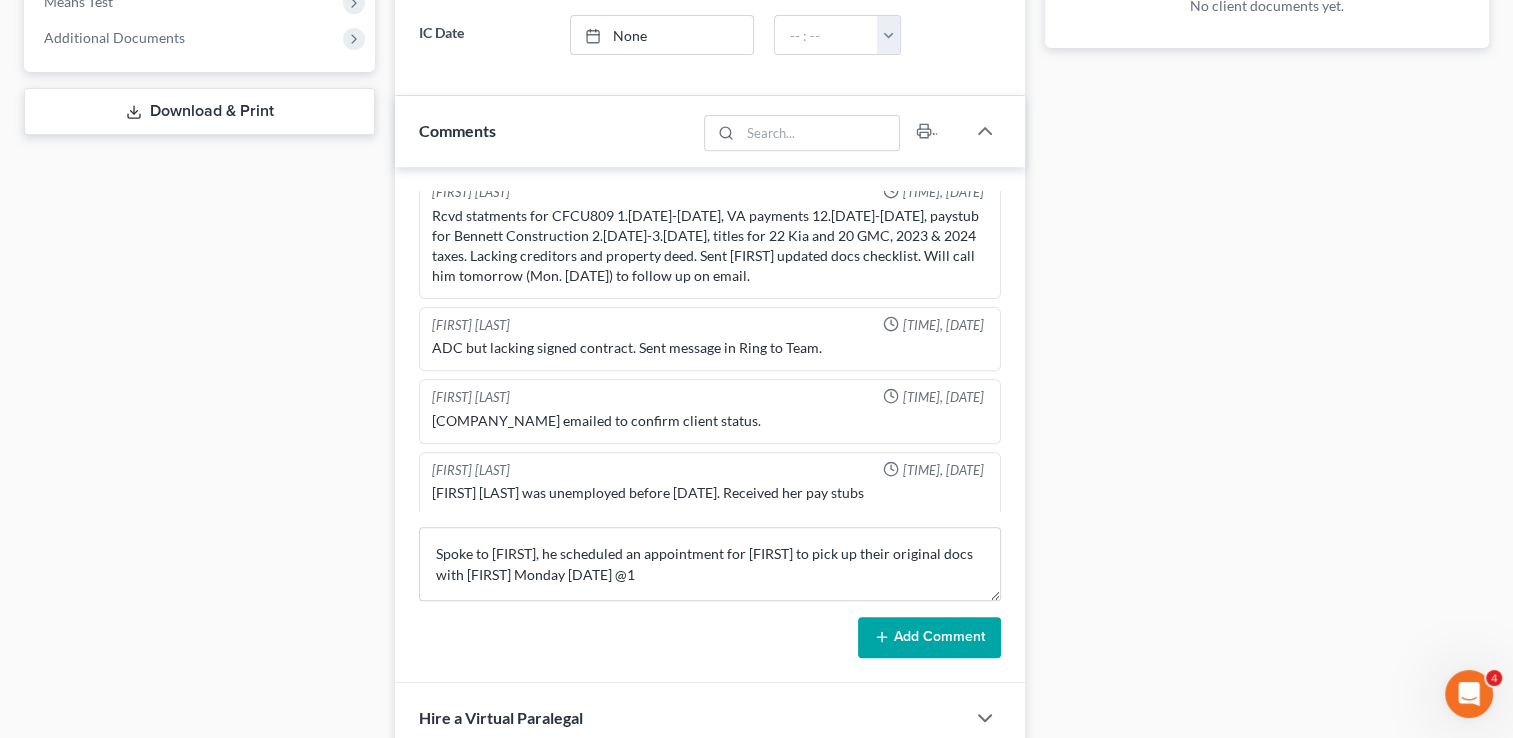 click on "Add Comment" at bounding box center (929, 638) 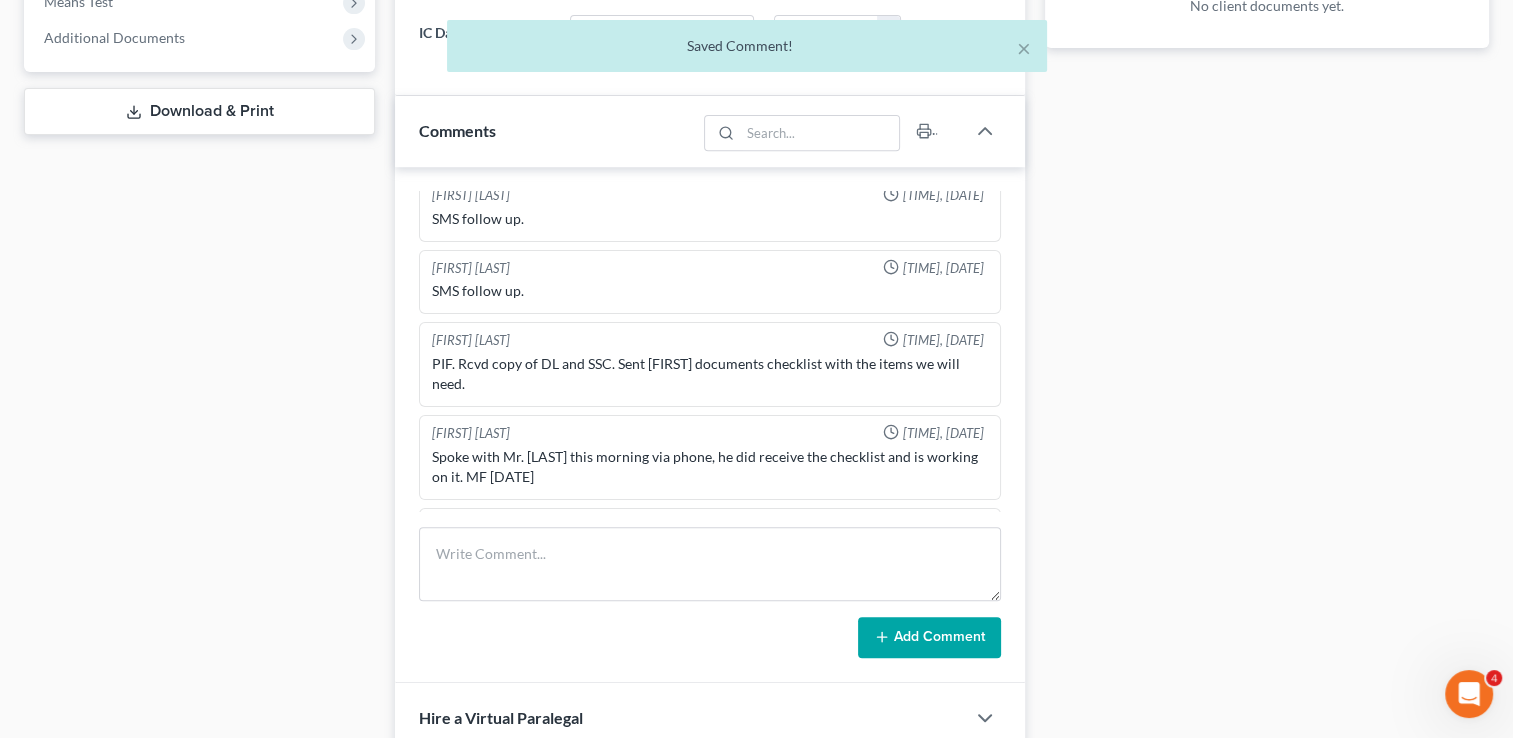 scroll, scrollTop: 296, scrollLeft: 0, axis: vertical 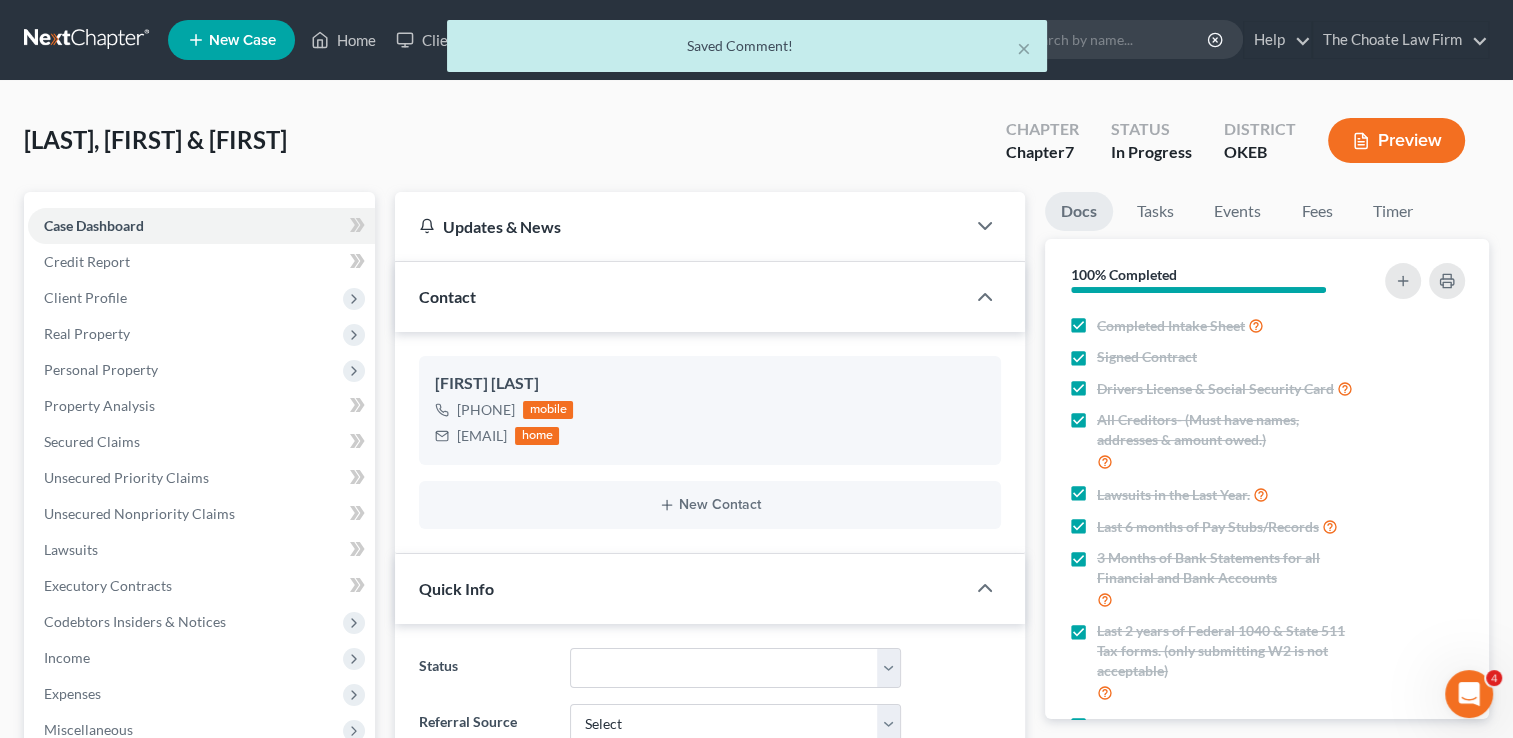 click on "×                     Saved Comment!" at bounding box center (746, 51) 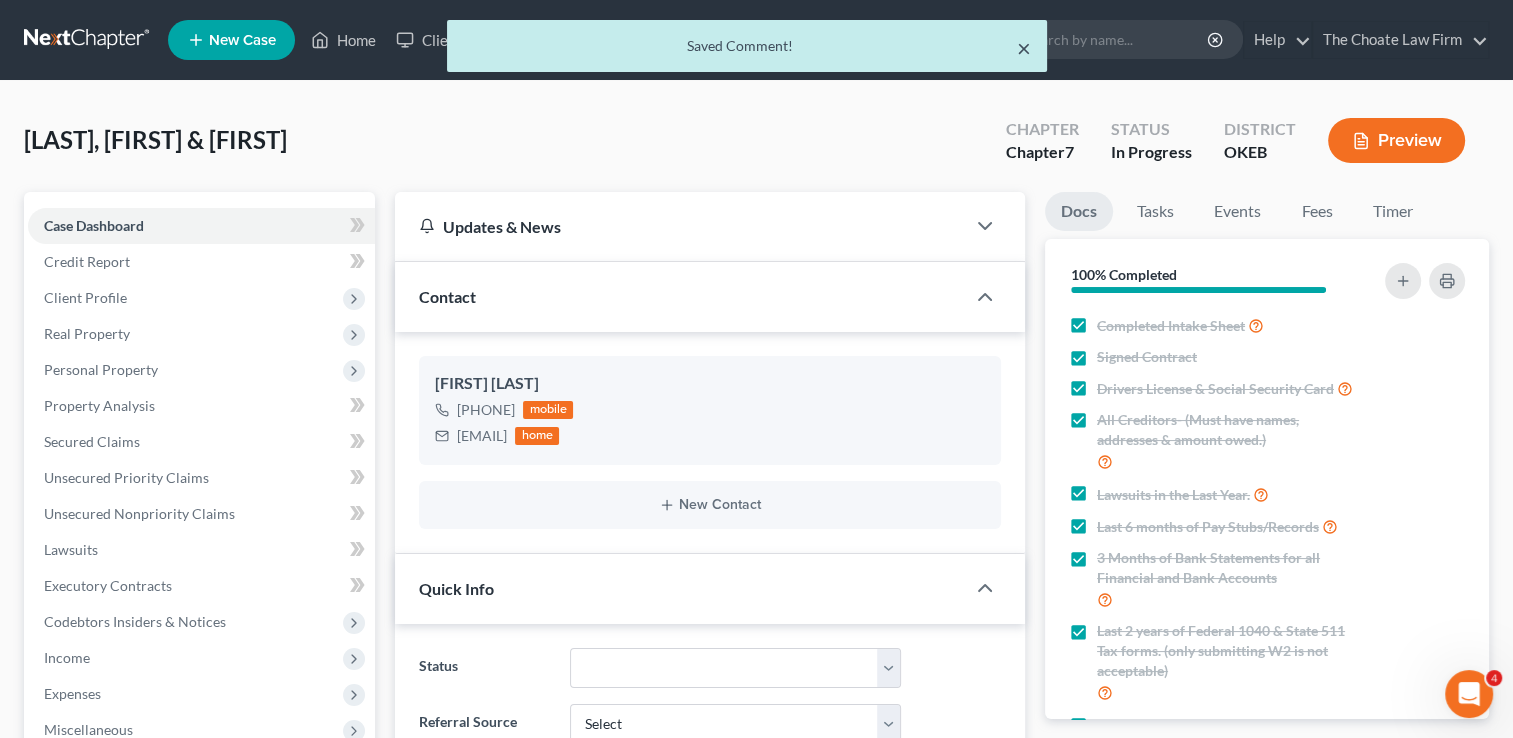click on "×" at bounding box center [1024, 48] 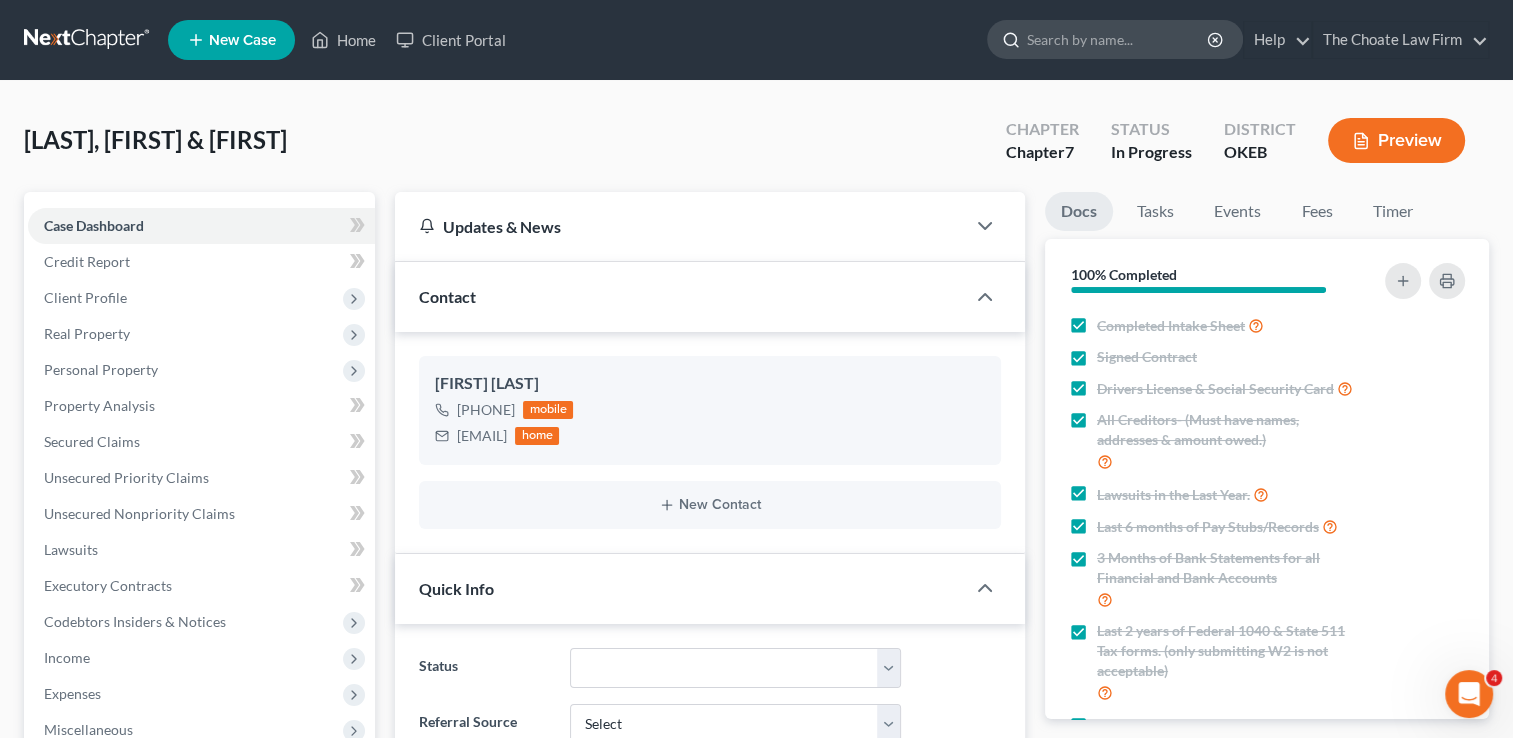 click at bounding box center [1118, 39] 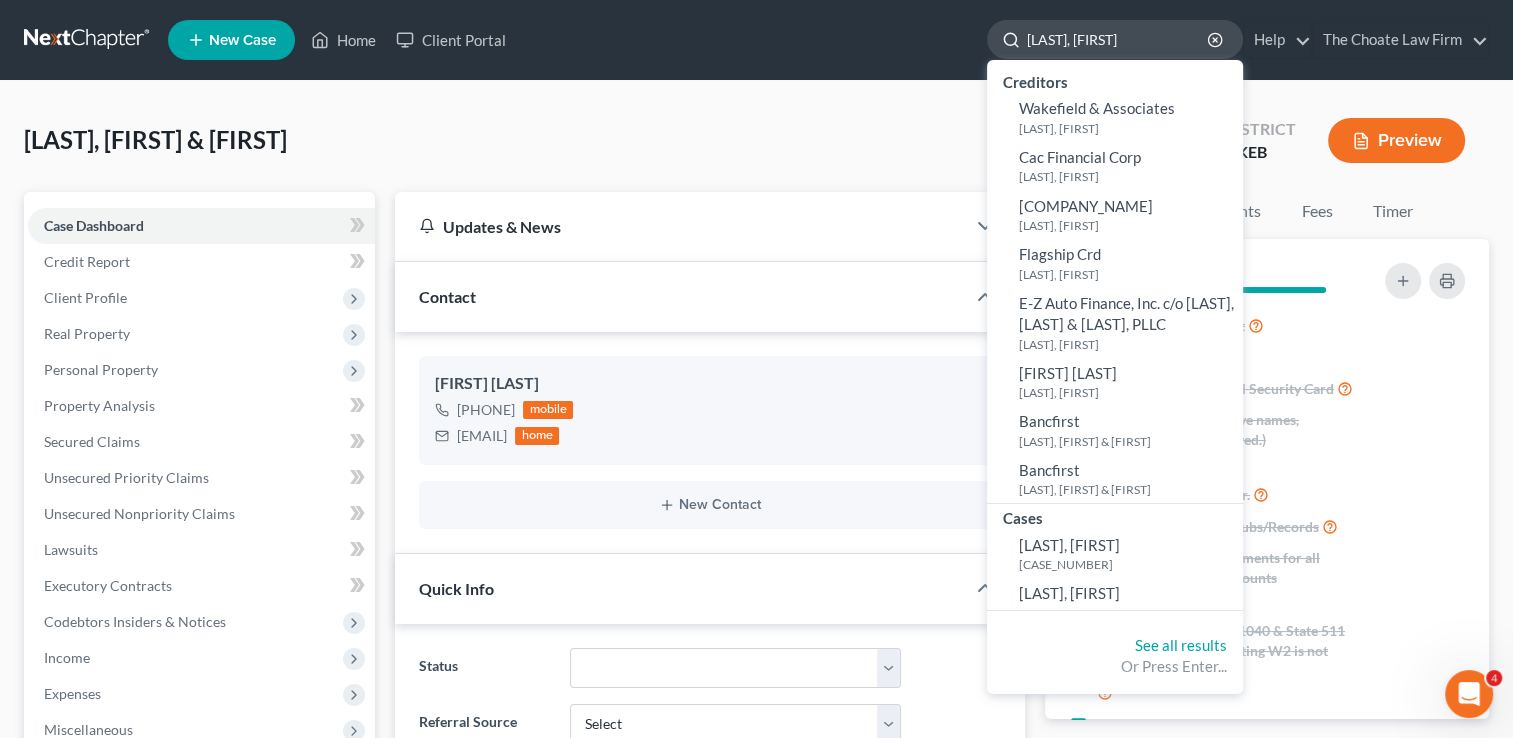 type on "Baxter, Cara" 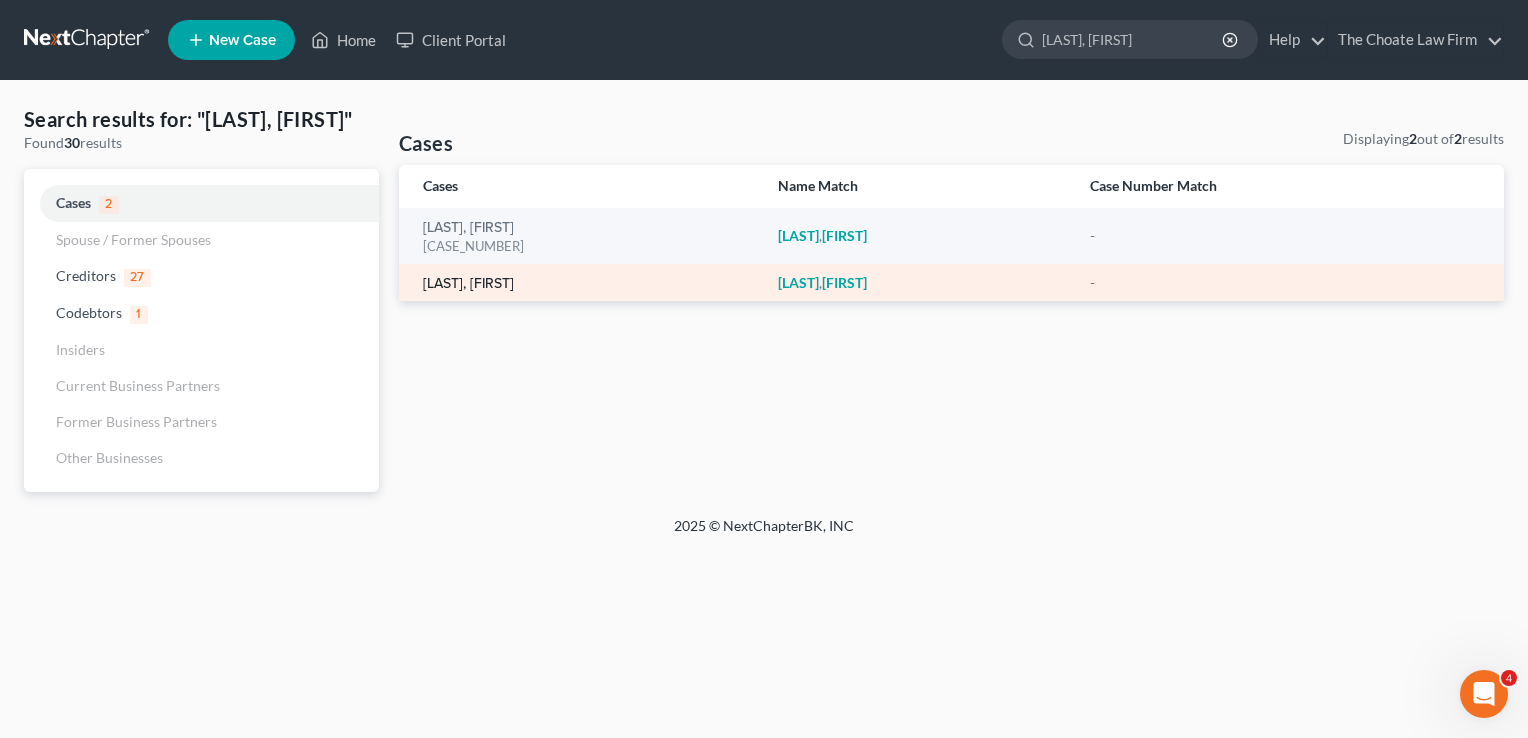 click on "Baxter, Cara" at bounding box center (468, 284) 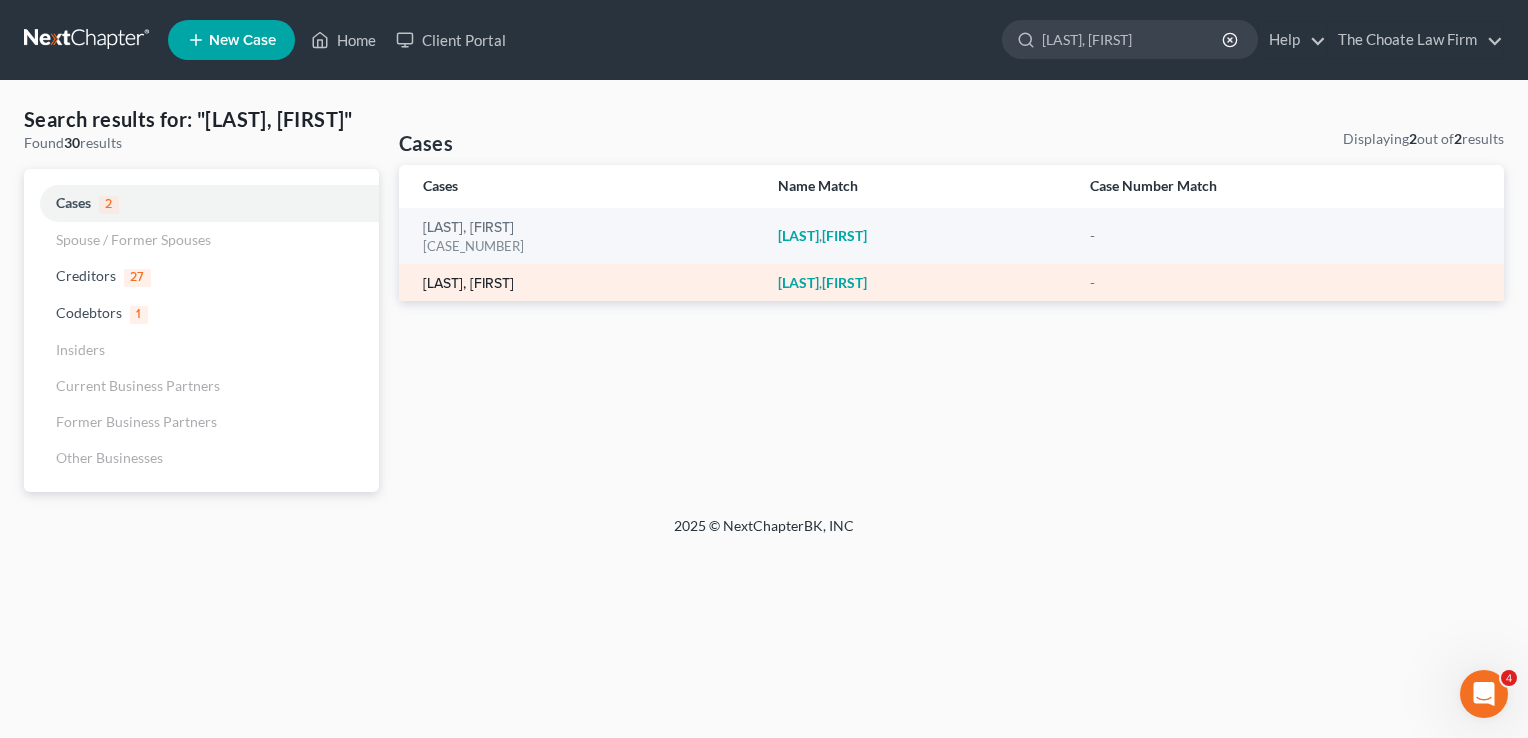 type 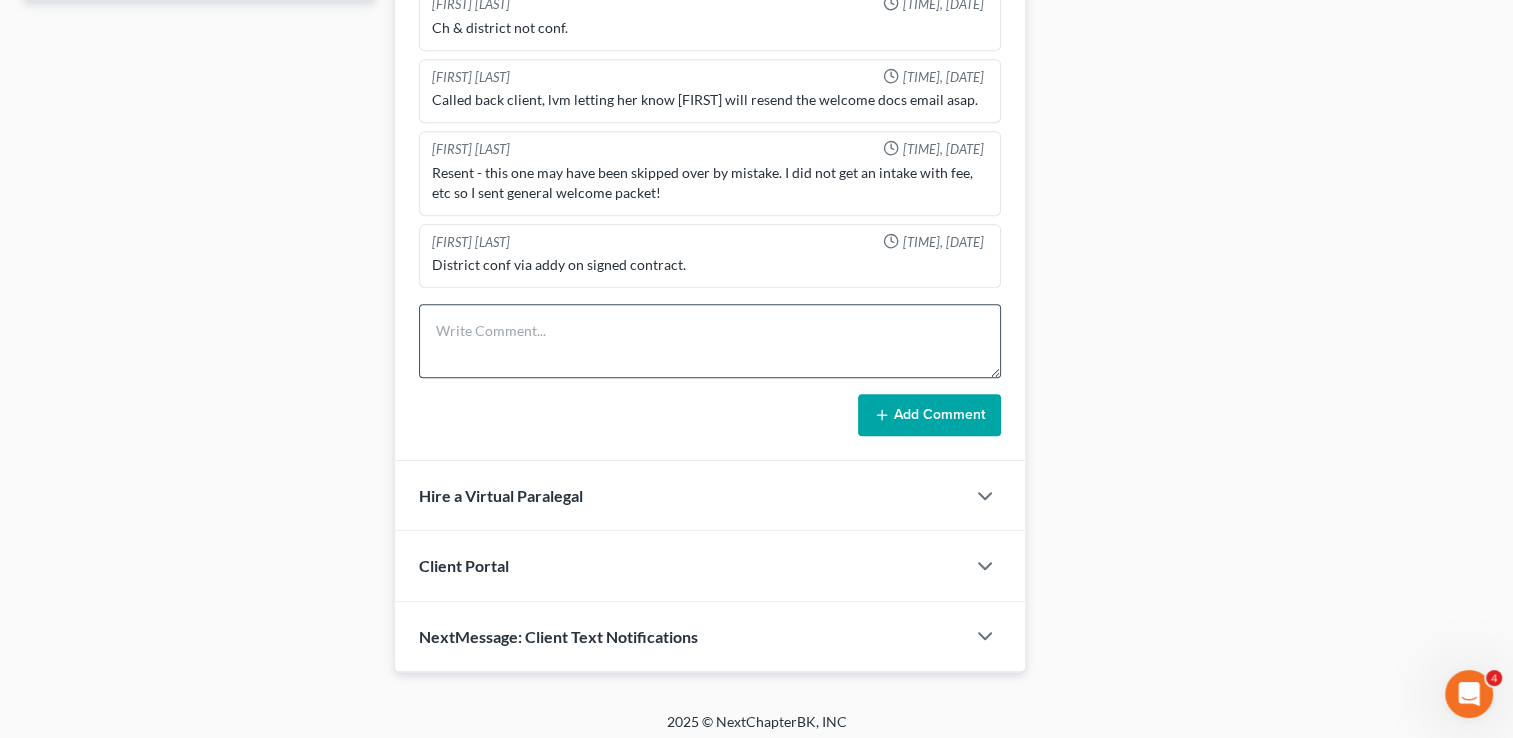 scroll, scrollTop: 937, scrollLeft: 0, axis: vertical 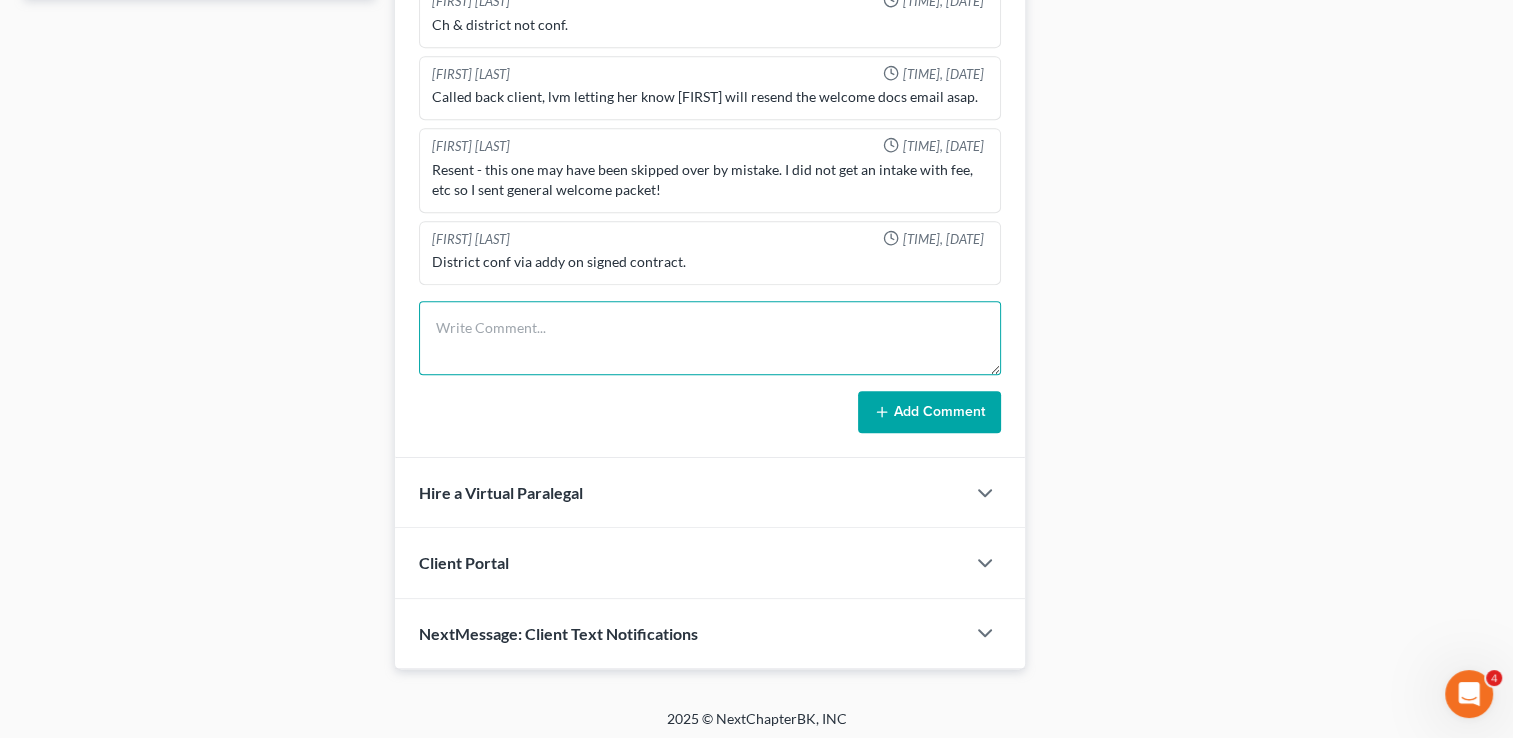 click at bounding box center (710, 338) 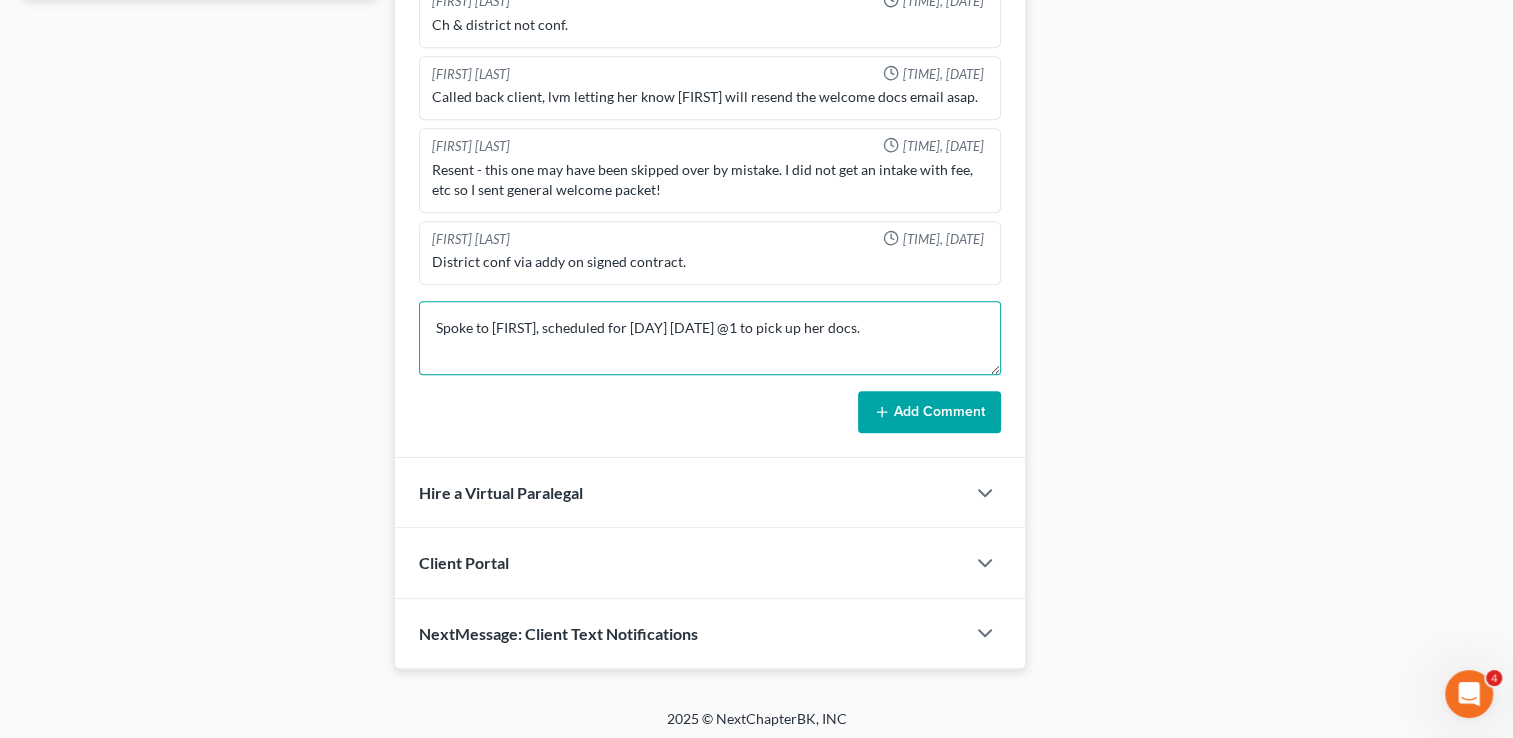 type on "Spoke to Cara, scheduled for Monday 8/4 @1 to pick up her docs." 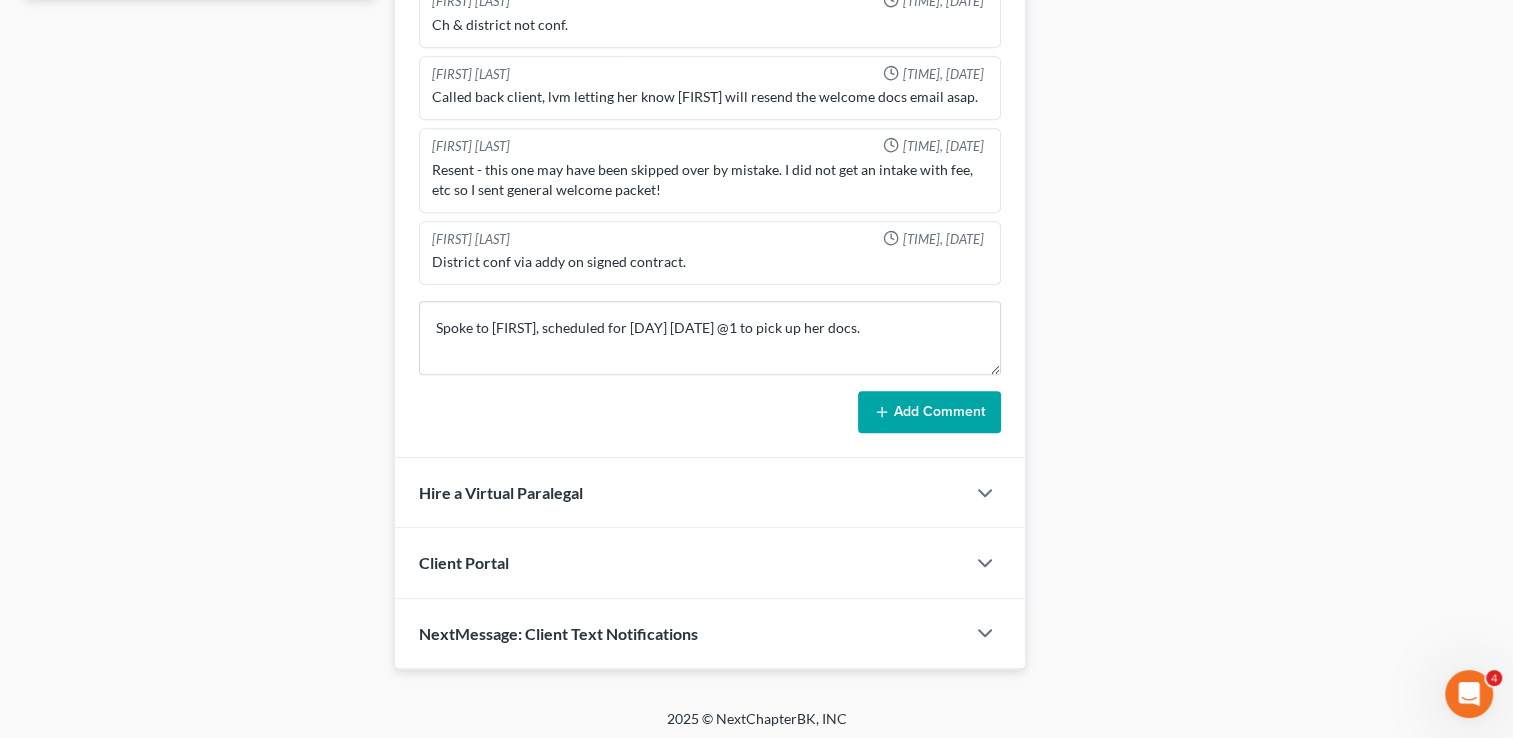 click on "Add Comment" at bounding box center [929, 412] 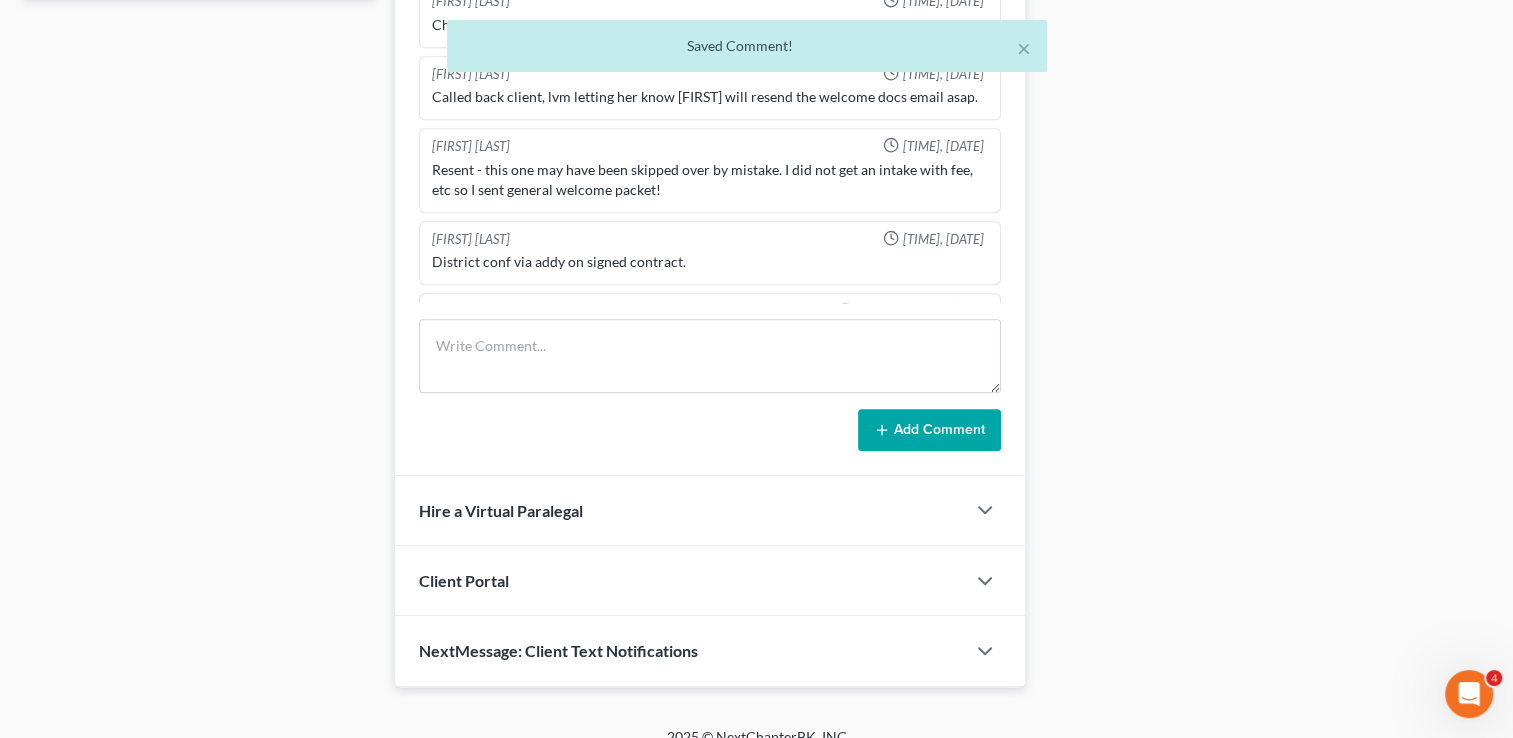 scroll, scrollTop: 54, scrollLeft: 0, axis: vertical 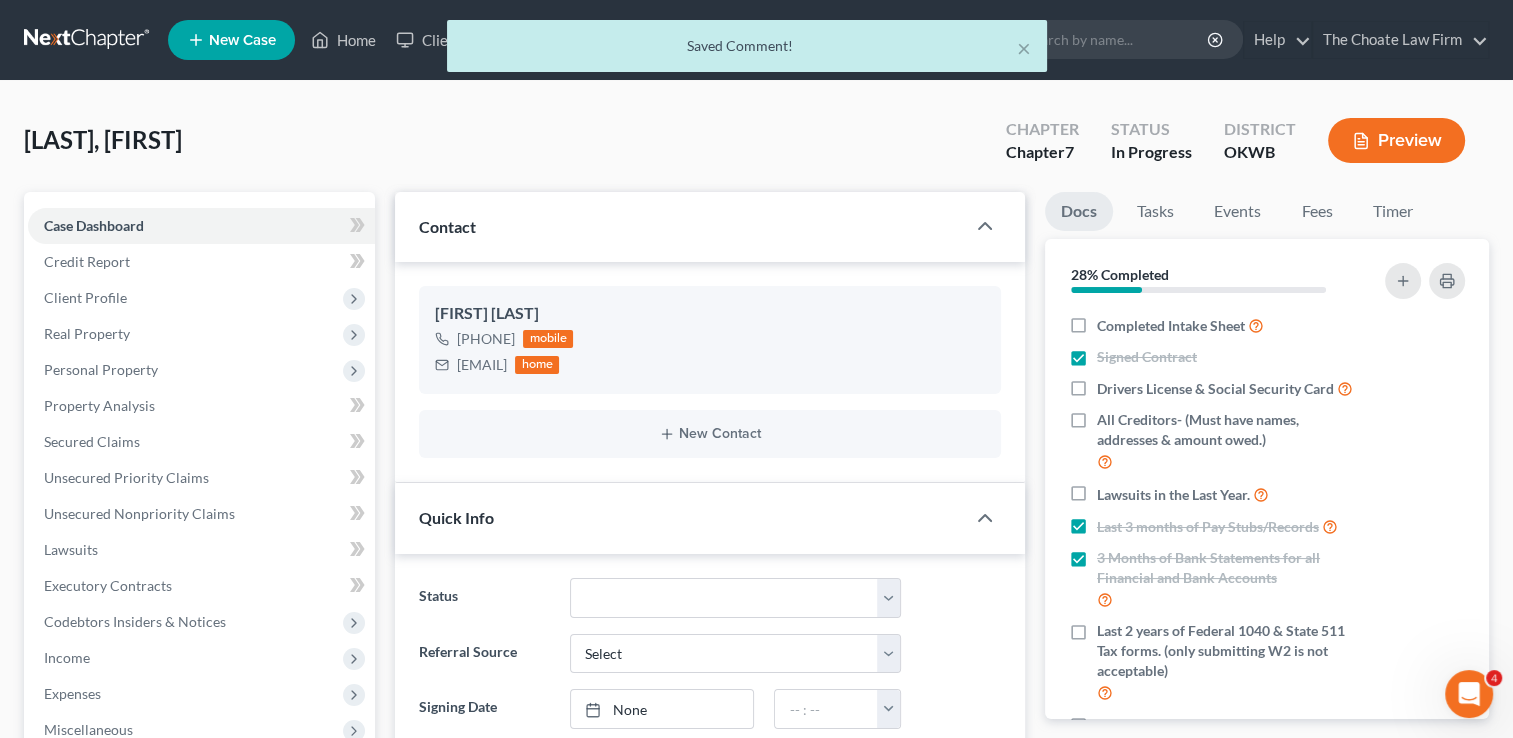 click on "×                     Saved Comment!" at bounding box center (746, 51) 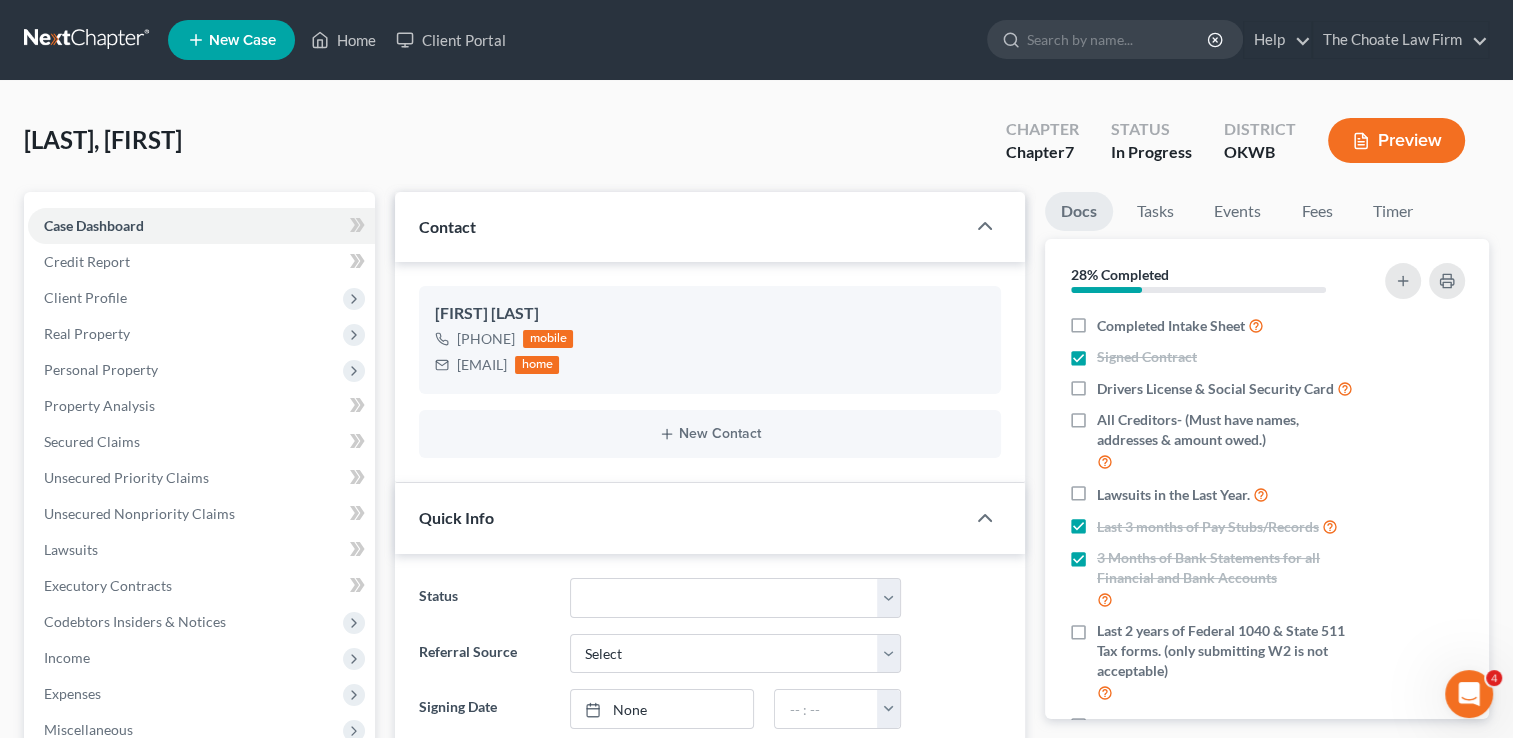click on "Home New Case Client Portal The Choate Law Firm stormi@chapter7ok.com My Account Settings Plan + Billing Account Add-Ons Upgrade to Whoa Help Center Webinars Training Videos What's new Log out New Case Home Client Portal         - No Result - See all results Or Press Enter... Help Help Center Webinars Training Videos What's new The Choate Law Firm The Choate Law Firm stormi@chapter7ok.com My Account Settings Plan + Billing Account Add-Ons Upgrade to Whoa Log out" at bounding box center [756, 40] 